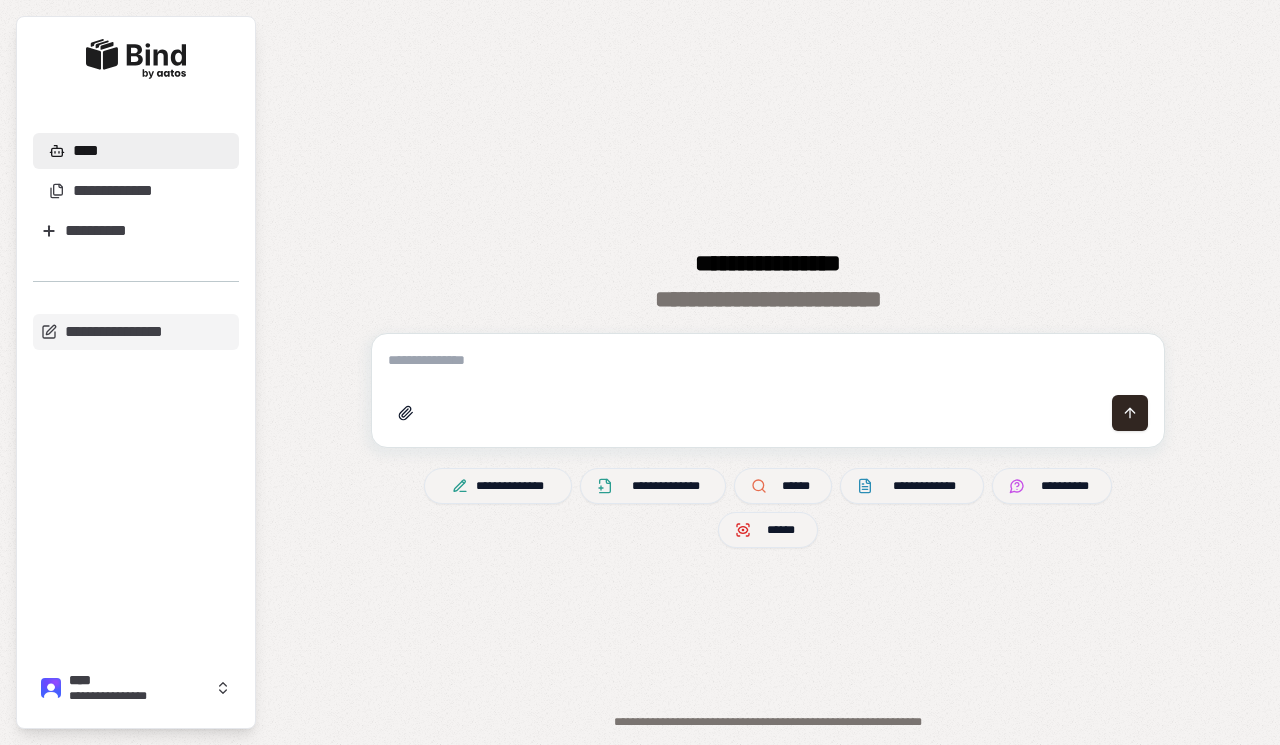 scroll, scrollTop: 0, scrollLeft: 0, axis: both 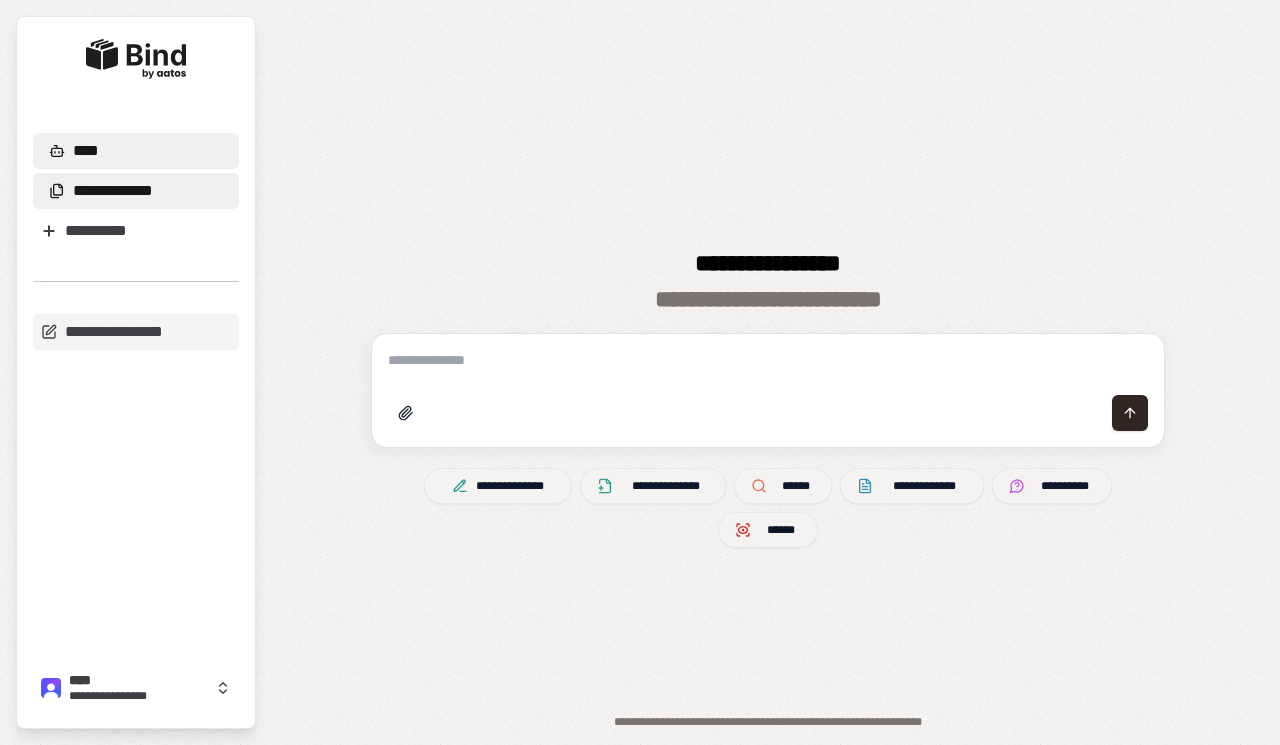click on "**********" at bounding box center [113, 191] 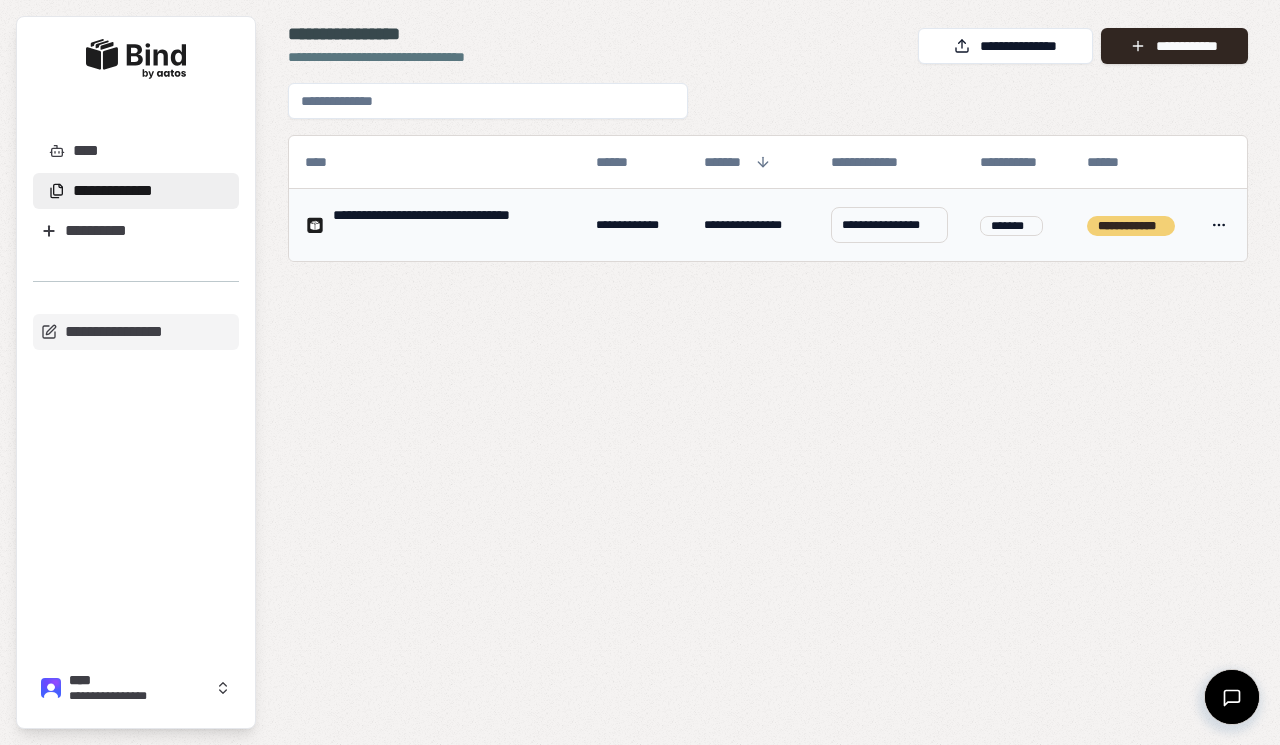click on "**********" at bounding box center (448, 225) 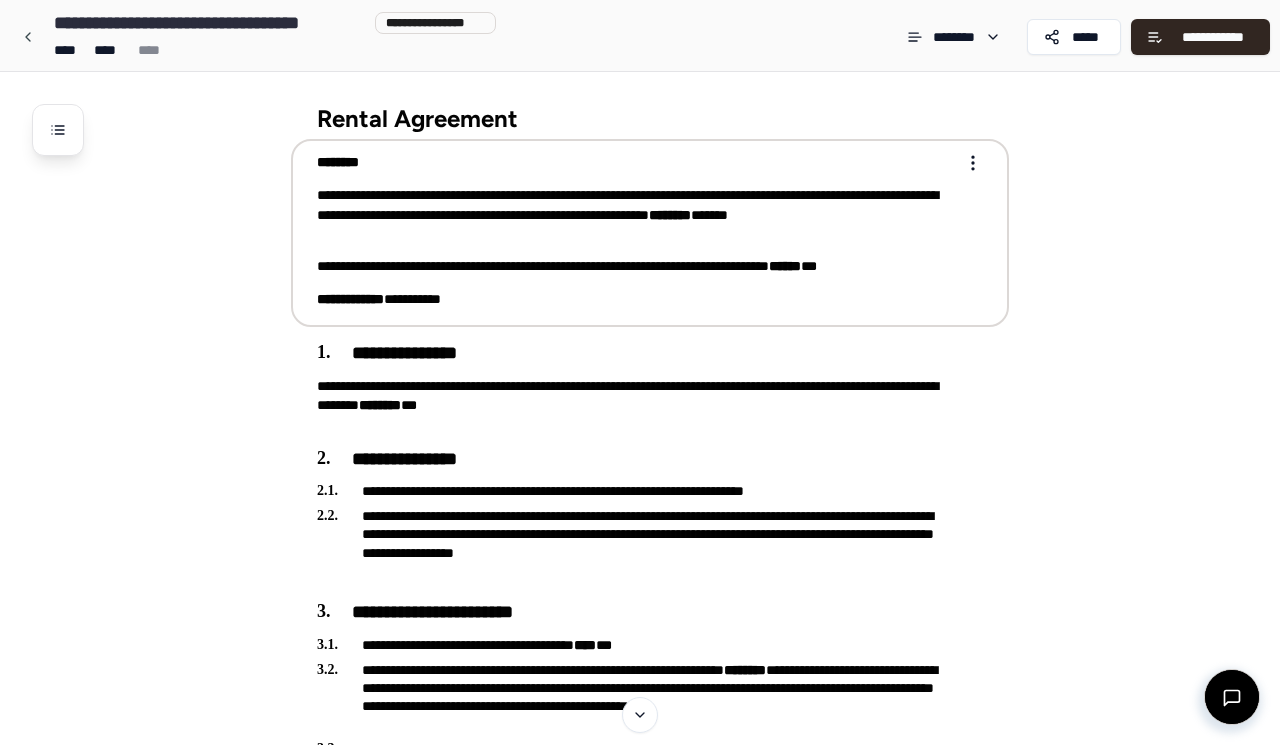 click on "**********" at bounding box center [640, 2860] 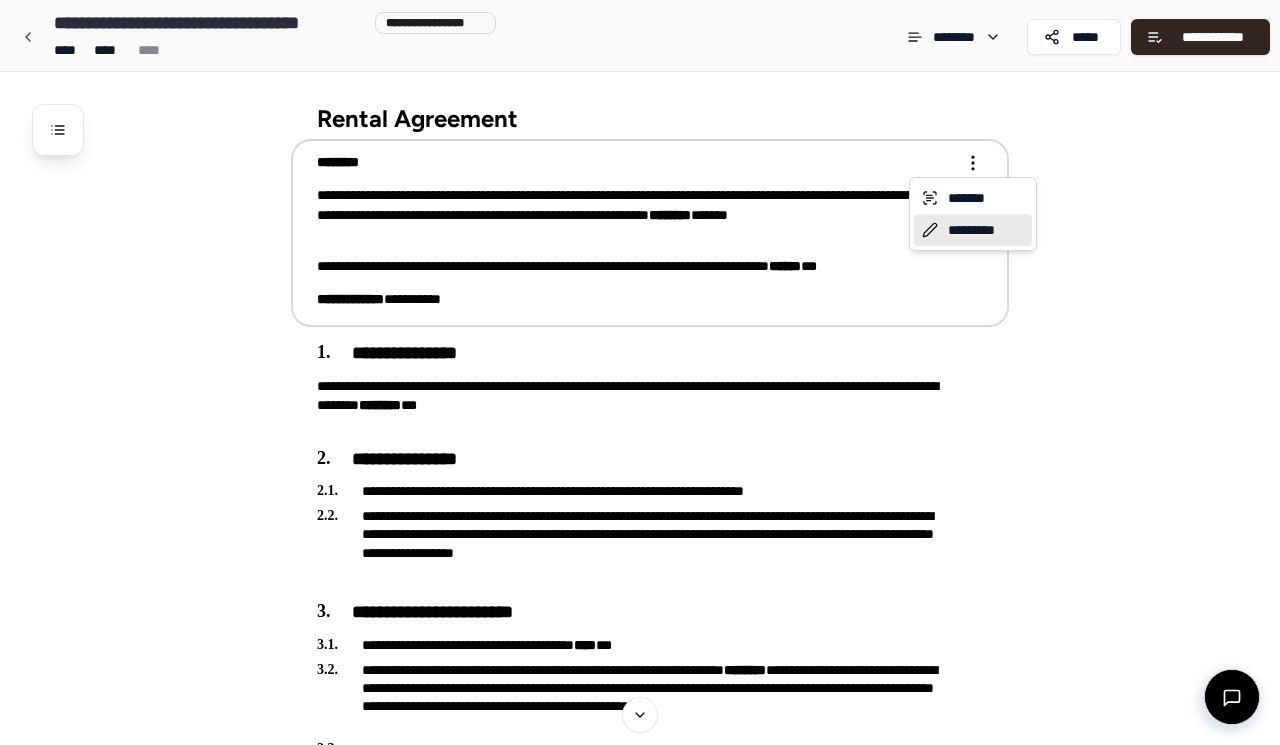 click on "*********" at bounding box center (973, 230) 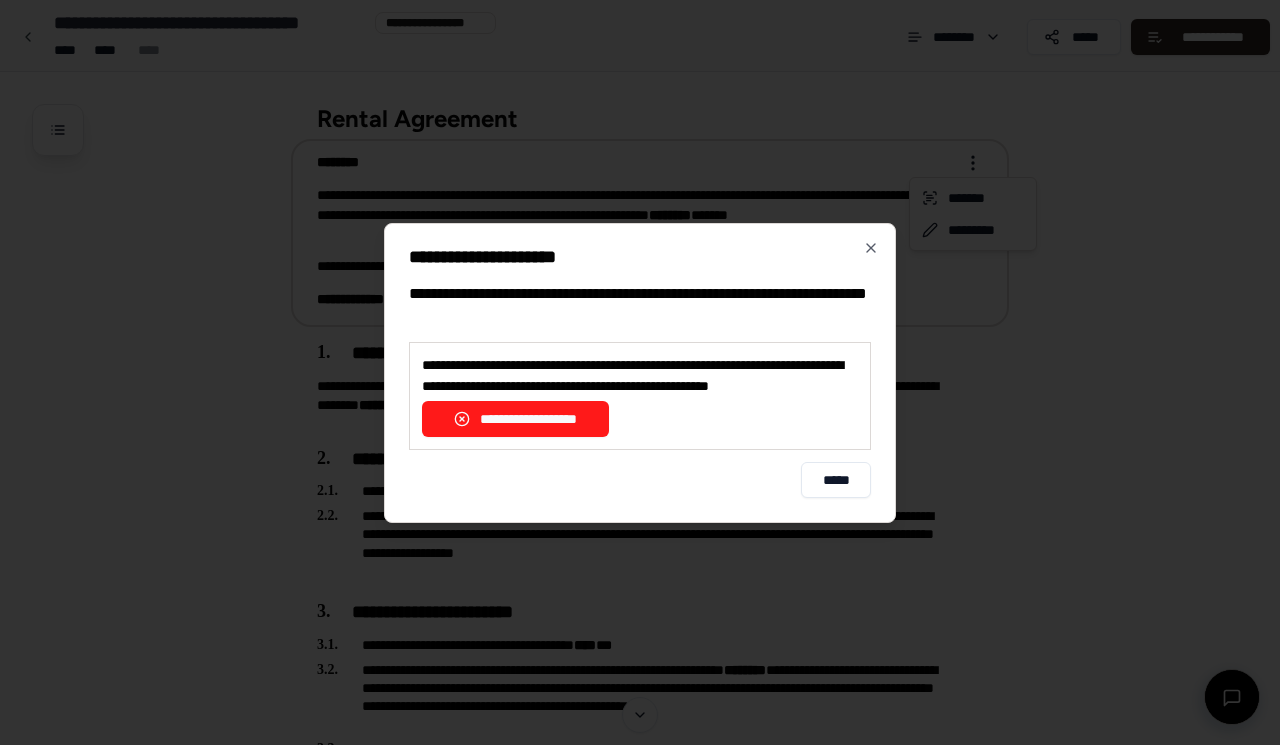 click on "**********" at bounding box center [515, 419] 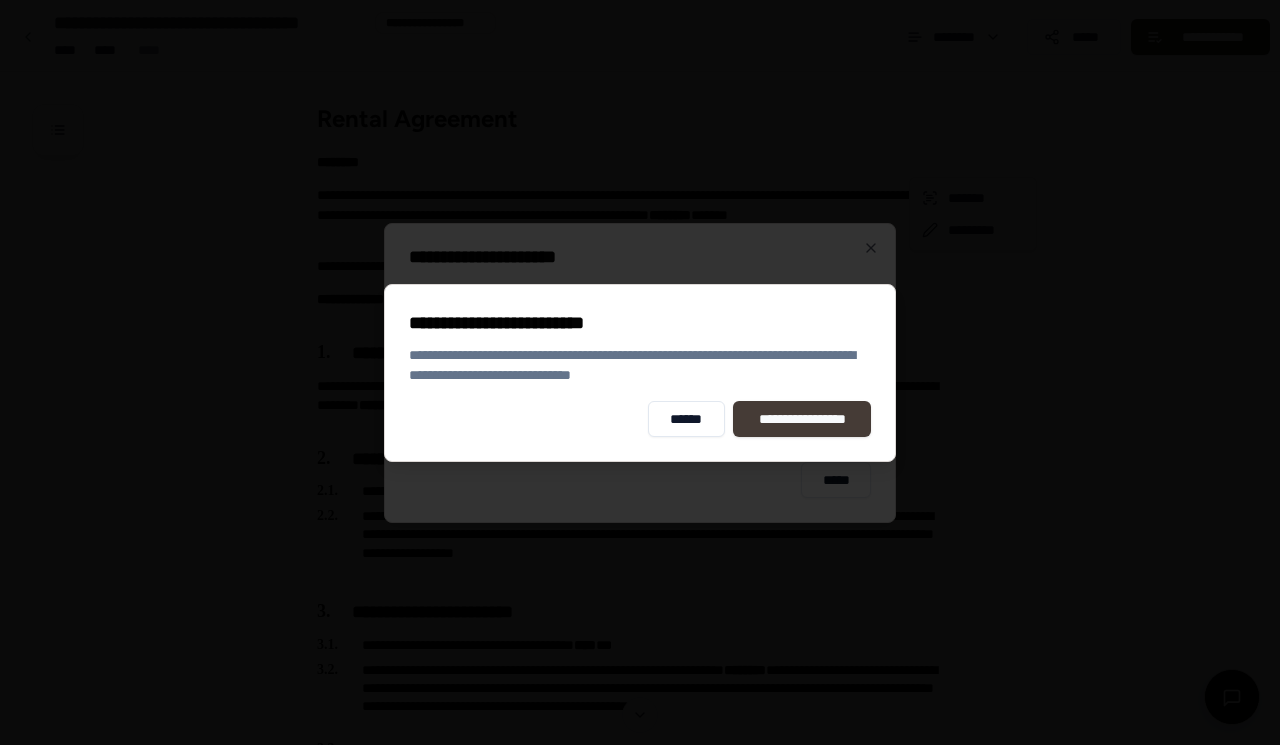 click on "**********" at bounding box center [802, 419] 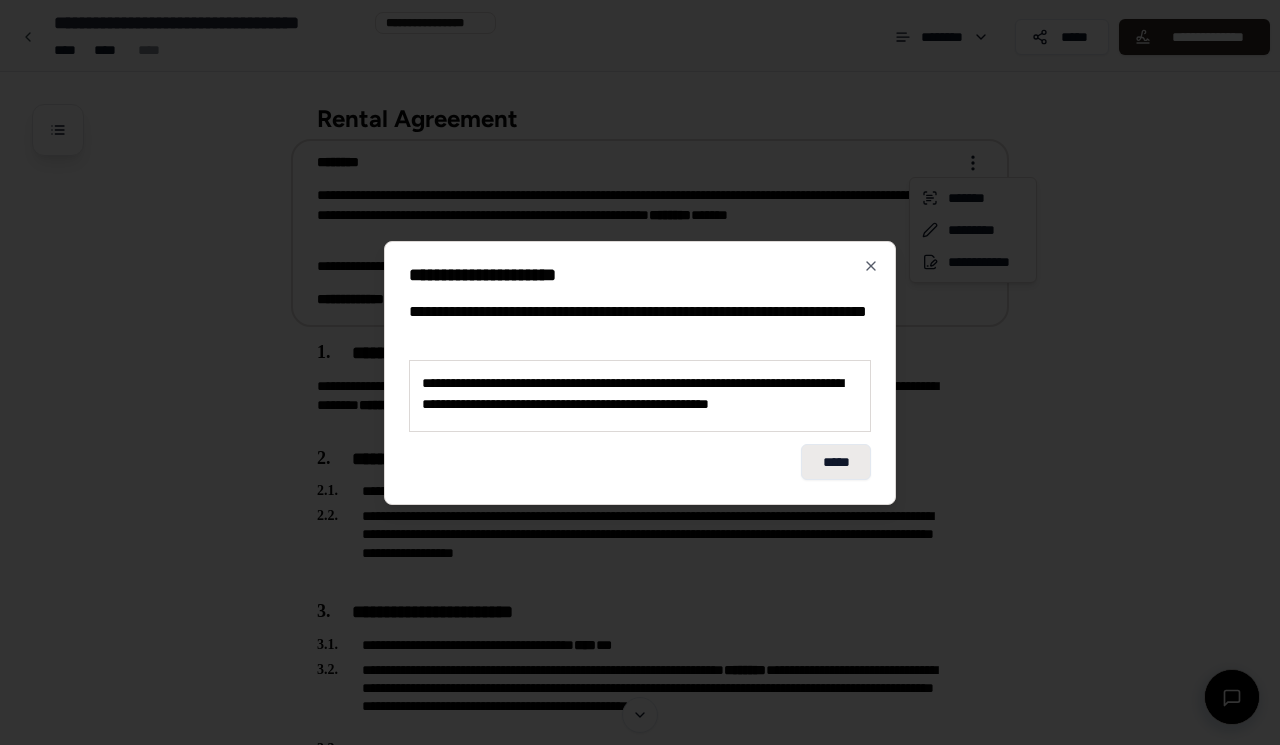 click on "*****" at bounding box center (836, 462) 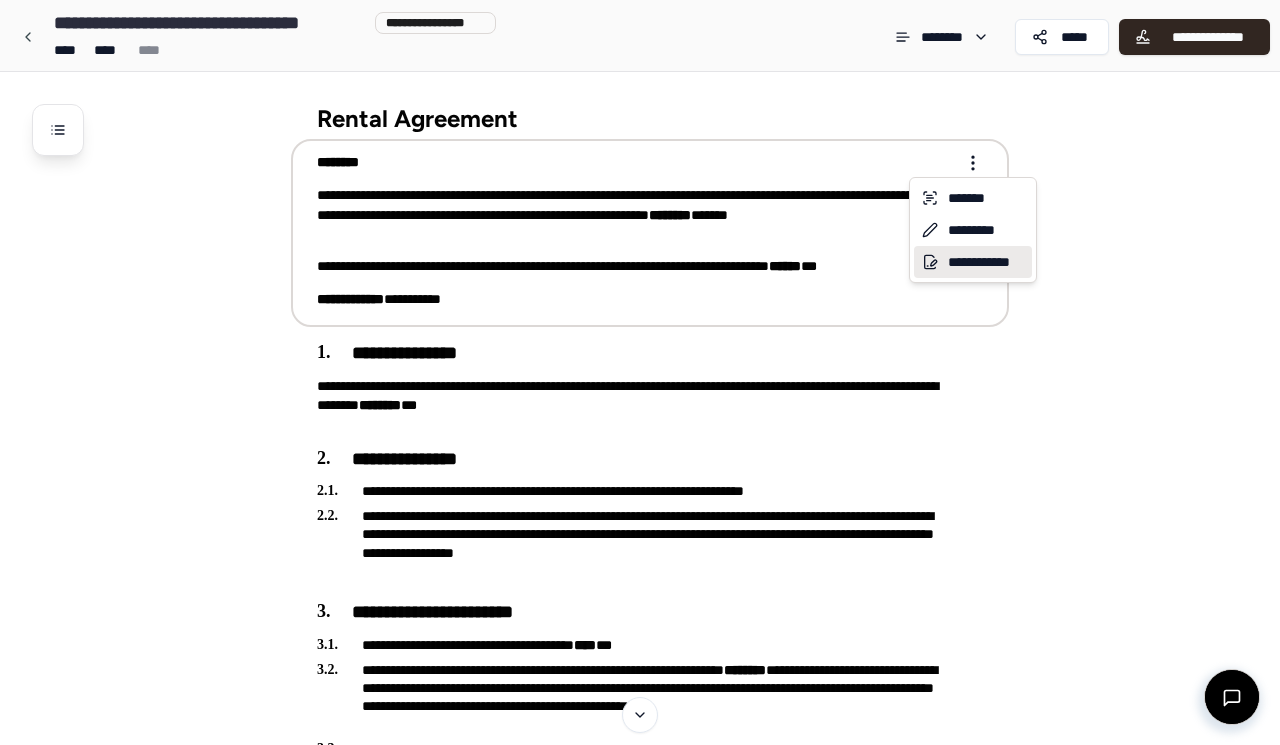 click on "**********" at bounding box center (973, 262) 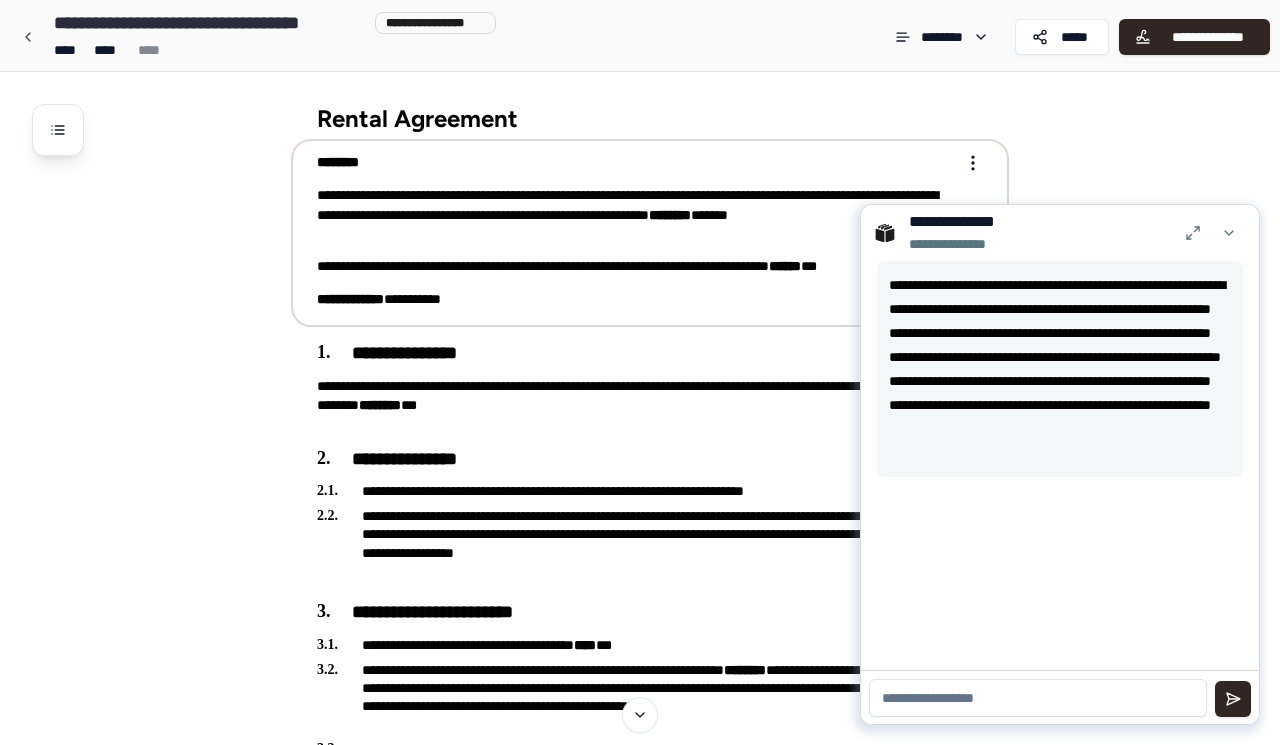 type 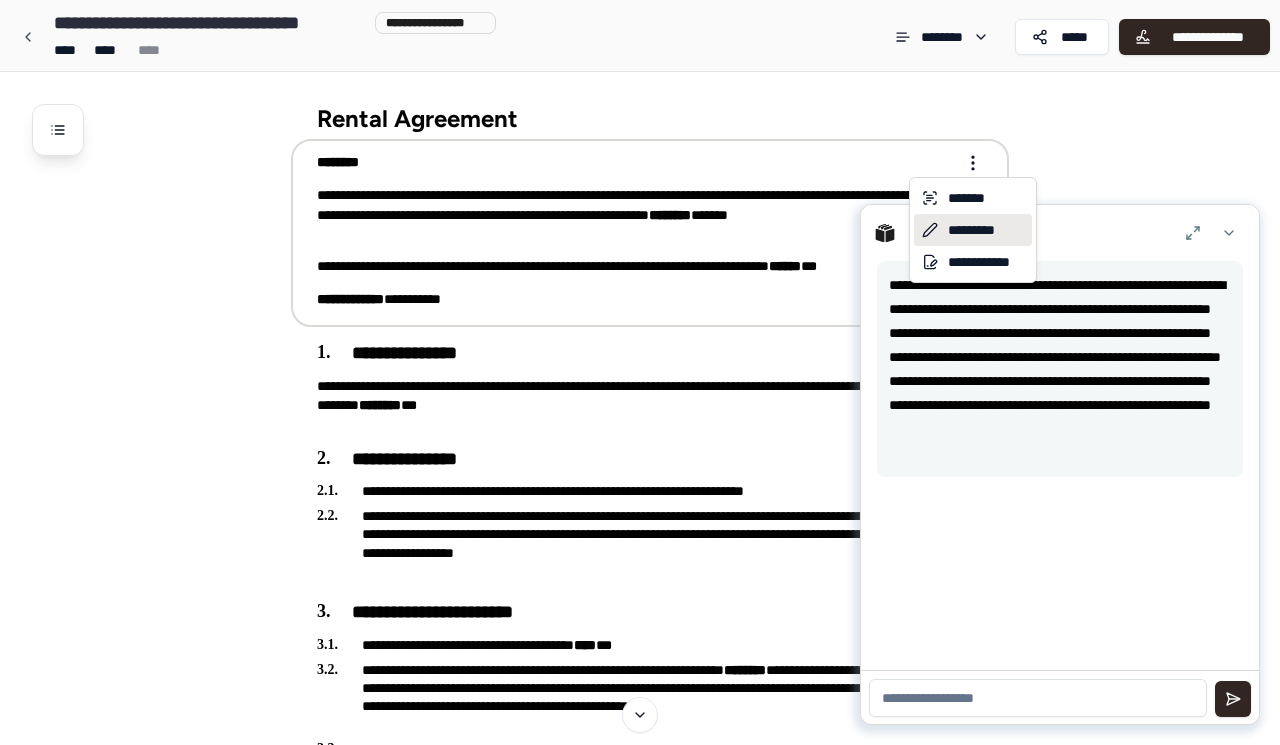 click on "*********" at bounding box center (973, 230) 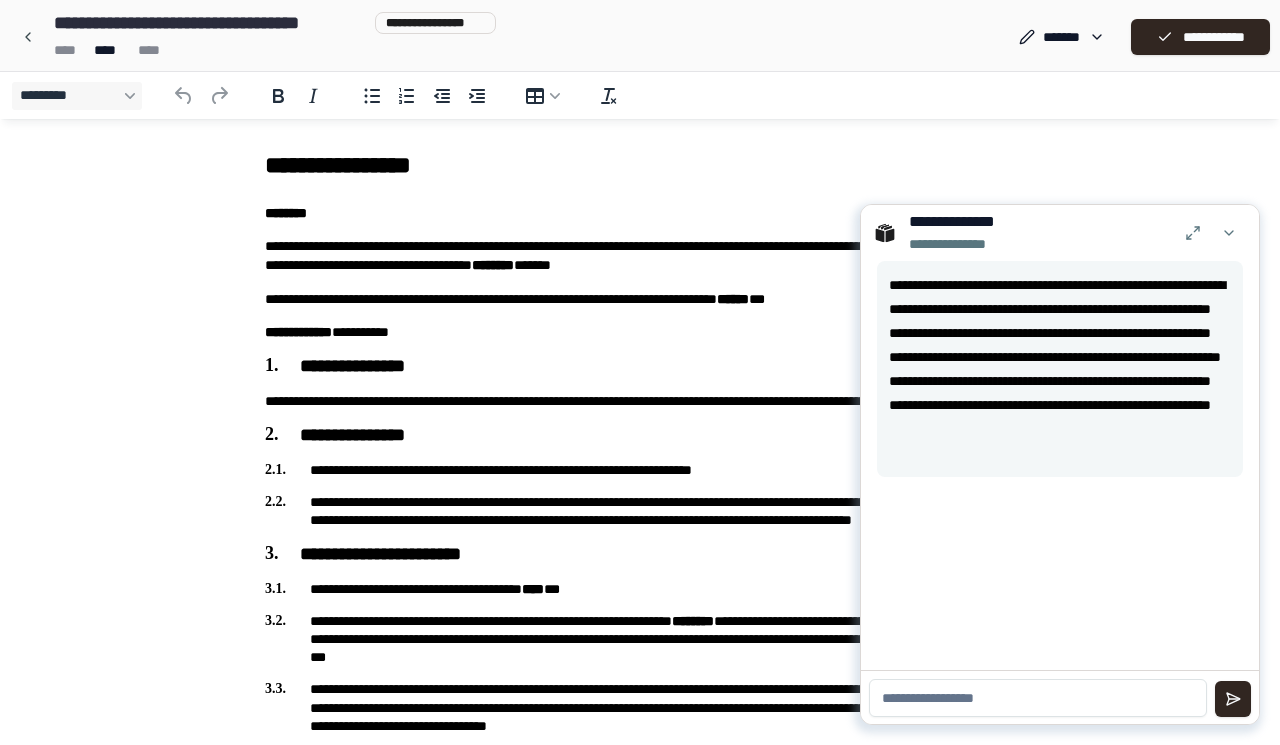 scroll, scrollTop: 0, scrollLeft: 0, axis: both 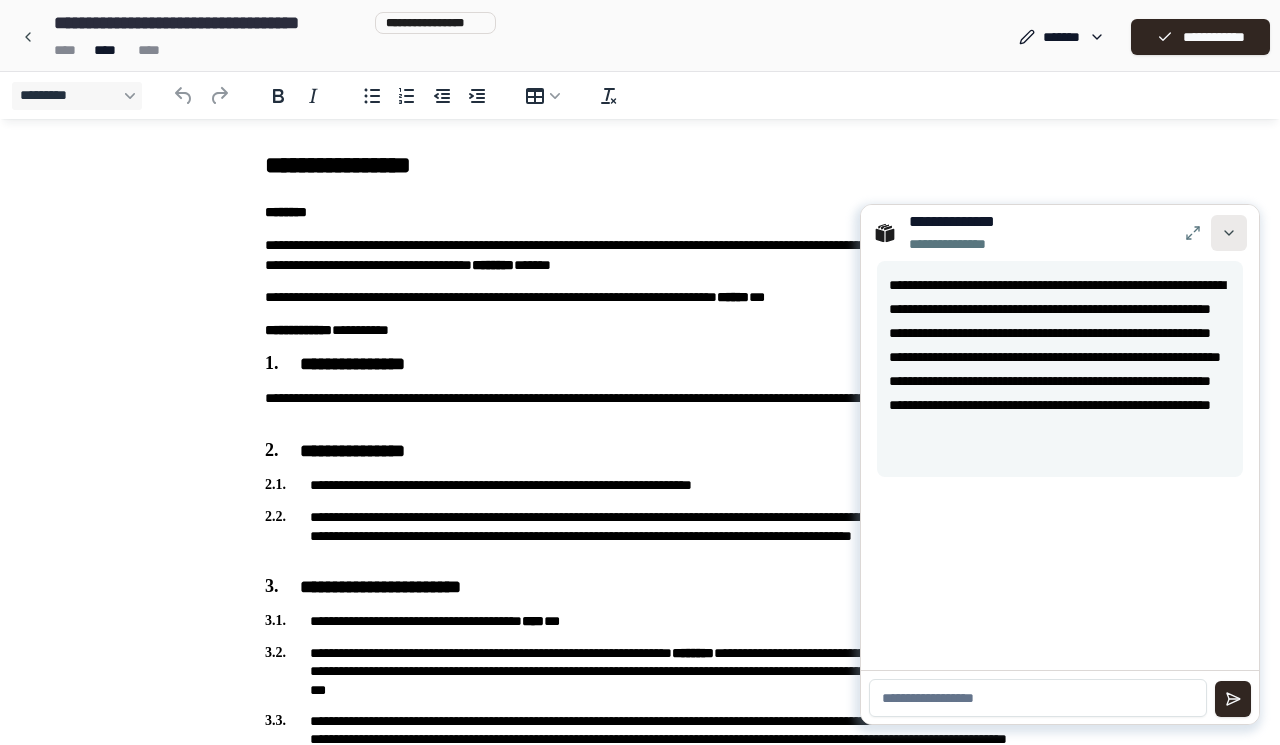 click at bounding box center [1229, 233] 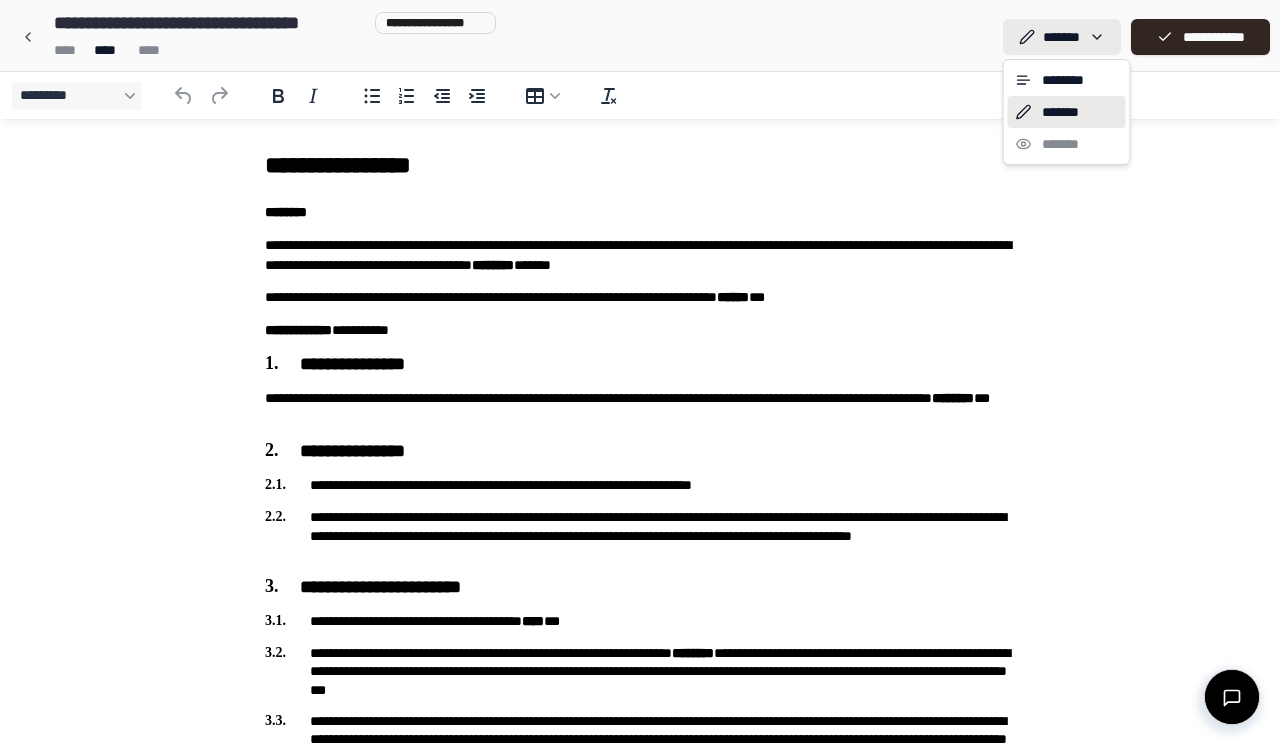 click on "**********" at bounding box center [640, 2321] 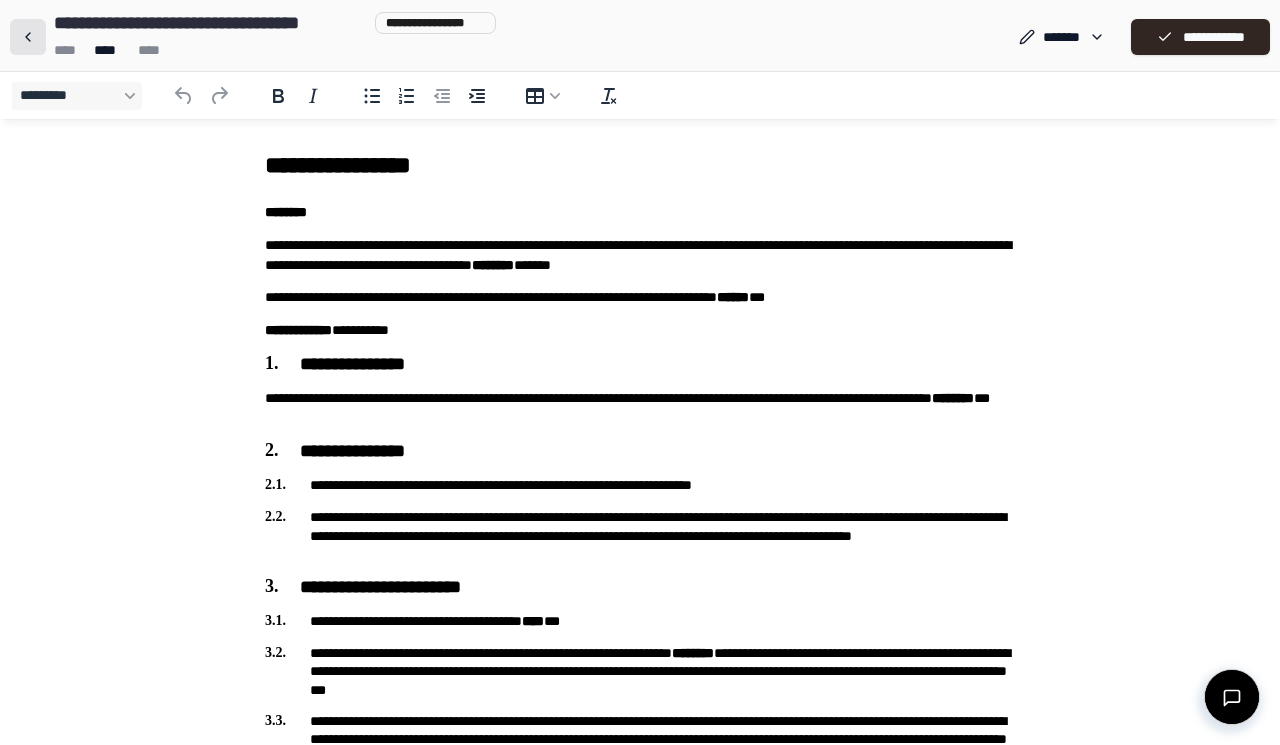 click at bounding box center (28, 37) 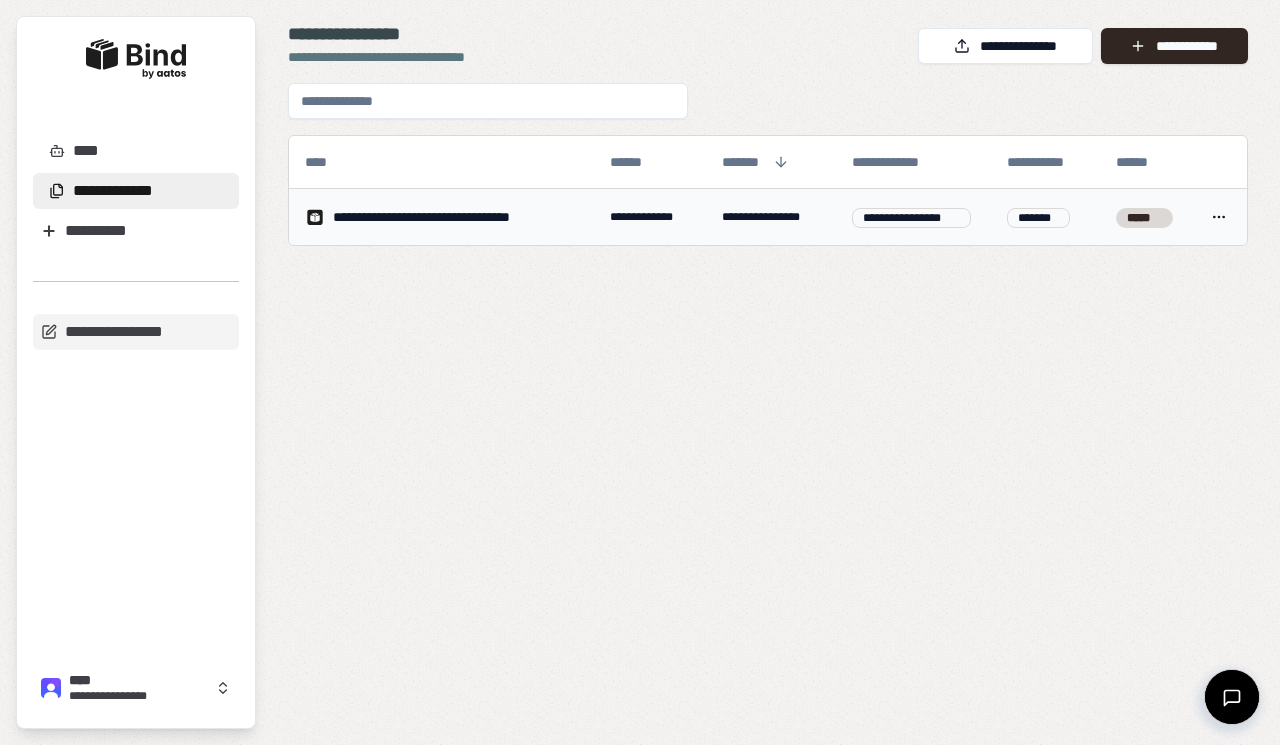 click on "**********" at bounding box center (451, 217) 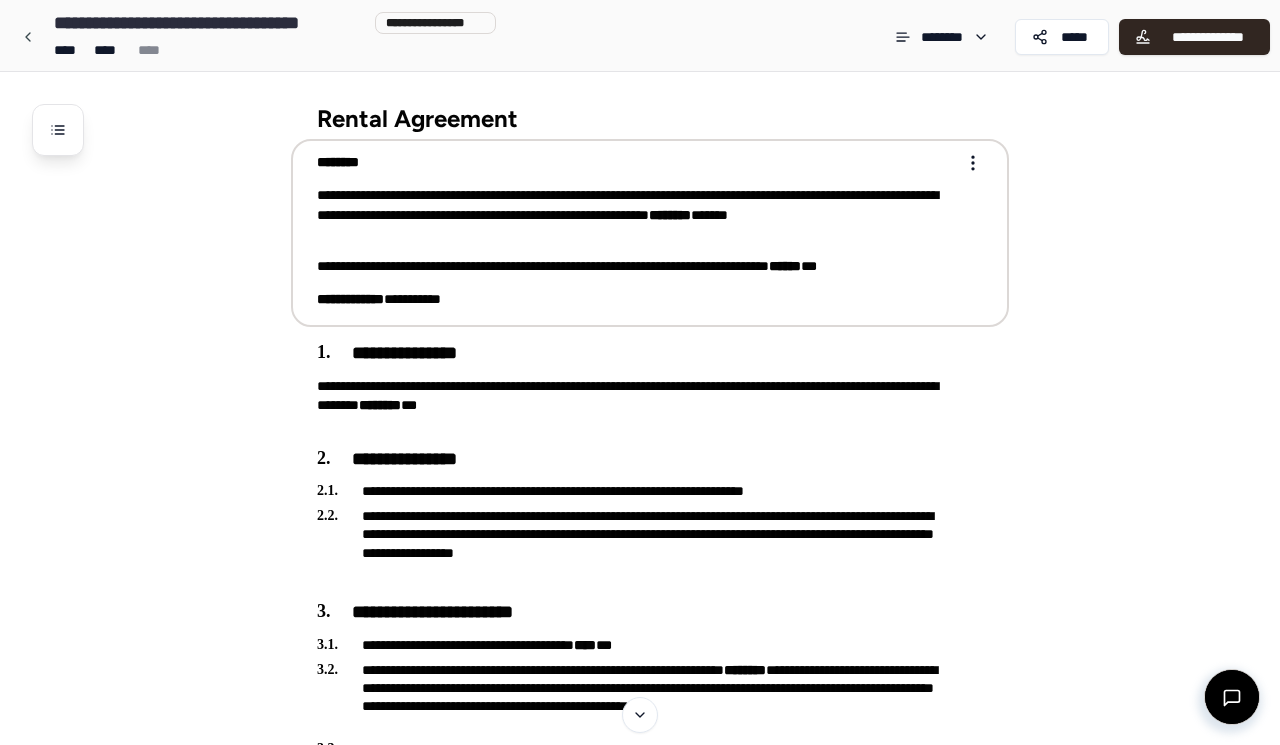click on "**********" at bounding box center [650, 233] 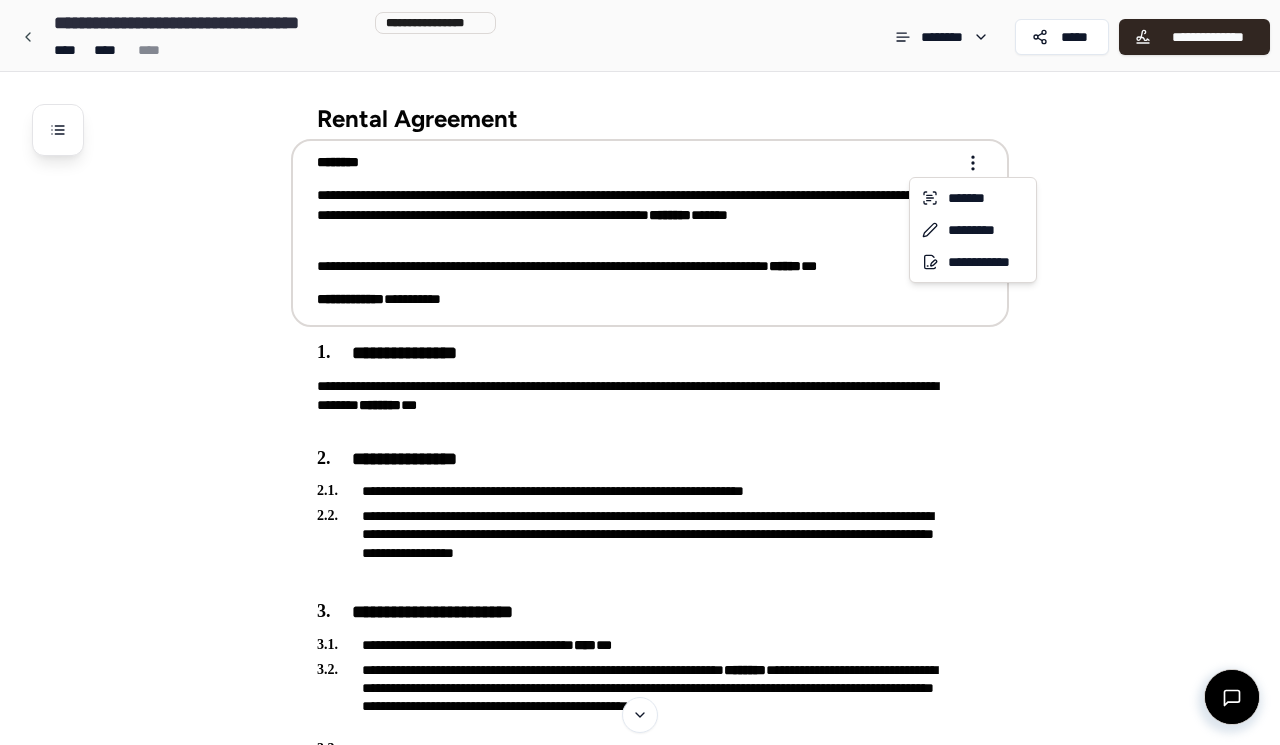 click on "**********" at bounding box center [640, 2732] 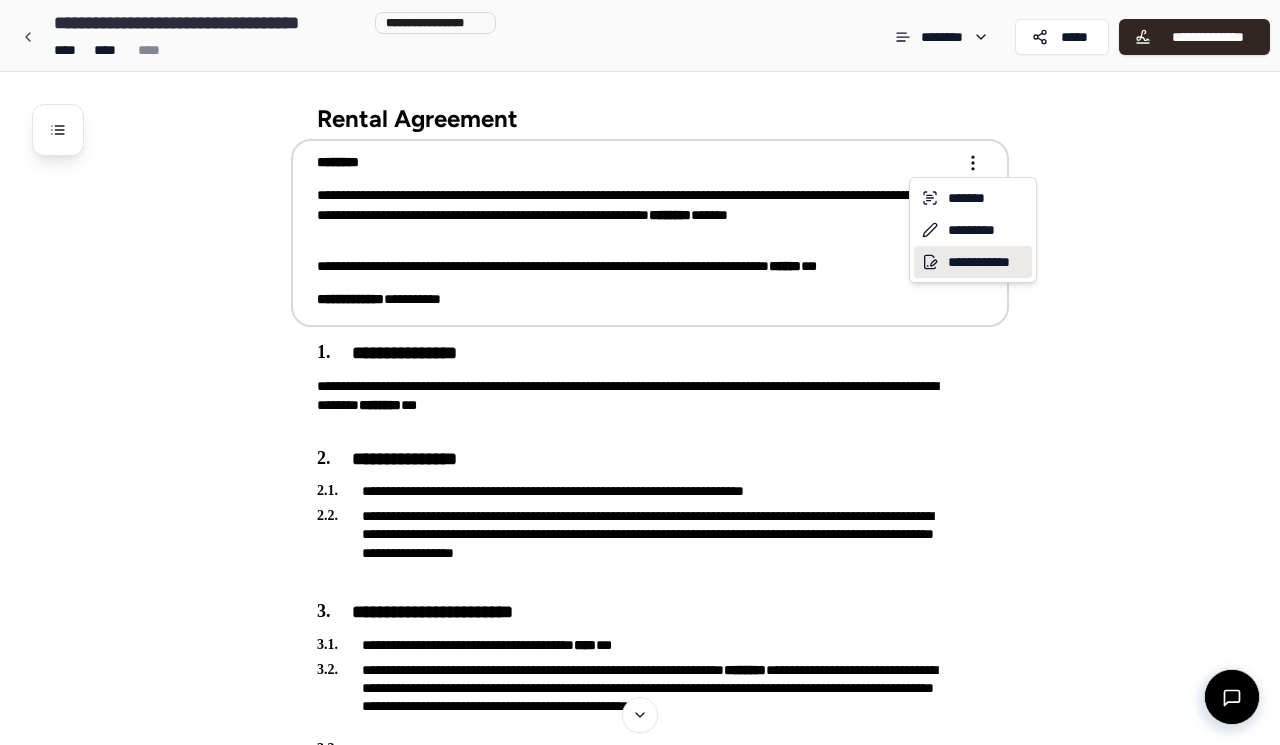 click on "**********" at bounding box center [973, 262] 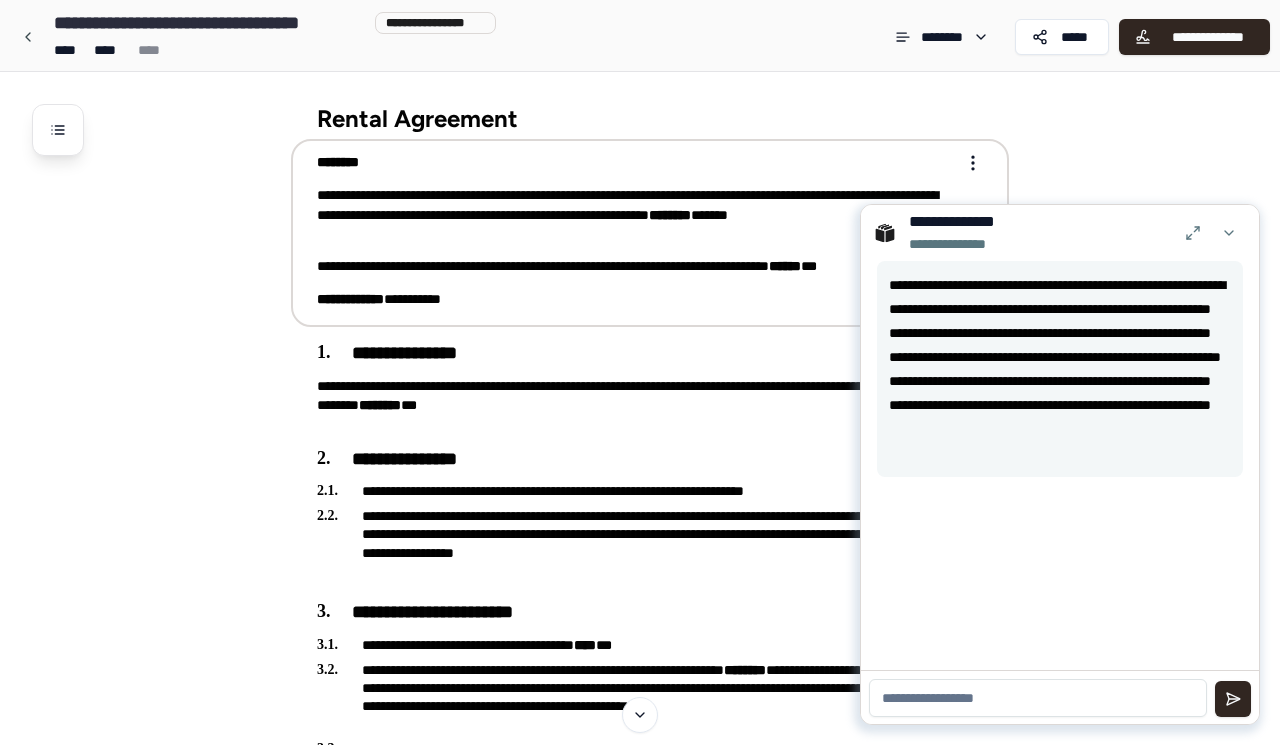 click at bounding box center (1038, 698) 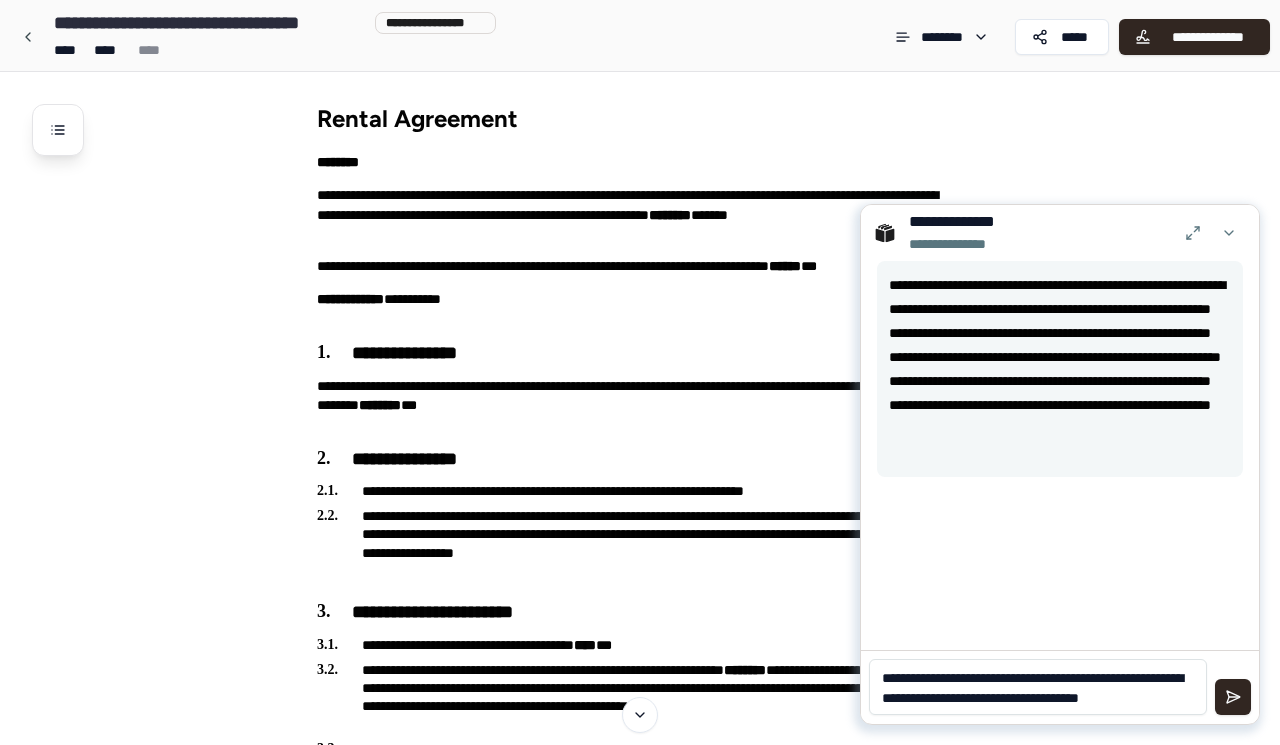 scroll, scrollTop: 0, scrollLeft: 0, axis: both 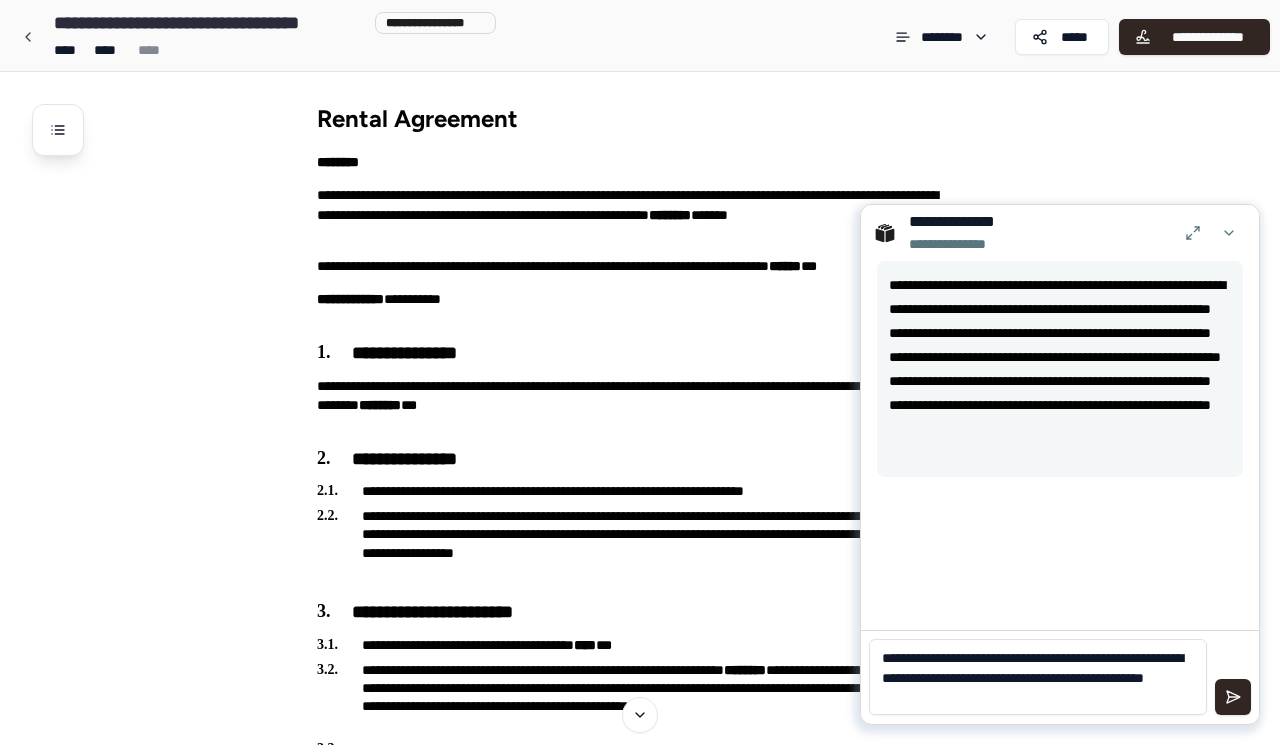 drag, startPoint x: 995, startPoint y: 699, endPoint x: 981, endPoint y: 655, distance: 46.173584 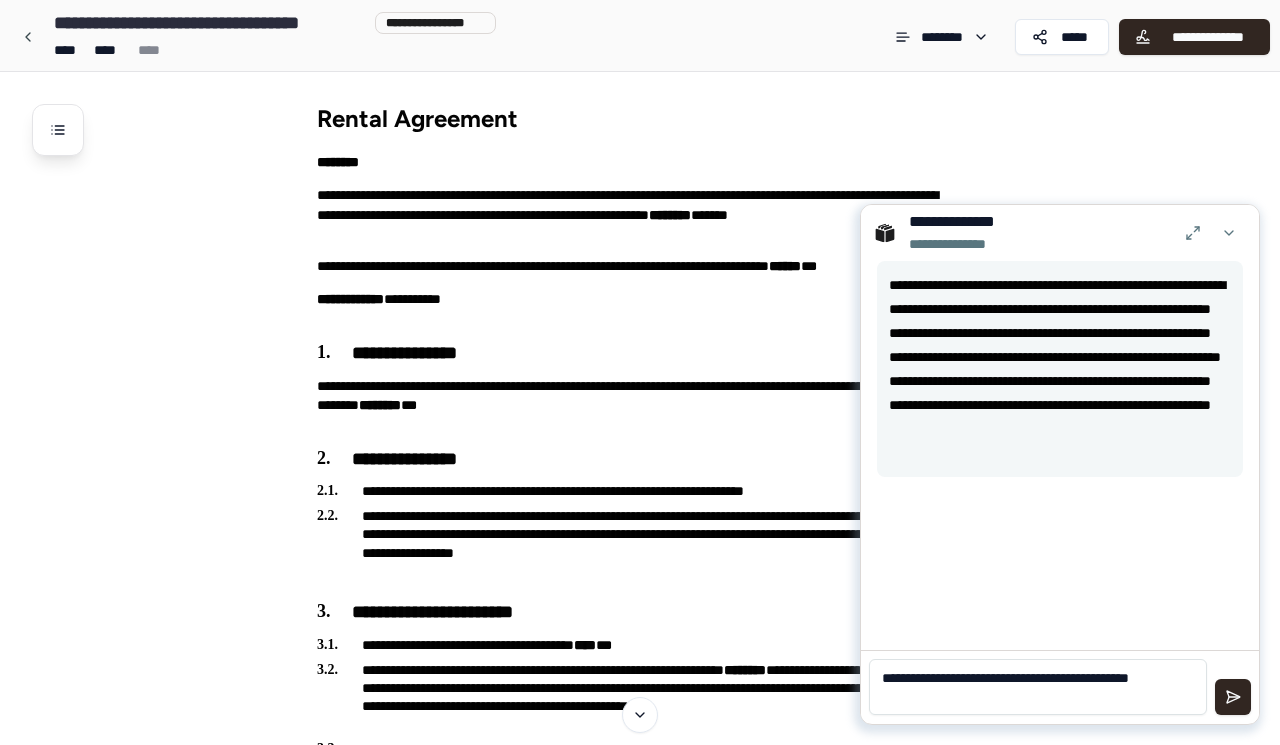 scroll, scrollTop: 0, scrollLeft: 0, axis: both 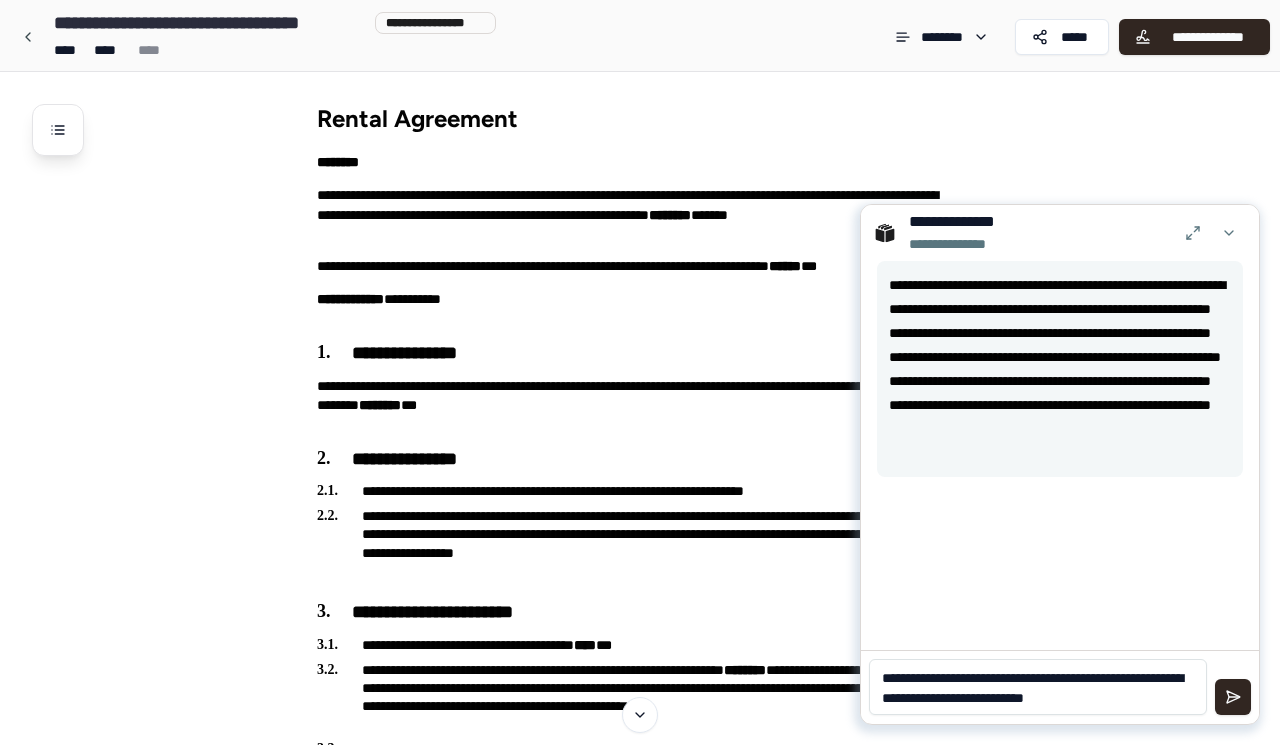 paste on "**********" 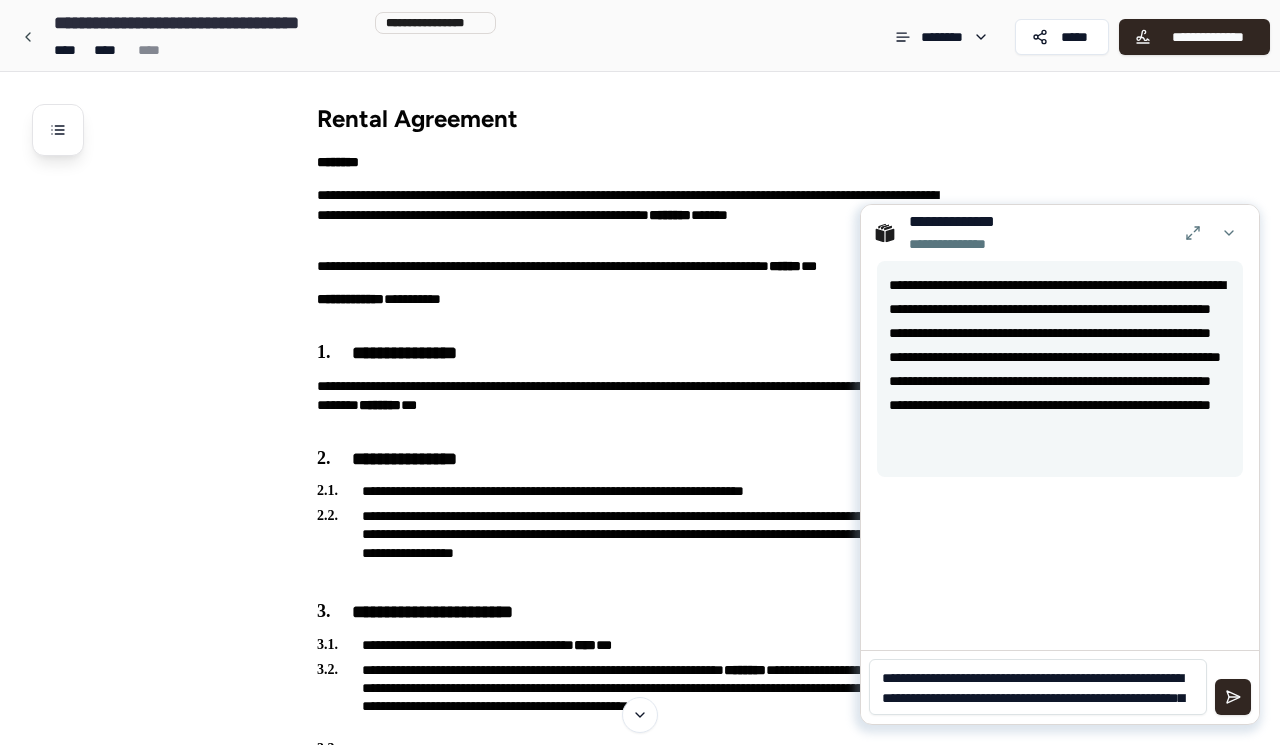 scroll, scrollTop: 0, scrollLeft: 0, axis: both 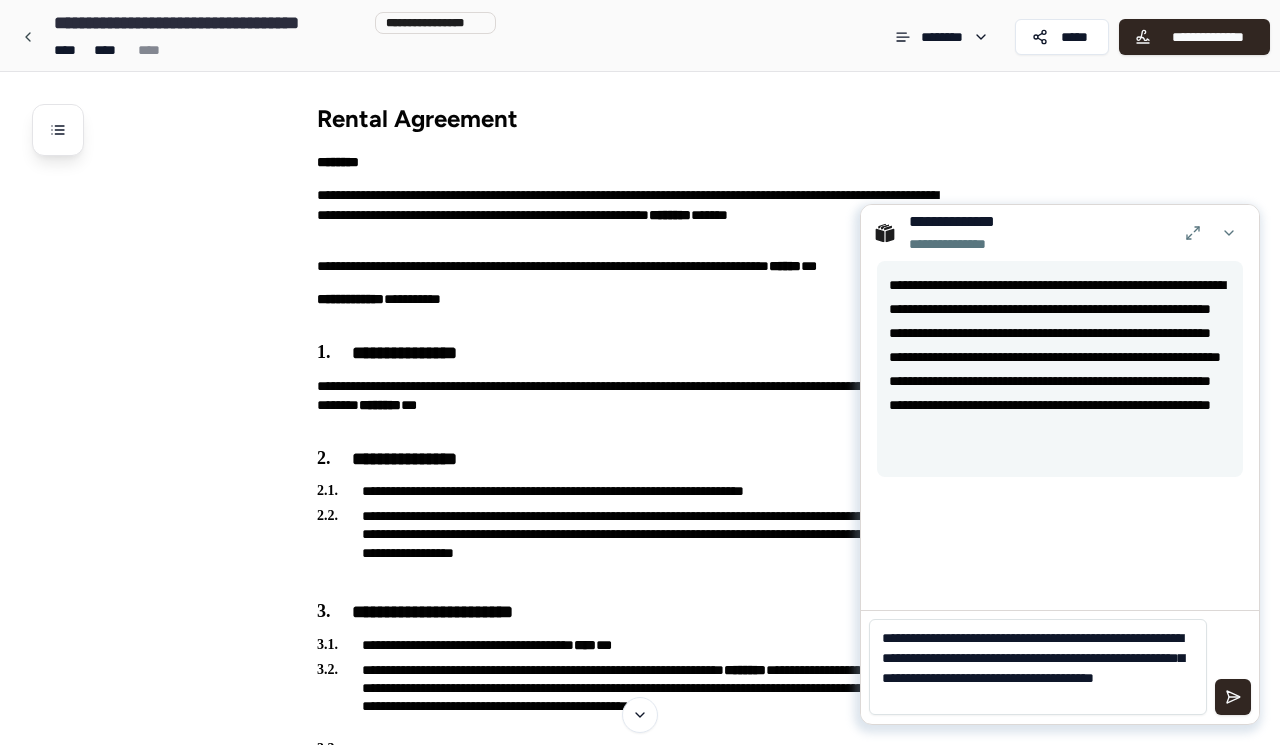 click on "**********" at bounding box center [1038, 667] 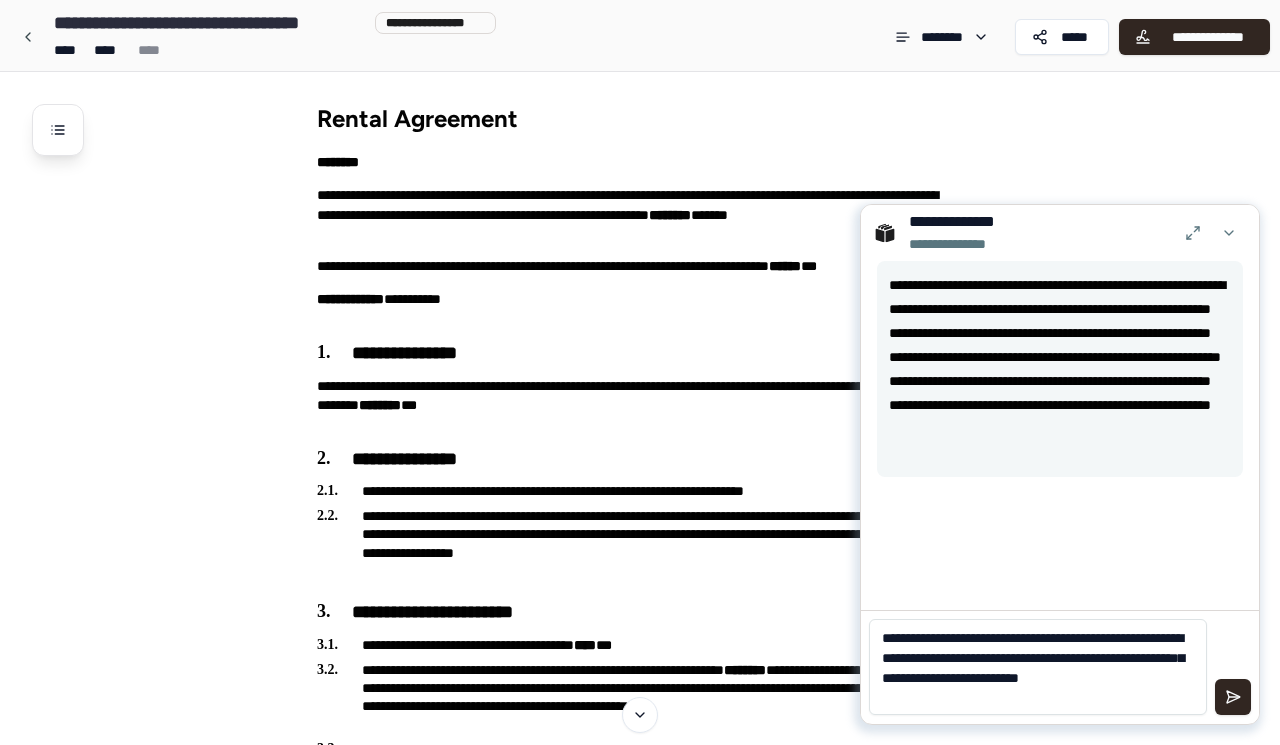 click on "**********" at bounding box center (1038, 667) 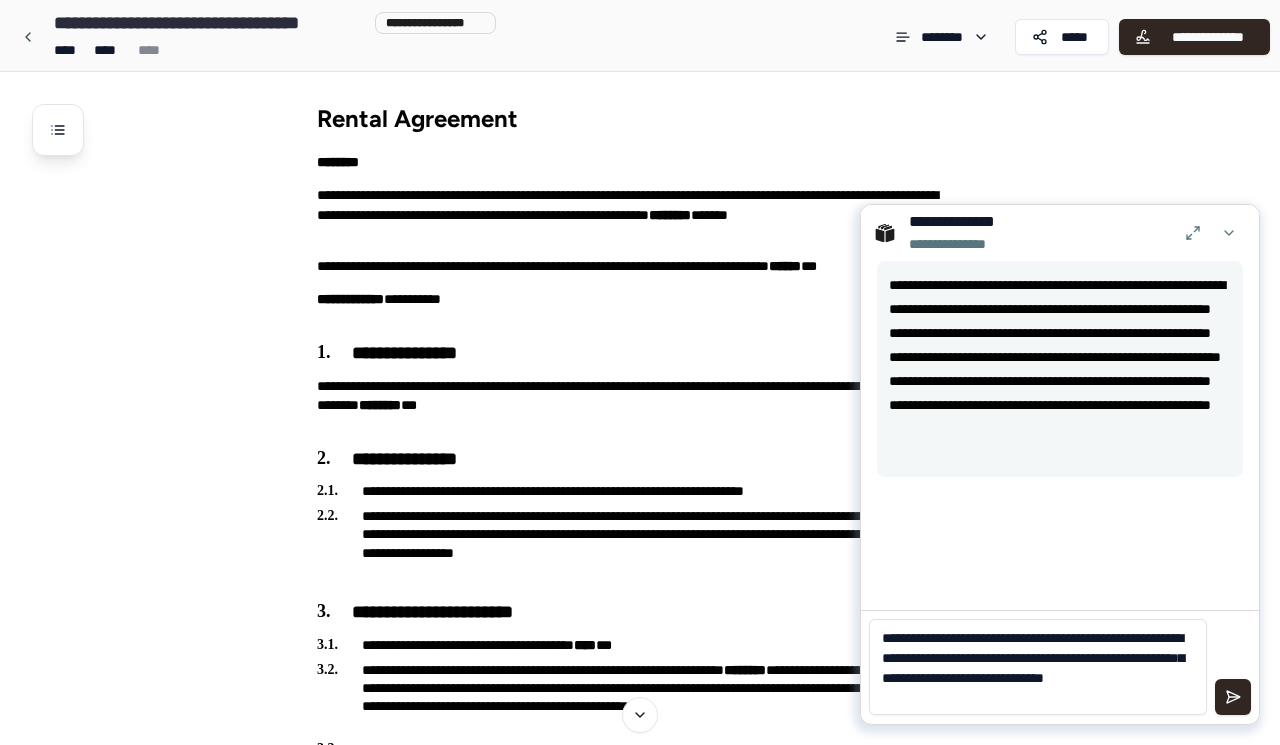 click on "**********" at bounding box center [1038, 667] 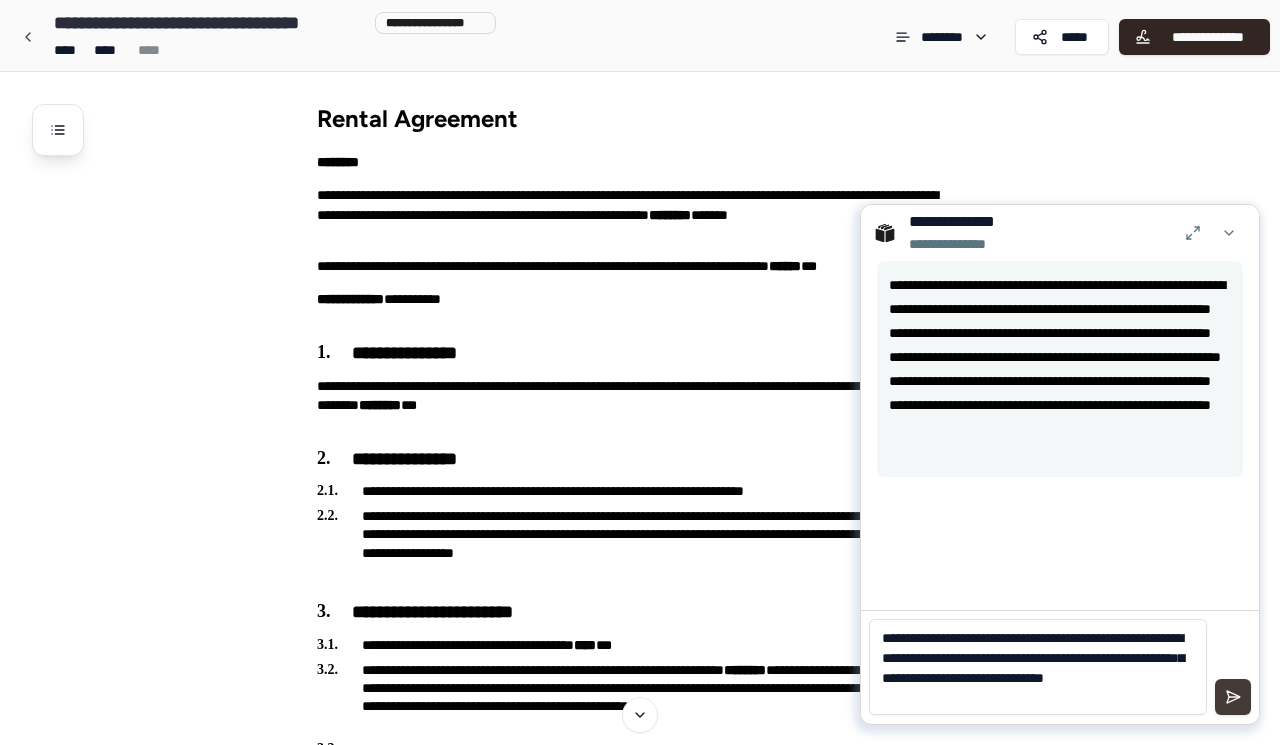 type on "**********" 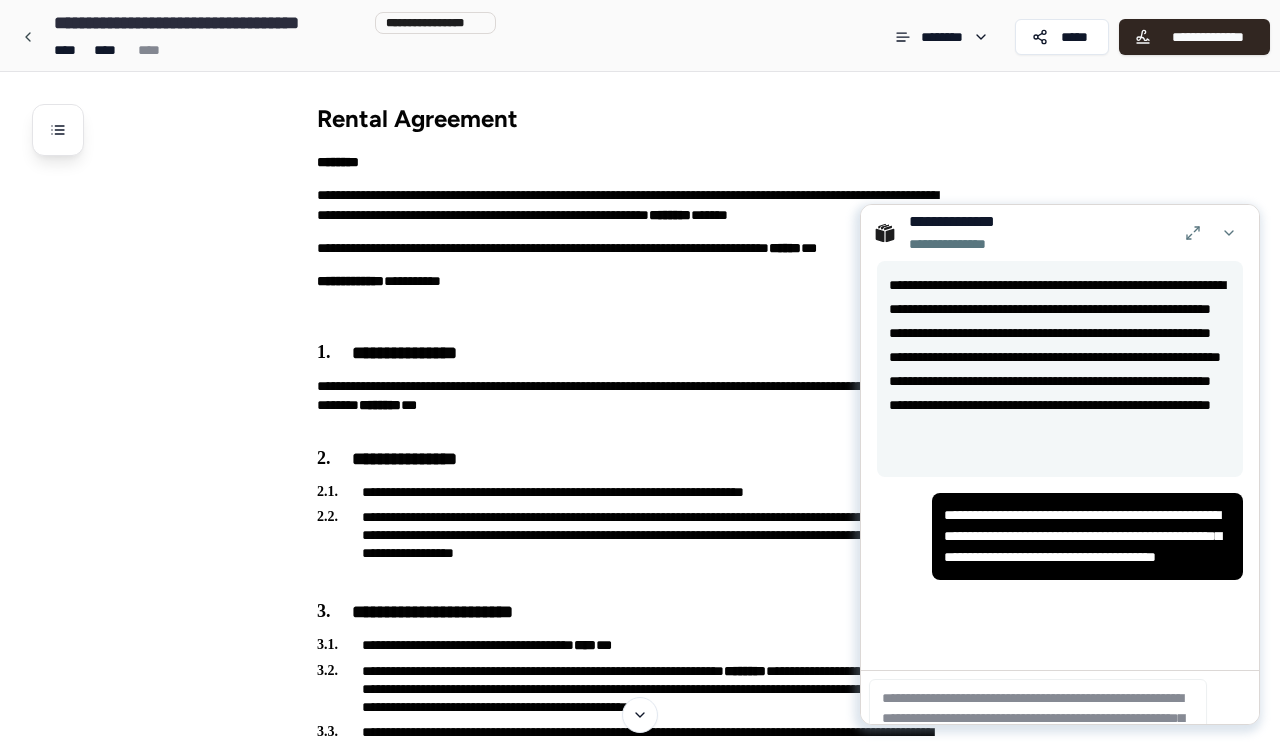 type 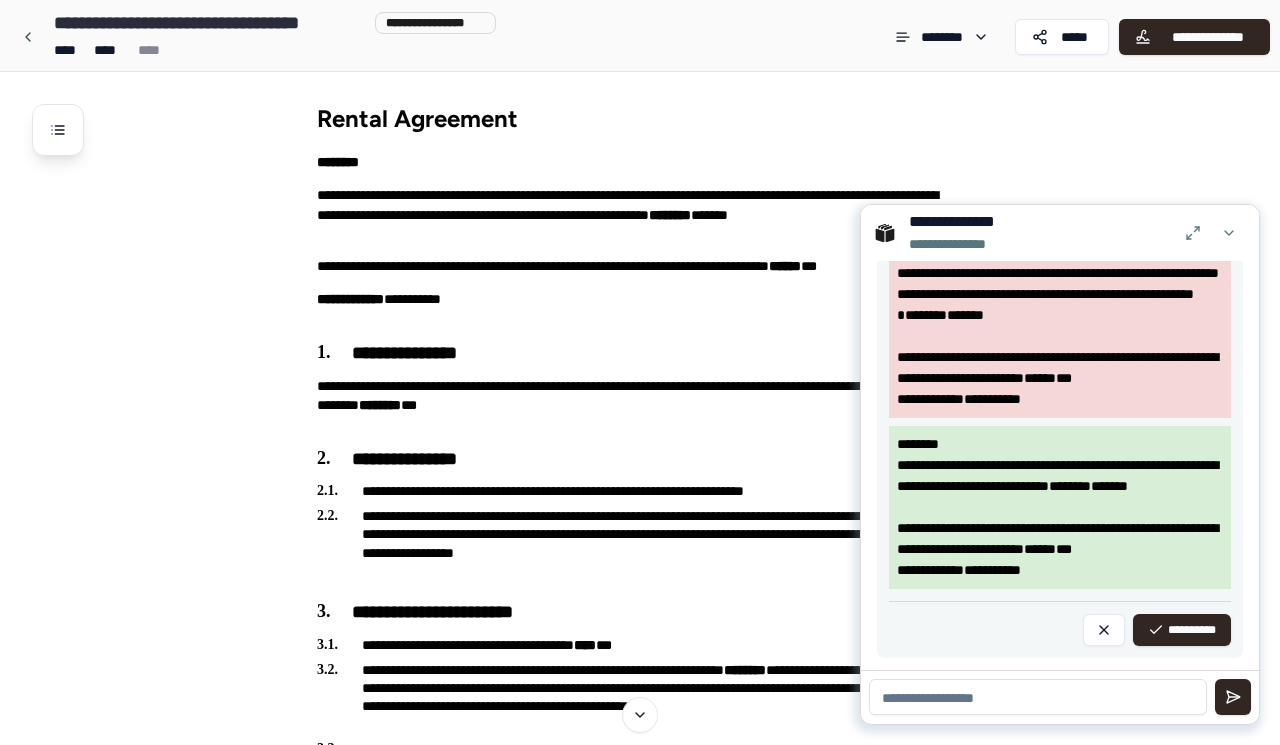 scroll, scrollTop: 648, scrollLeft: 0, axis: vertical 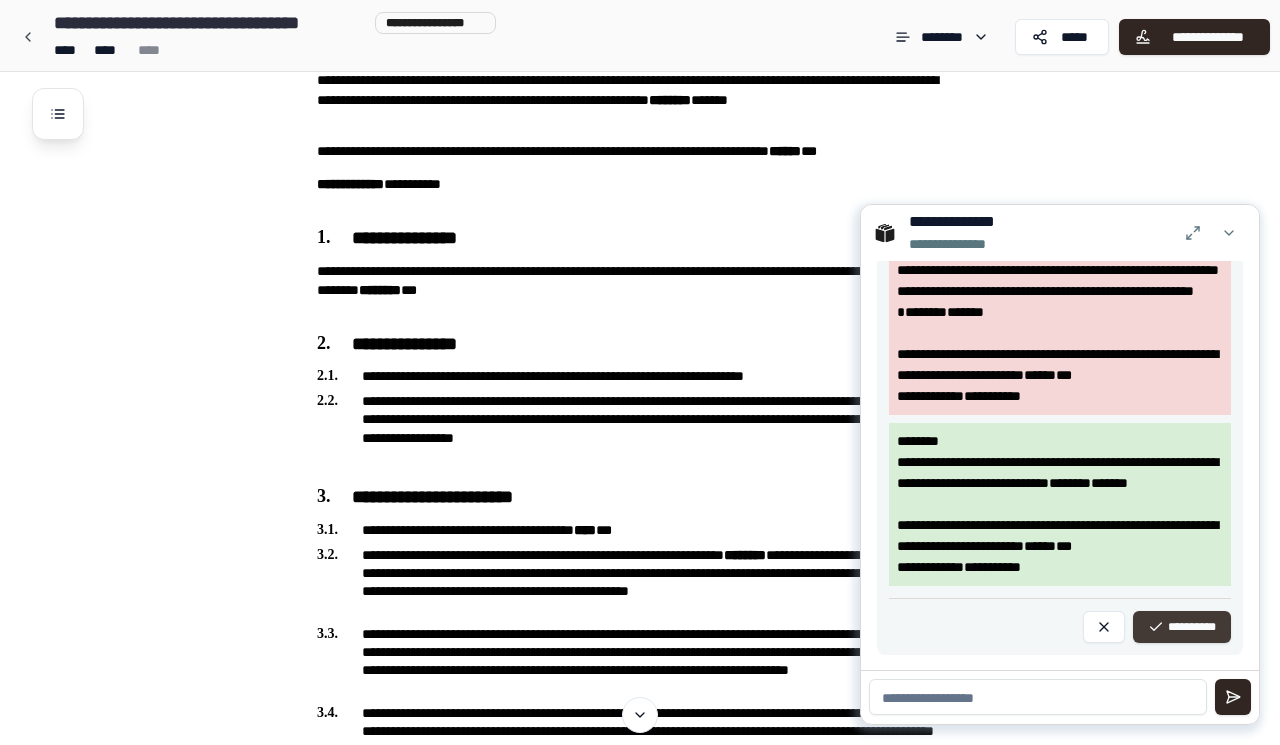 click on "**********" at bounding box center (1182, 627) 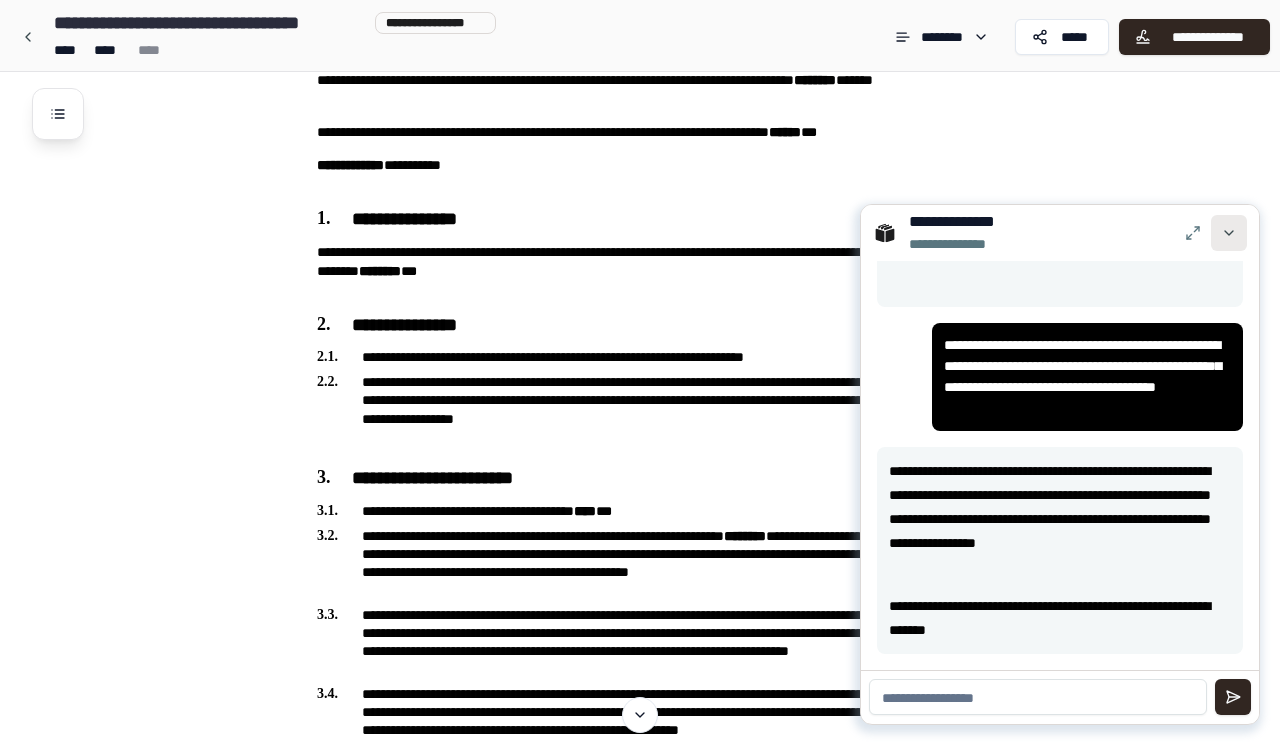 scroll, scrollTop: 169, scrollLeft: 0, axis: vertical 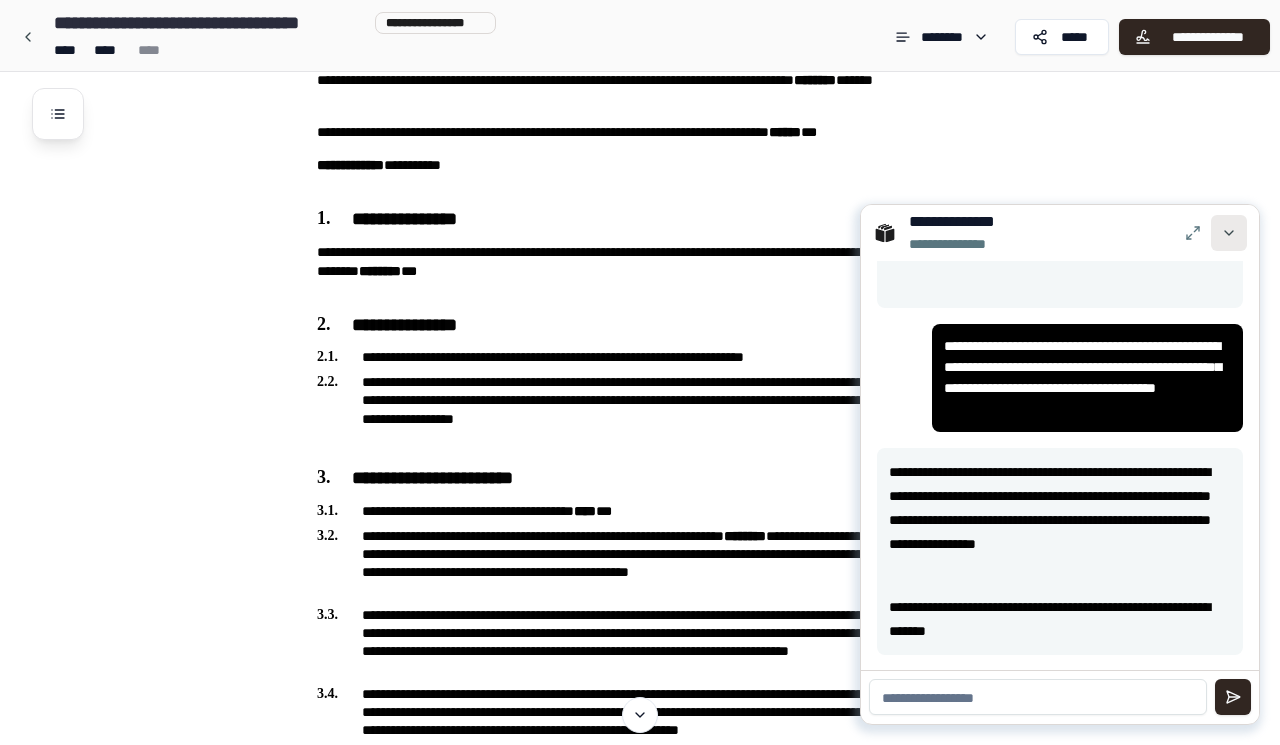 click at bounding box center [1229, 233] 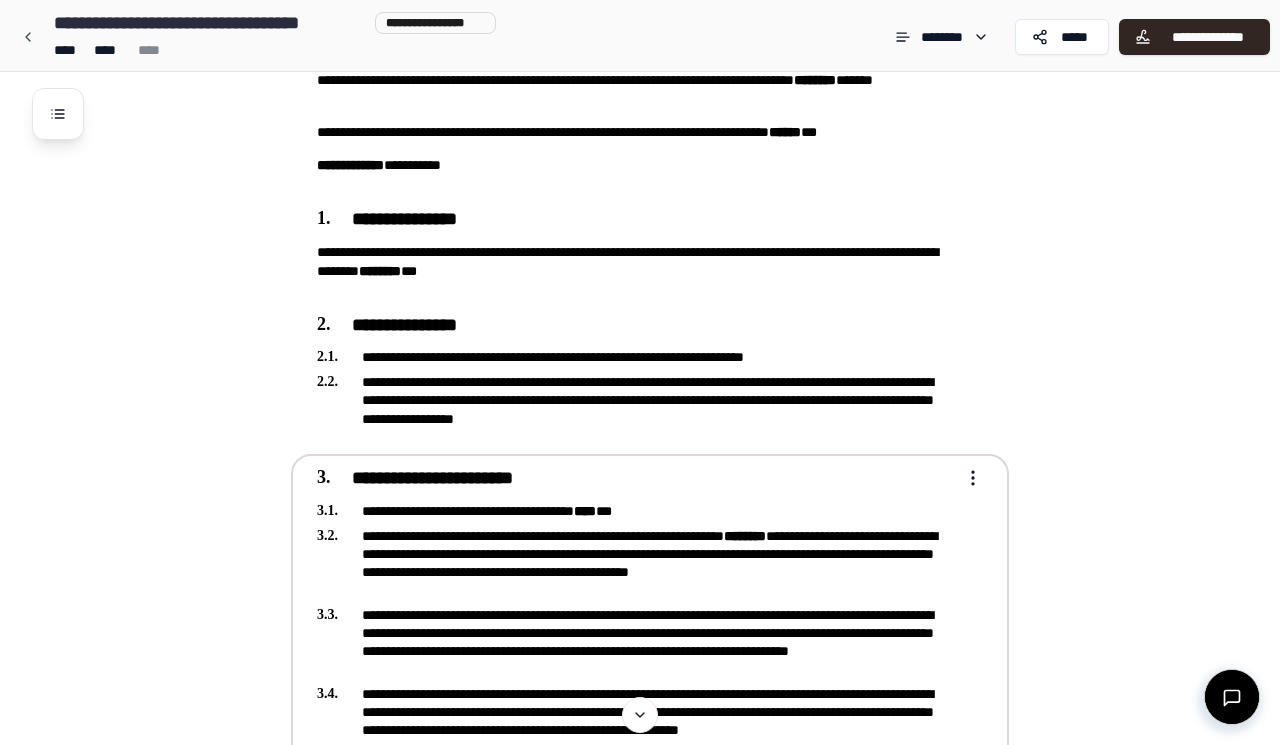 scroll, scrollTop: 100, scrollLeft: 0, axis: vertical 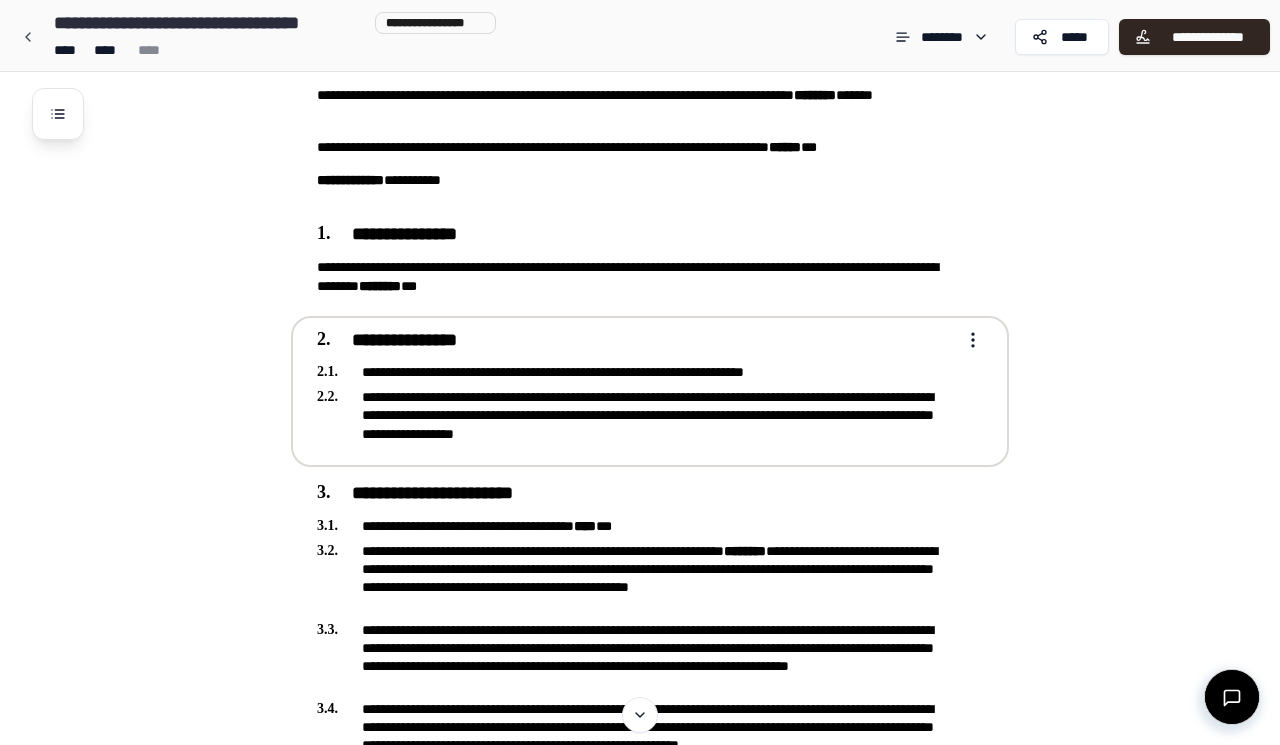 click on "**********" at bounding box center (640, 2623) 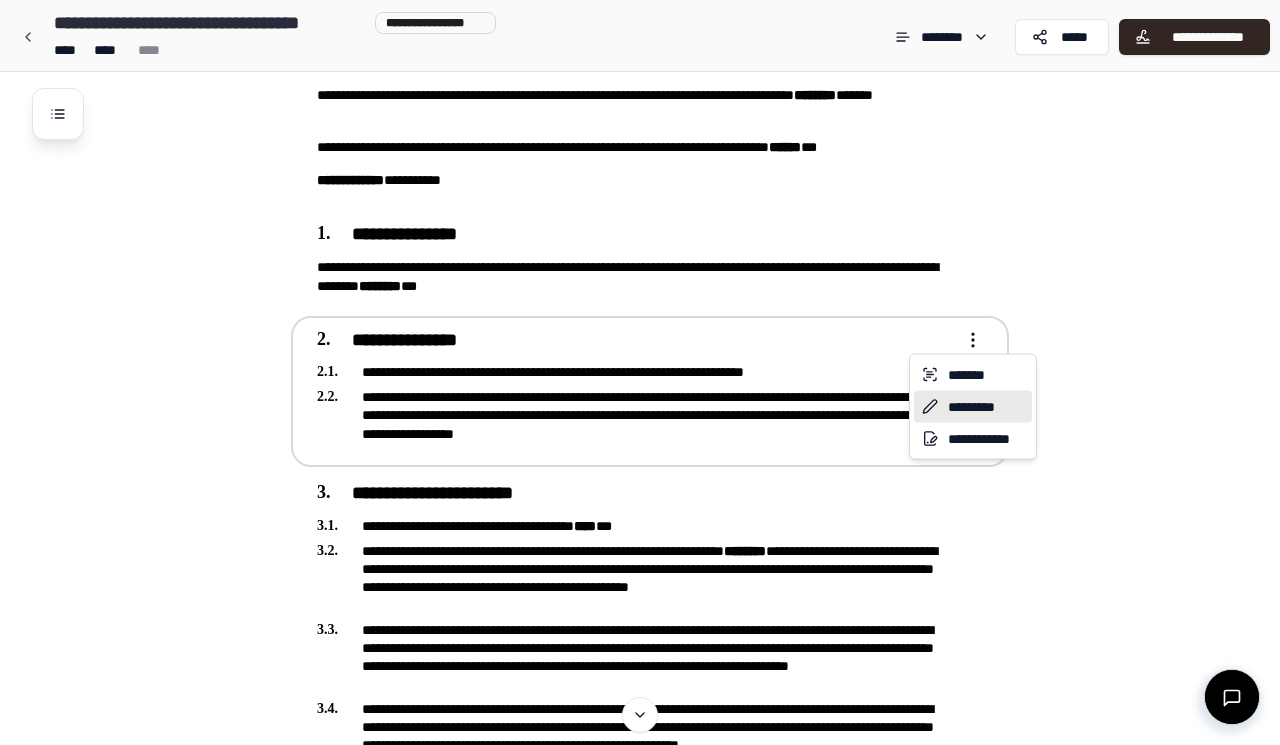 click on "*********" at bounding box center (973, 407) 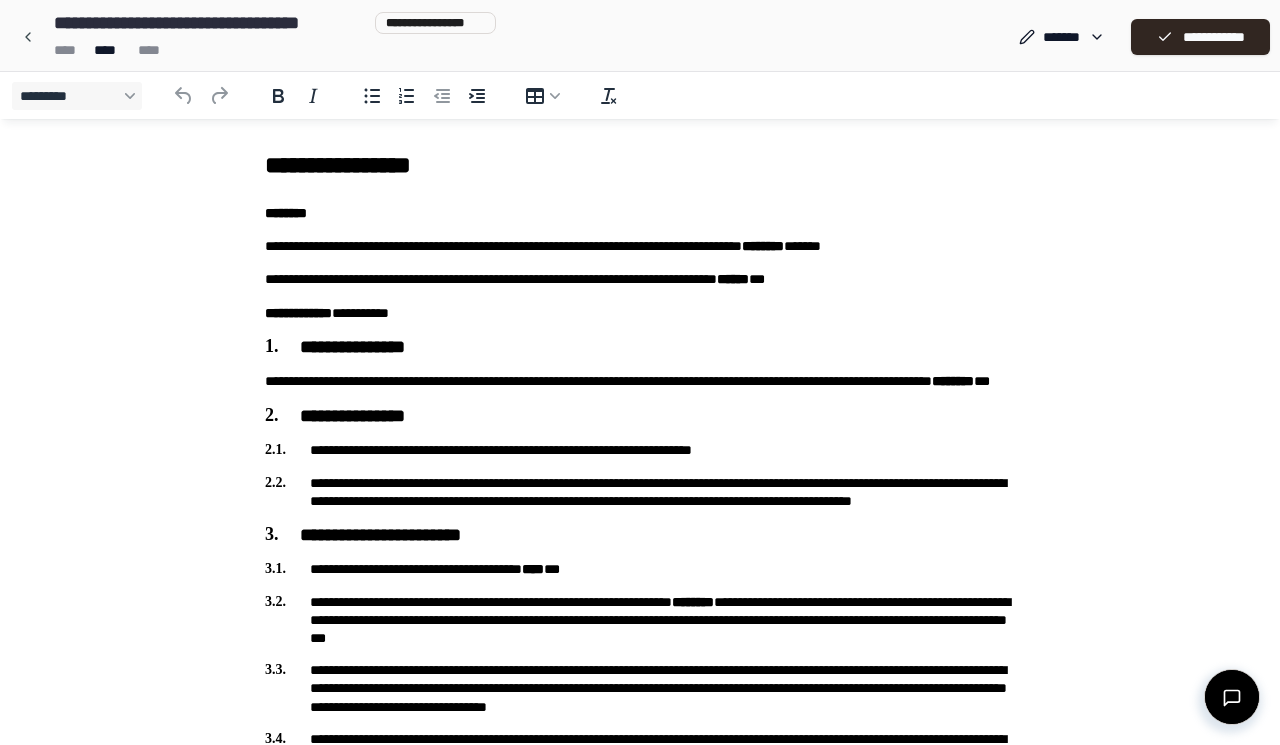 scroll, scrollTop: 0, scrollLeft: 0, axis: both 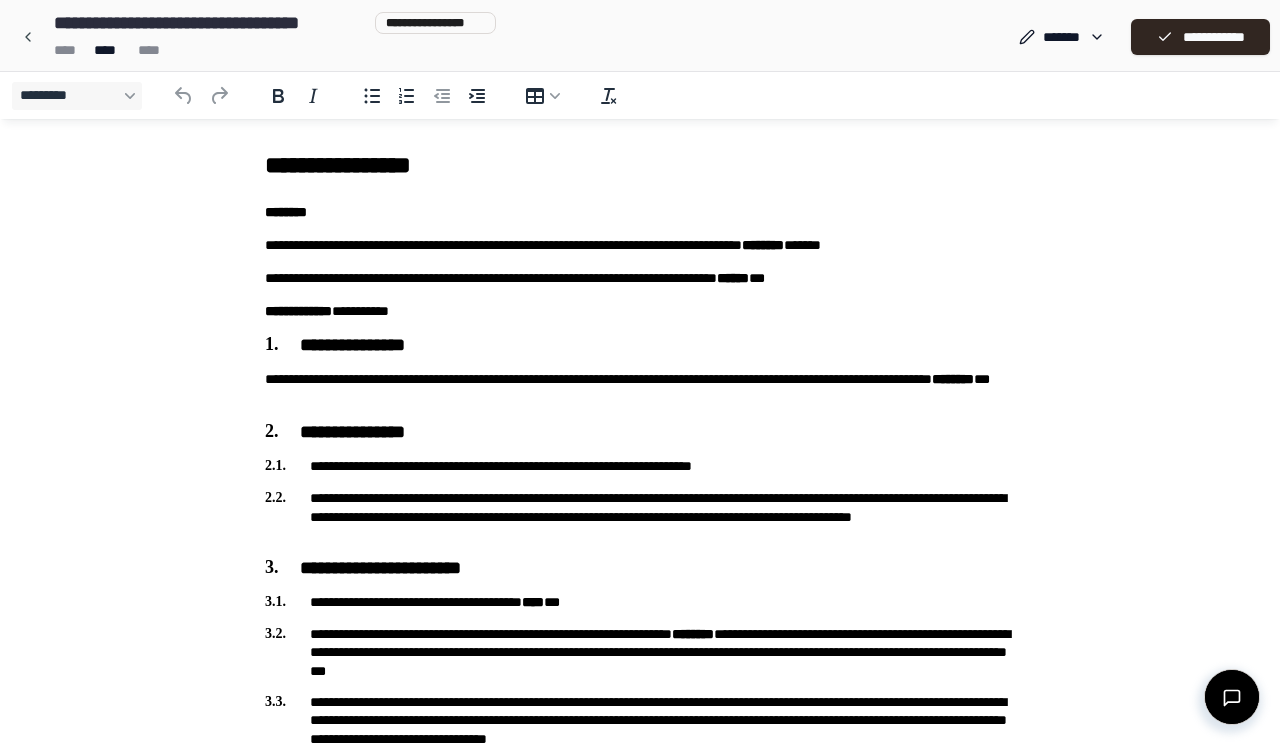 click on "**********" at bounding box center [640, 2342] 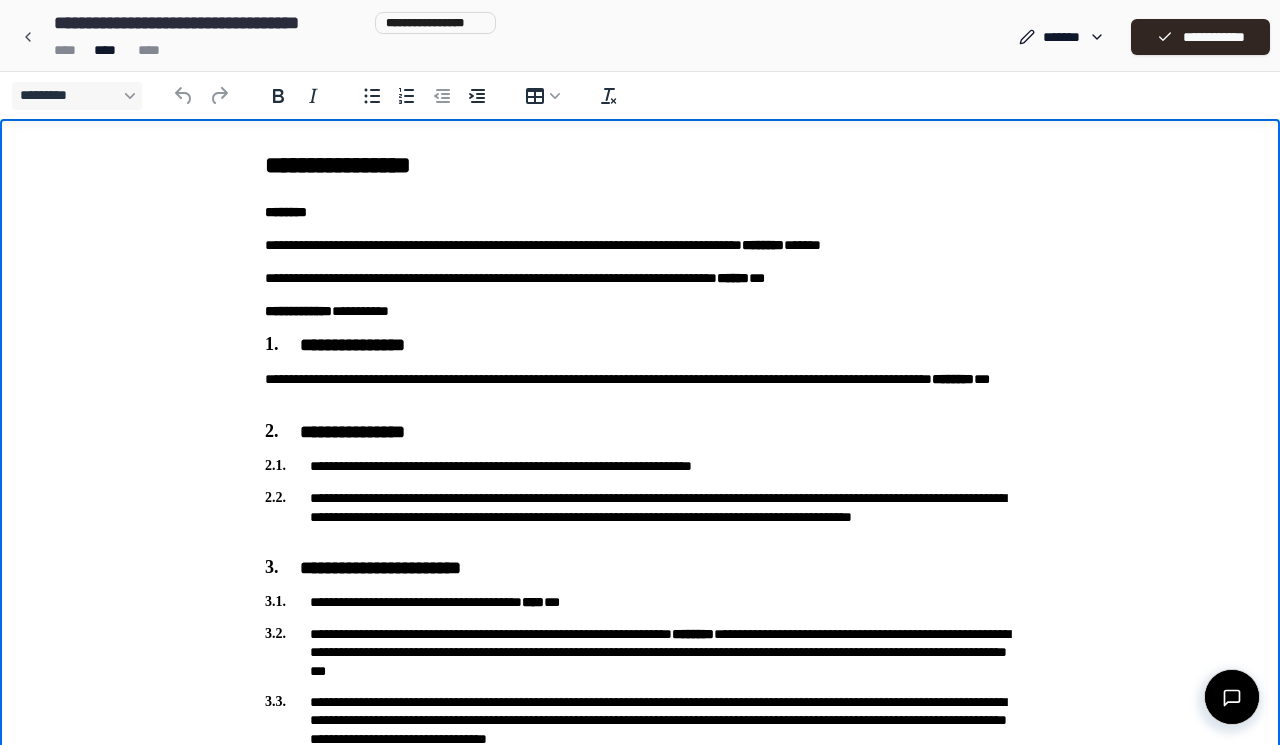 click on "**********" at bounding box center (640, 466) 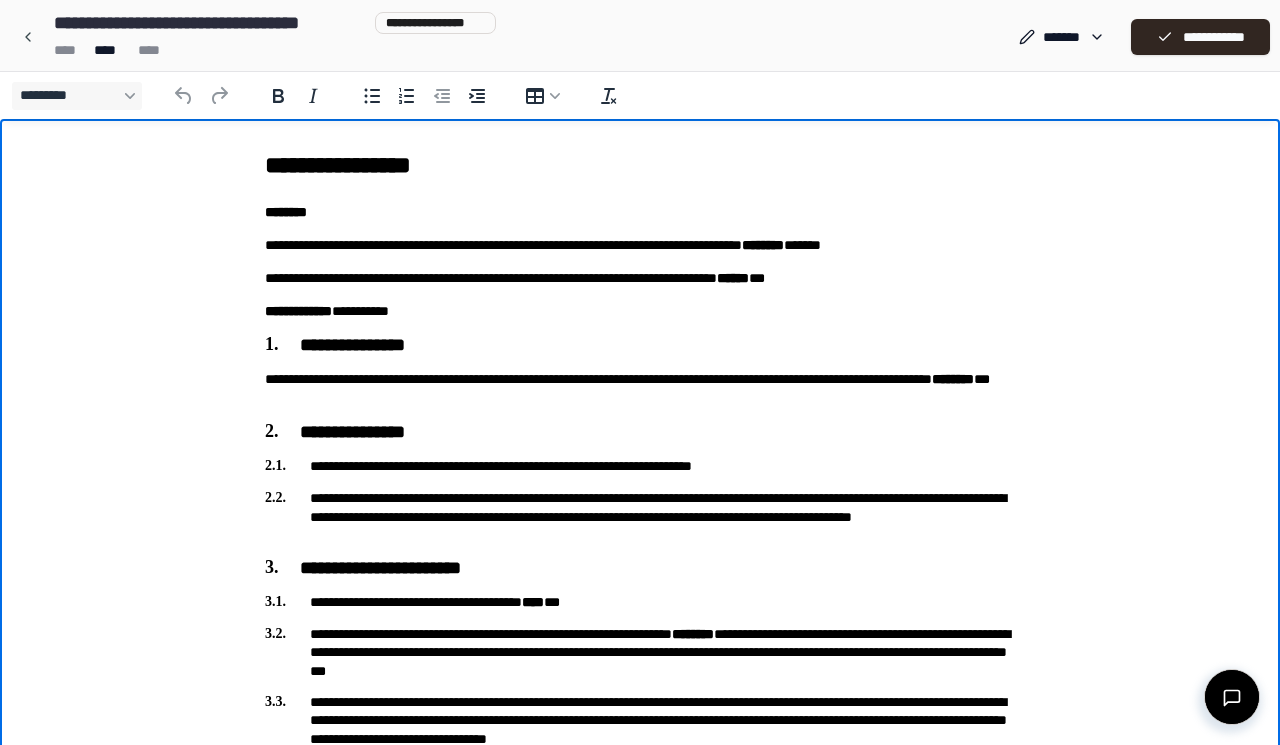 type 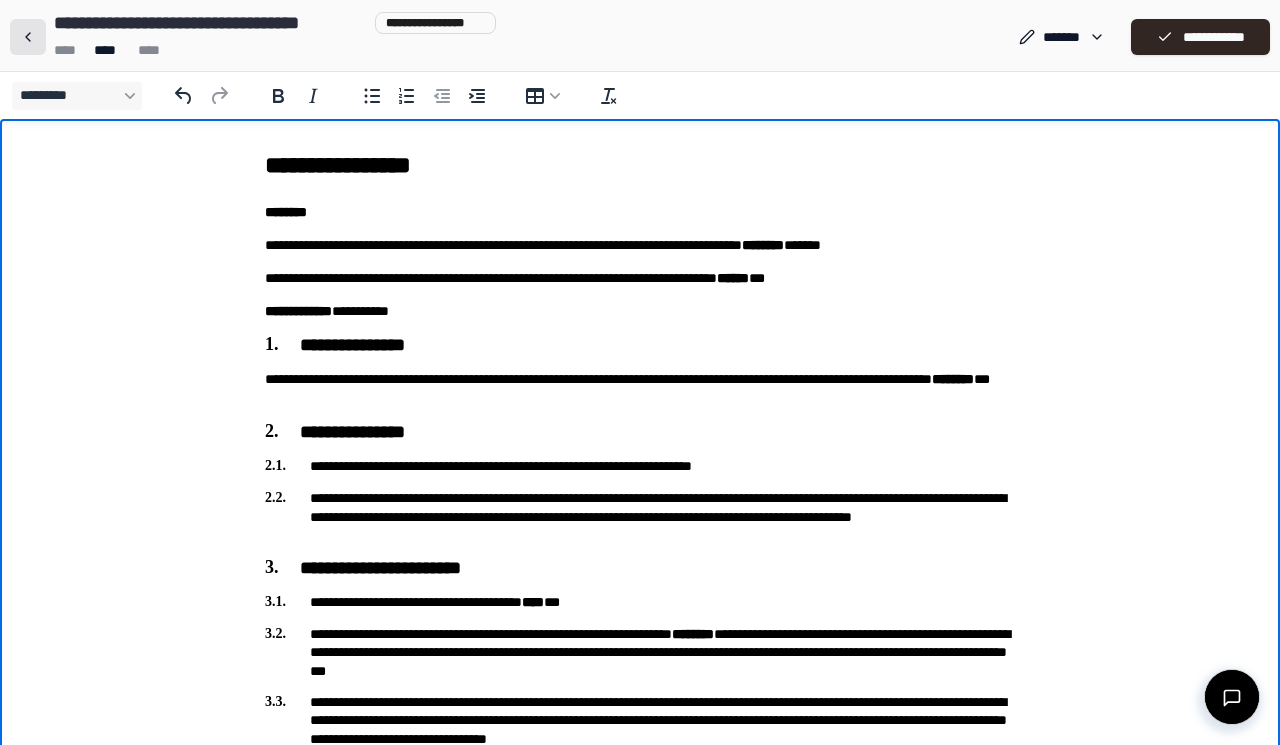 click at bounding box center [28, 37] 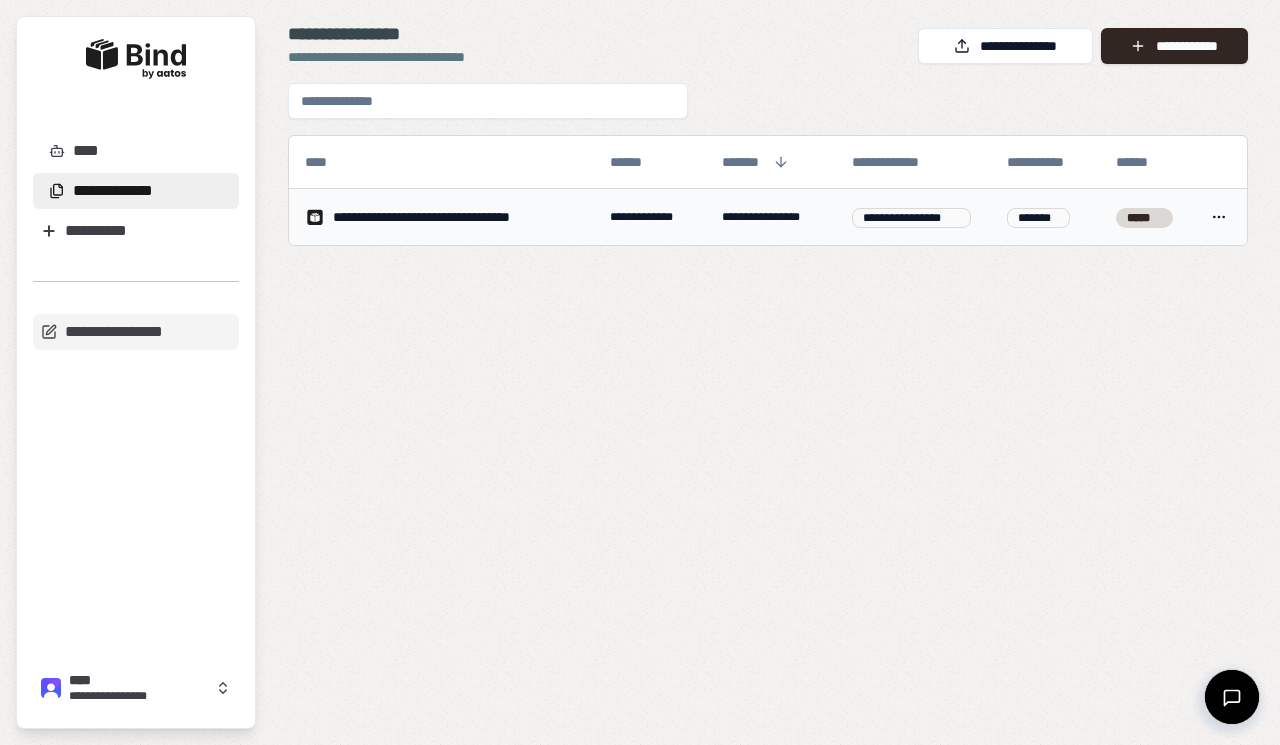 click on "**********" at bounding box center (441, 217) 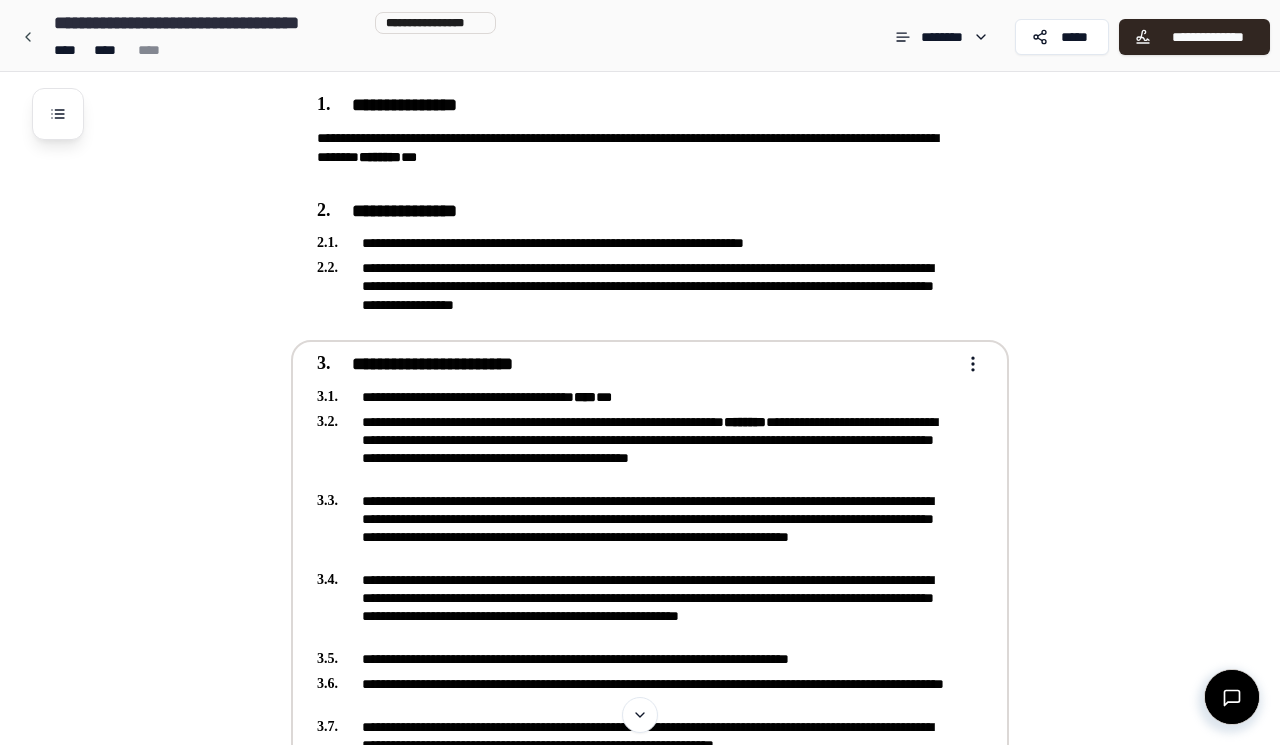 scroll, scrollTop: 234, scrollLeft: 0, axis: vertical 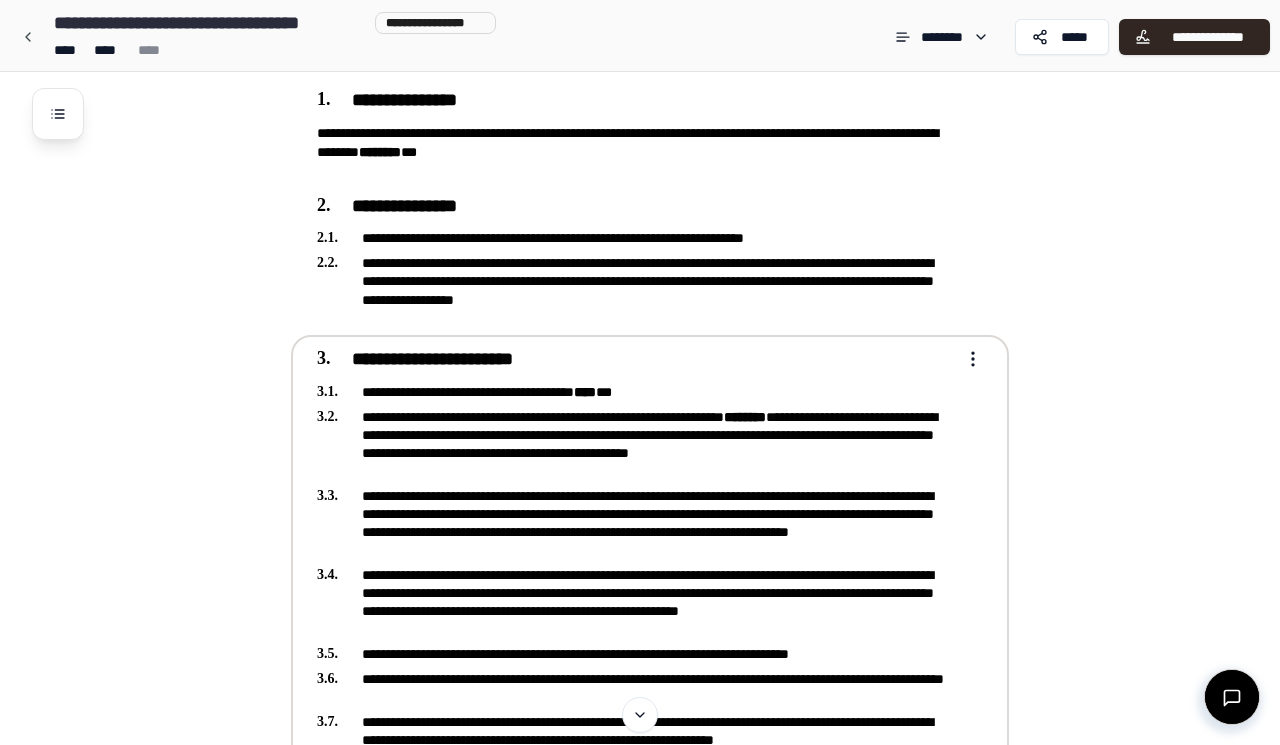 click on "**********" at bounding box center (640, 2489) 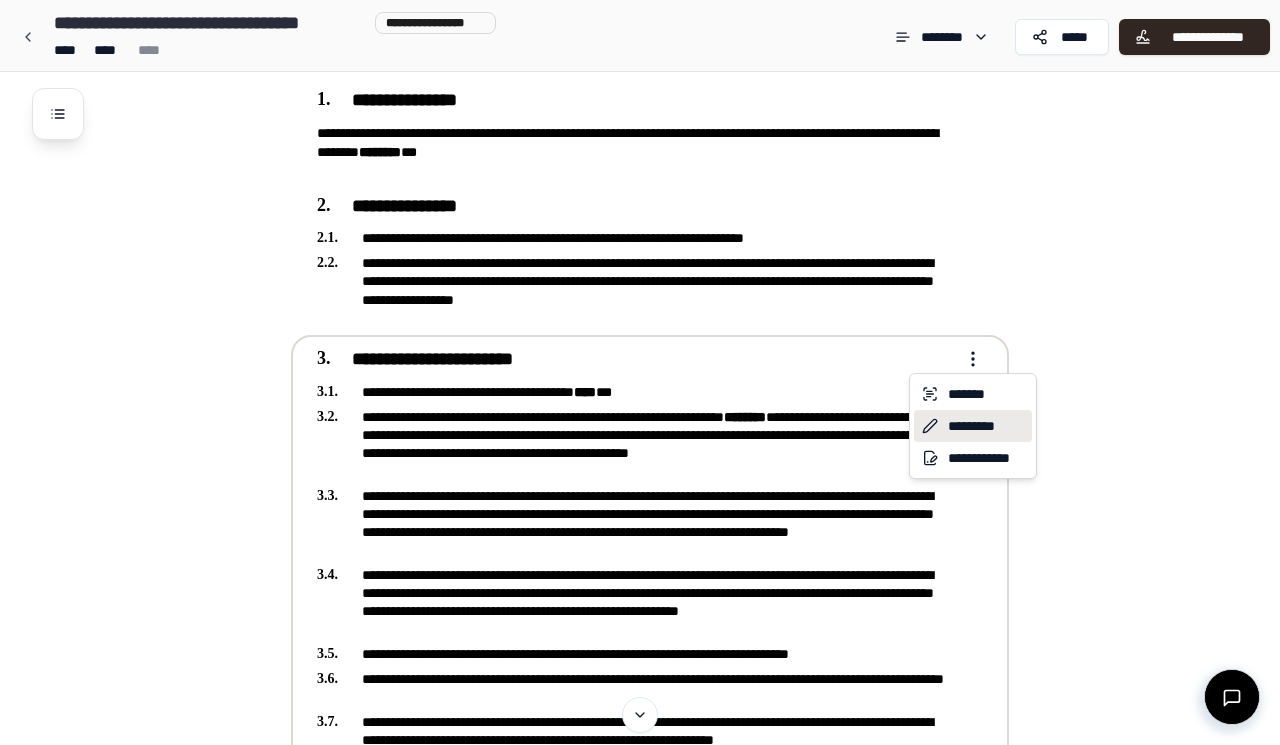 click on "*********" at bounding box center (973, 426) 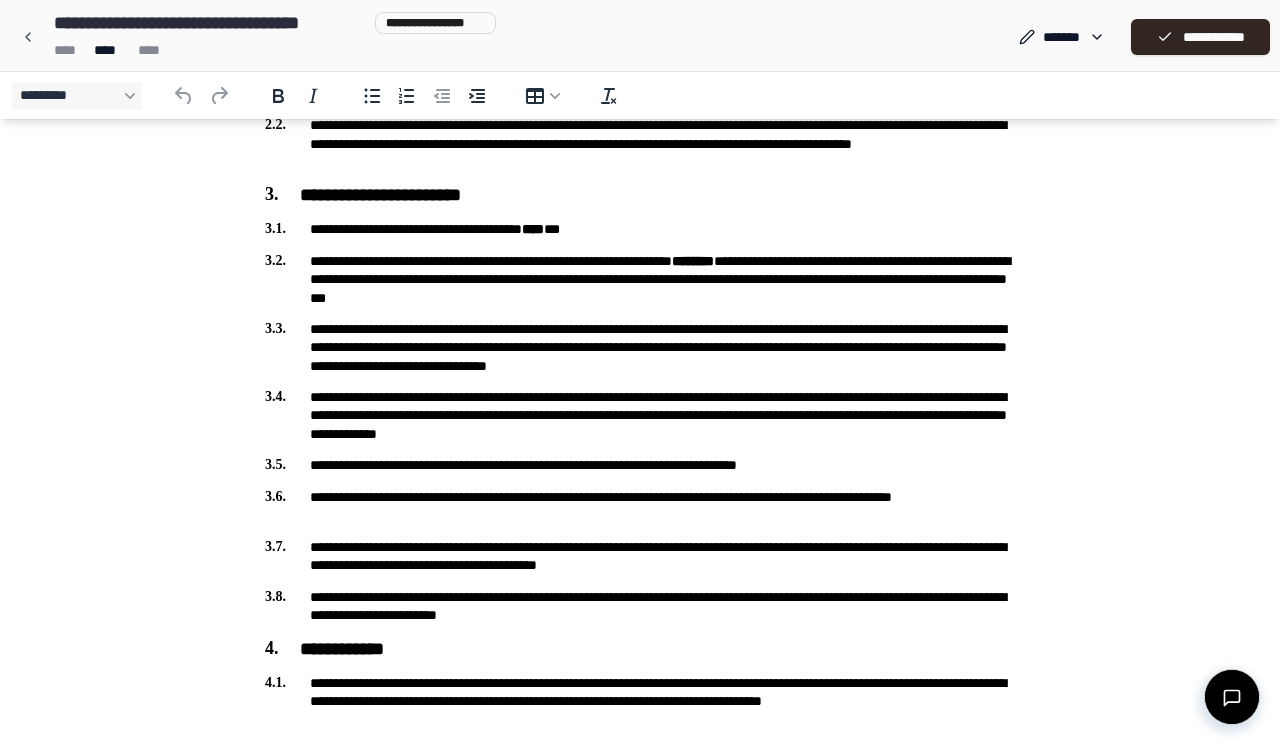 scroll, scrollTop: 427, scrollLeft: 0, axis: vertical 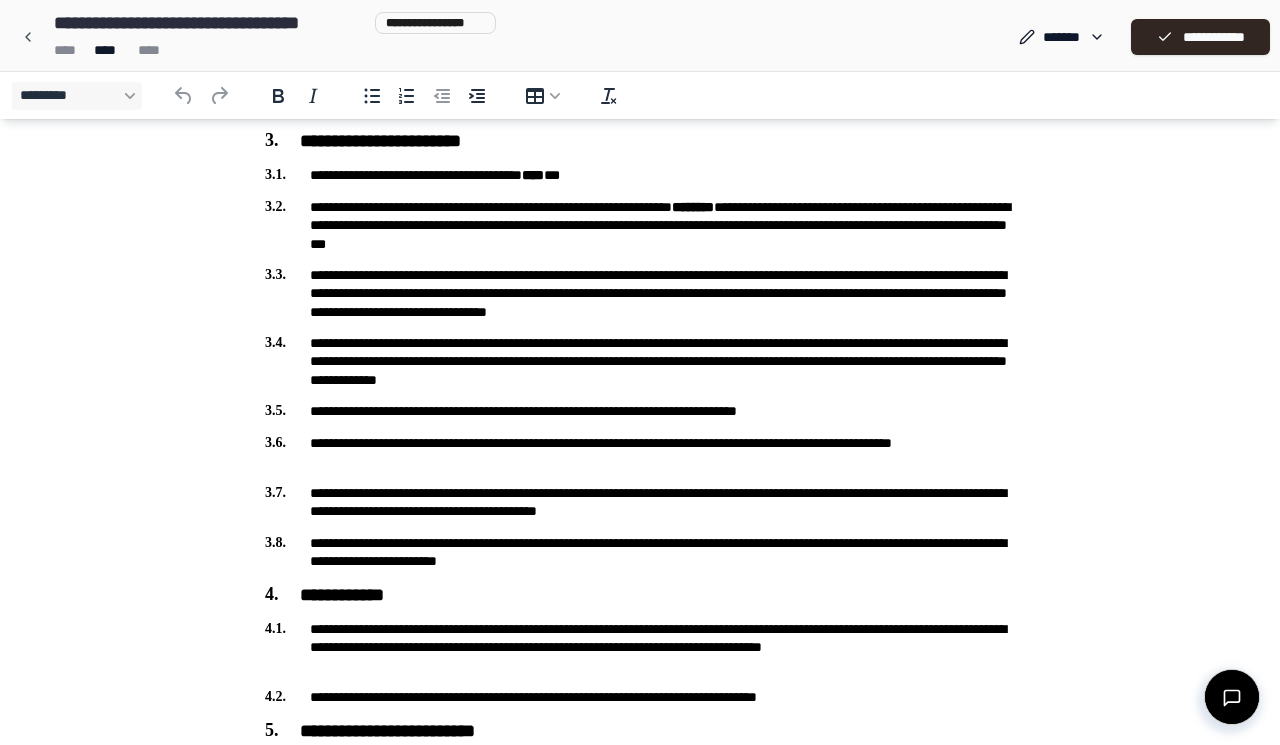 click on "**********" at bounding box center [640, 175] 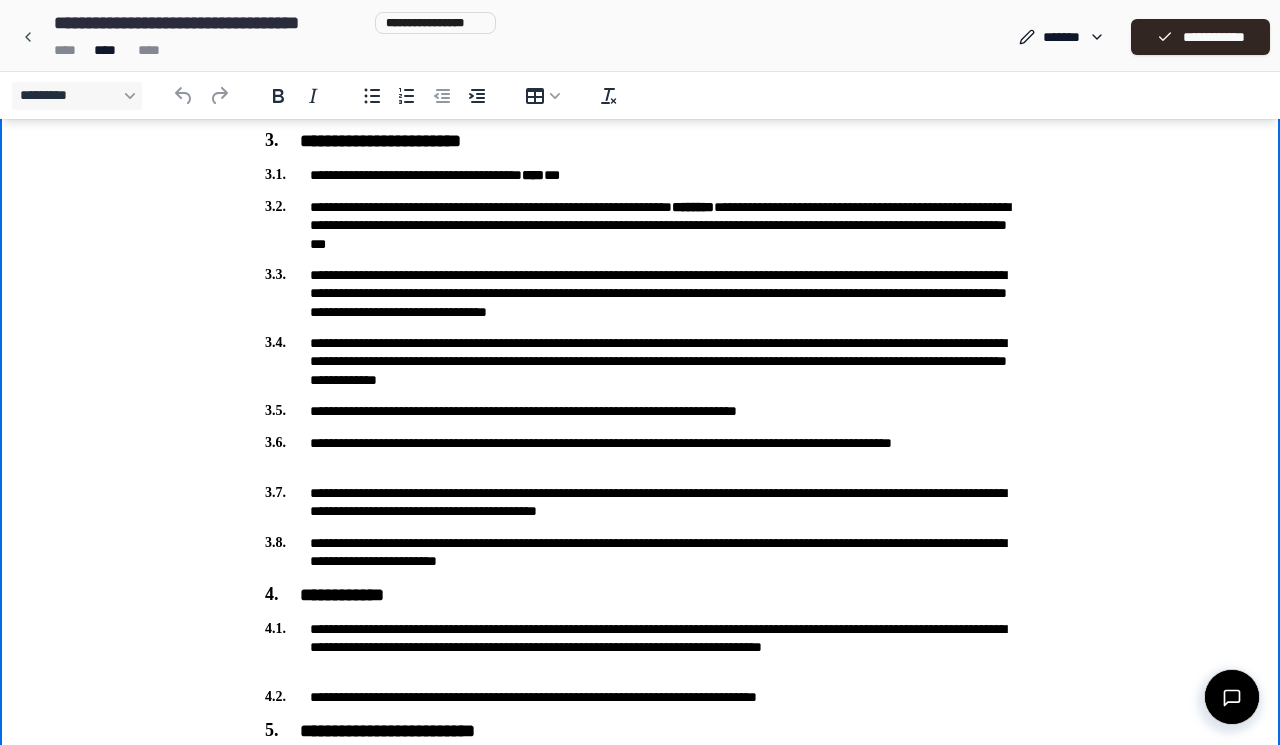 type 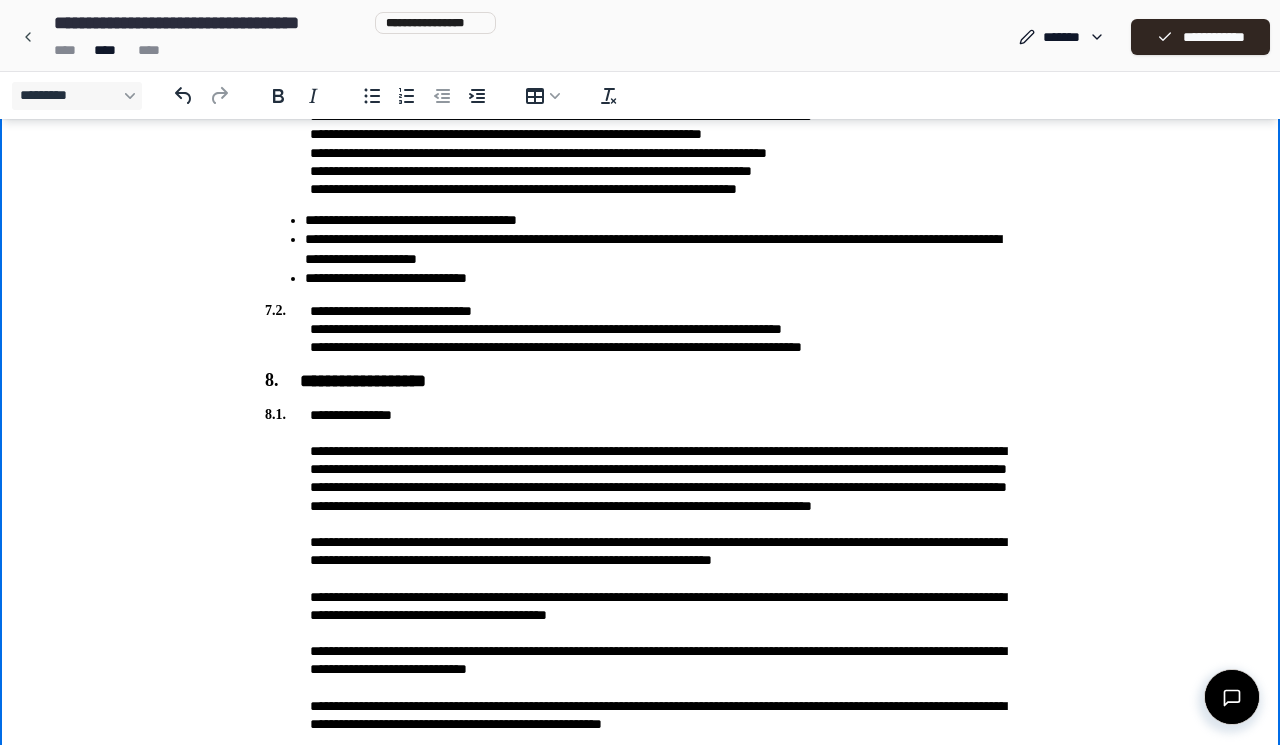 scroll, scrollTop: 2503, scrollLeft: 0, axis: vertical 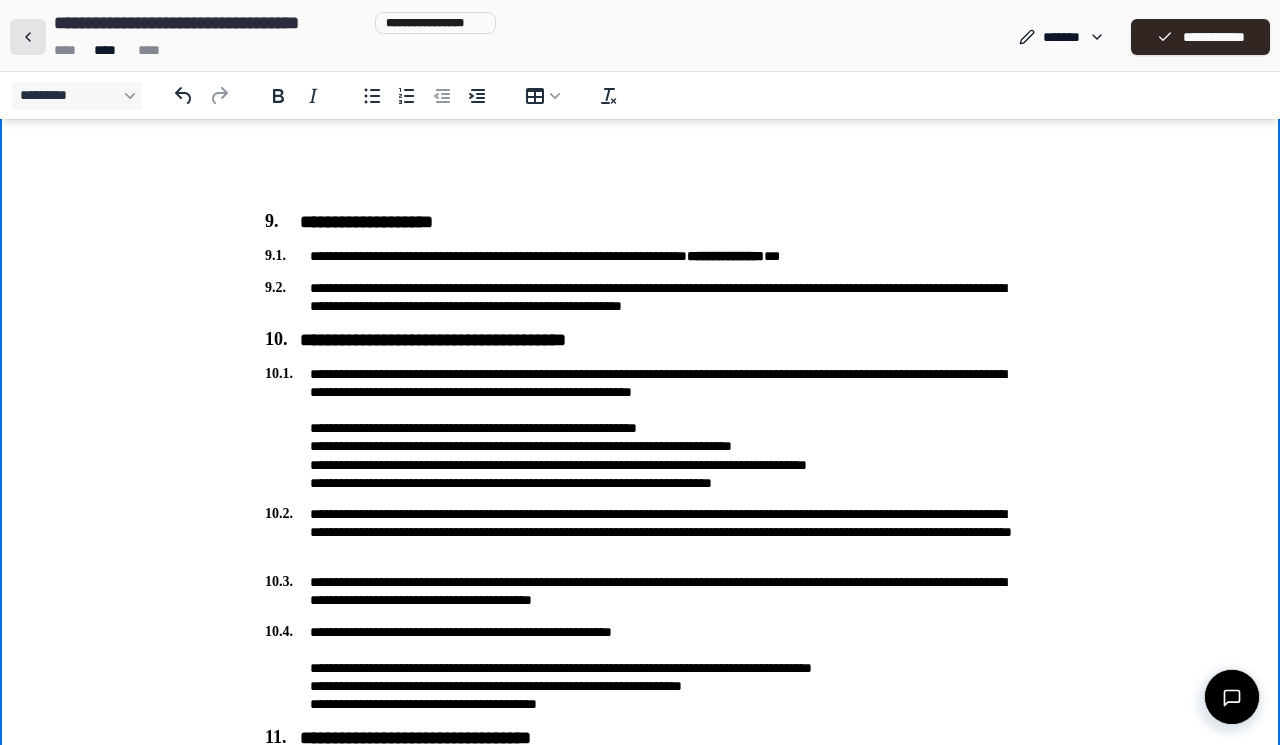 click at bounding box center [28, 37] 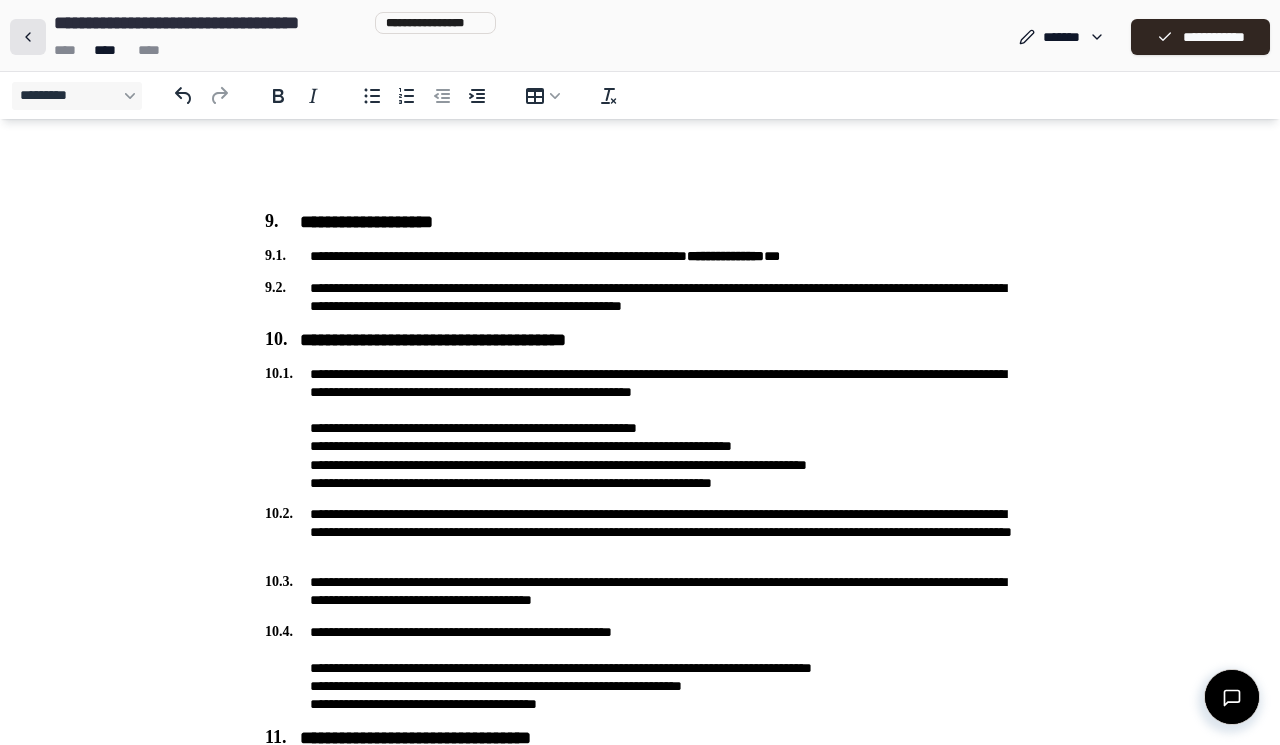 scroll, scrollTop: 0, scrollLeft: 0, axis: both 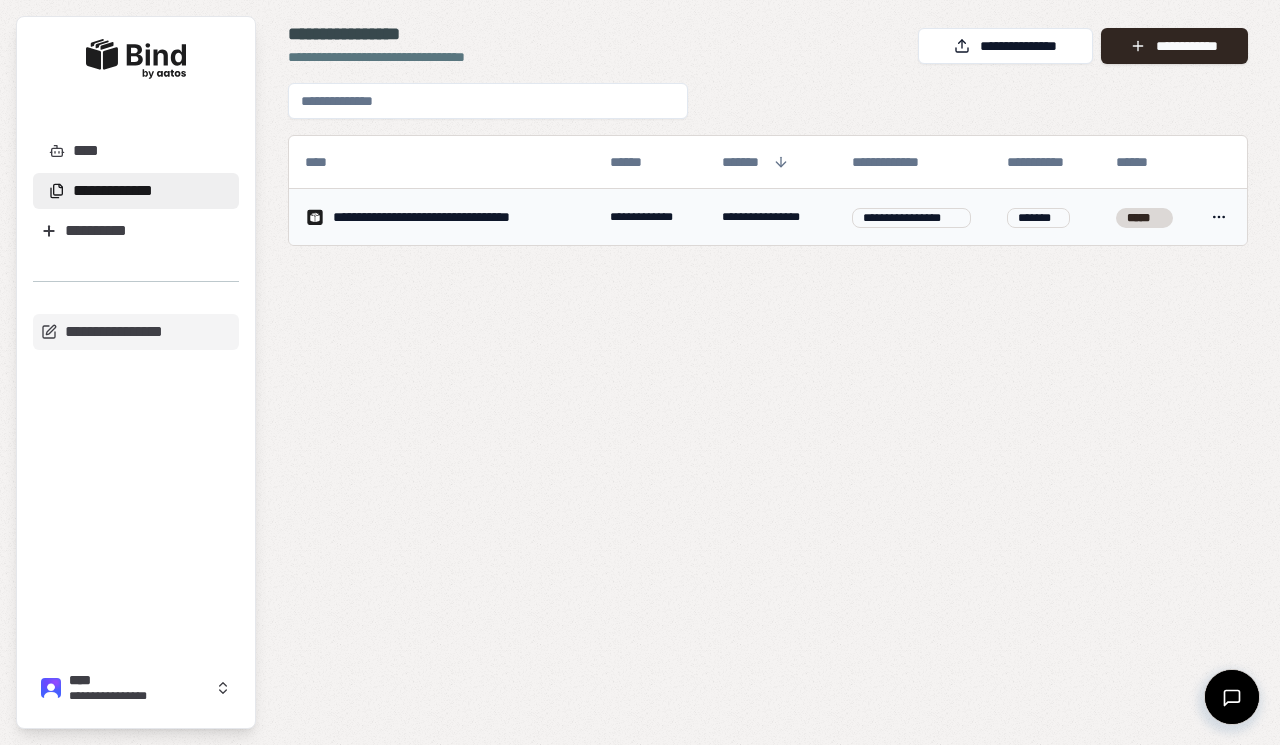 click on "**********" at bounding box center (451, 217) 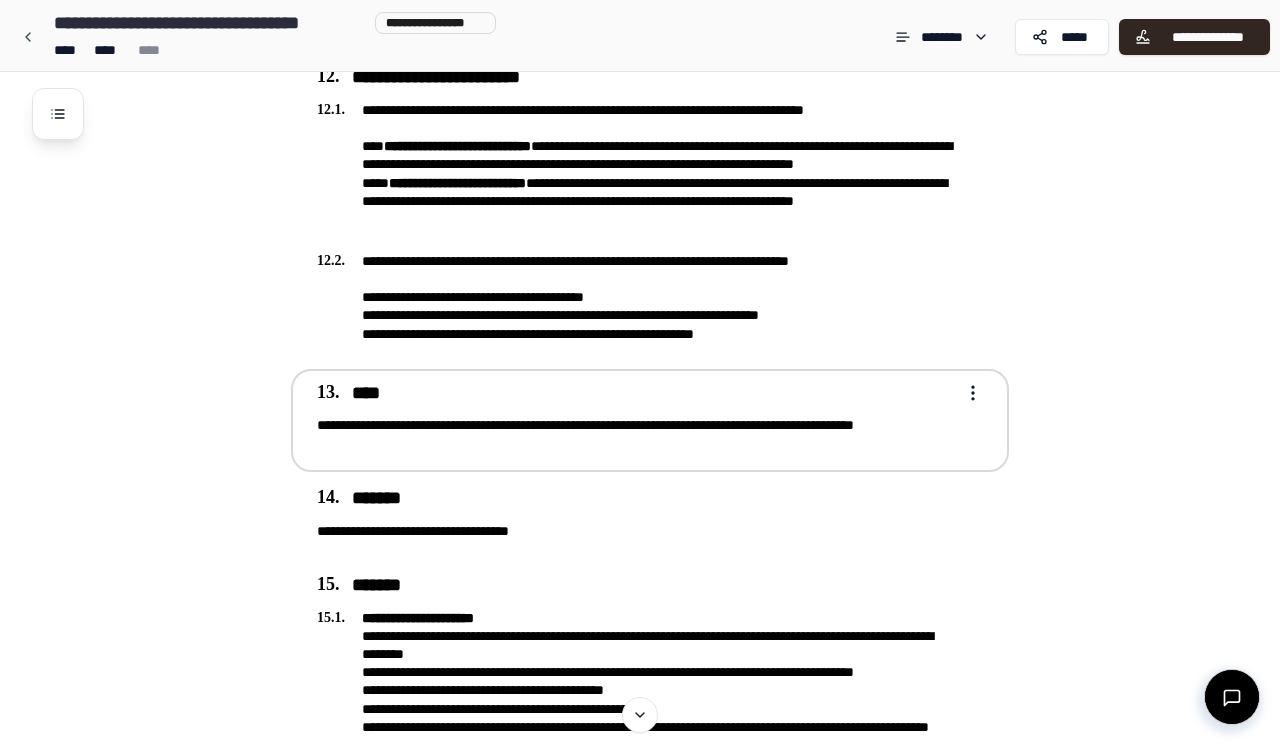 scroll, scrollTop: 4701, scrollLeft: 0, axis: vertical 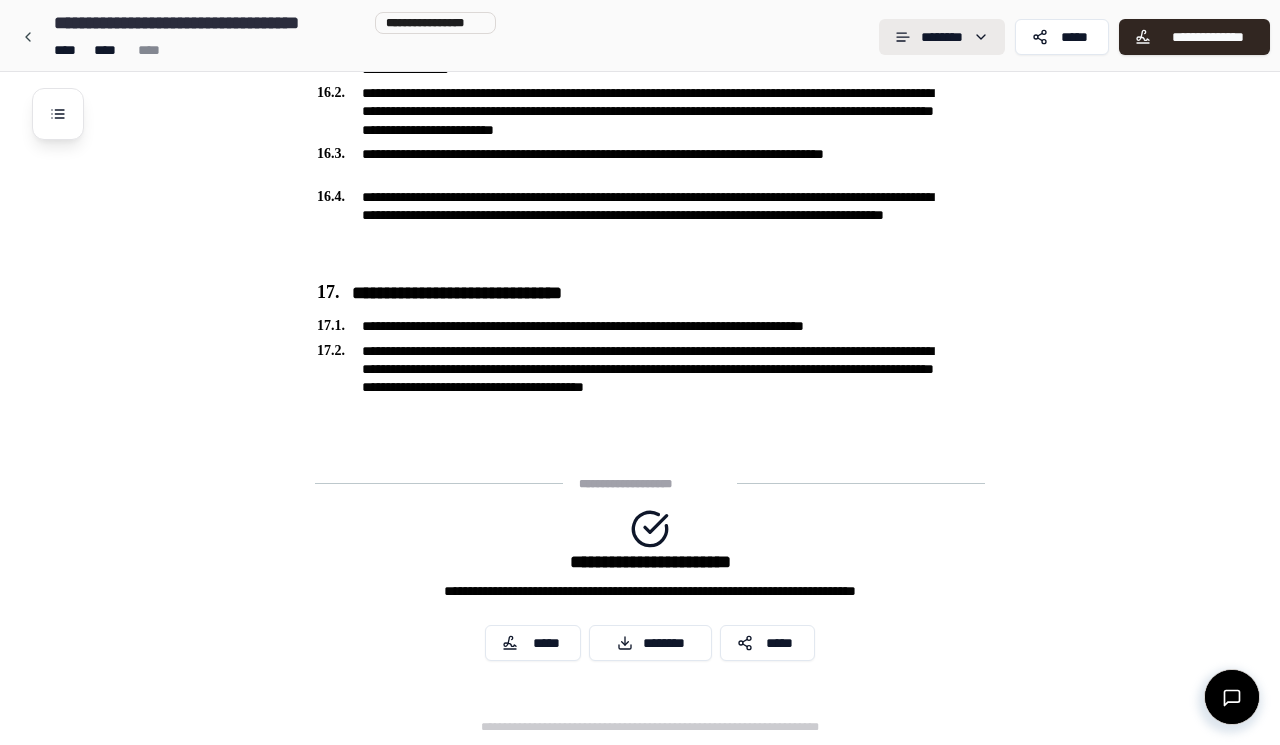 click on "**********" at bounding box center (640, -1978) 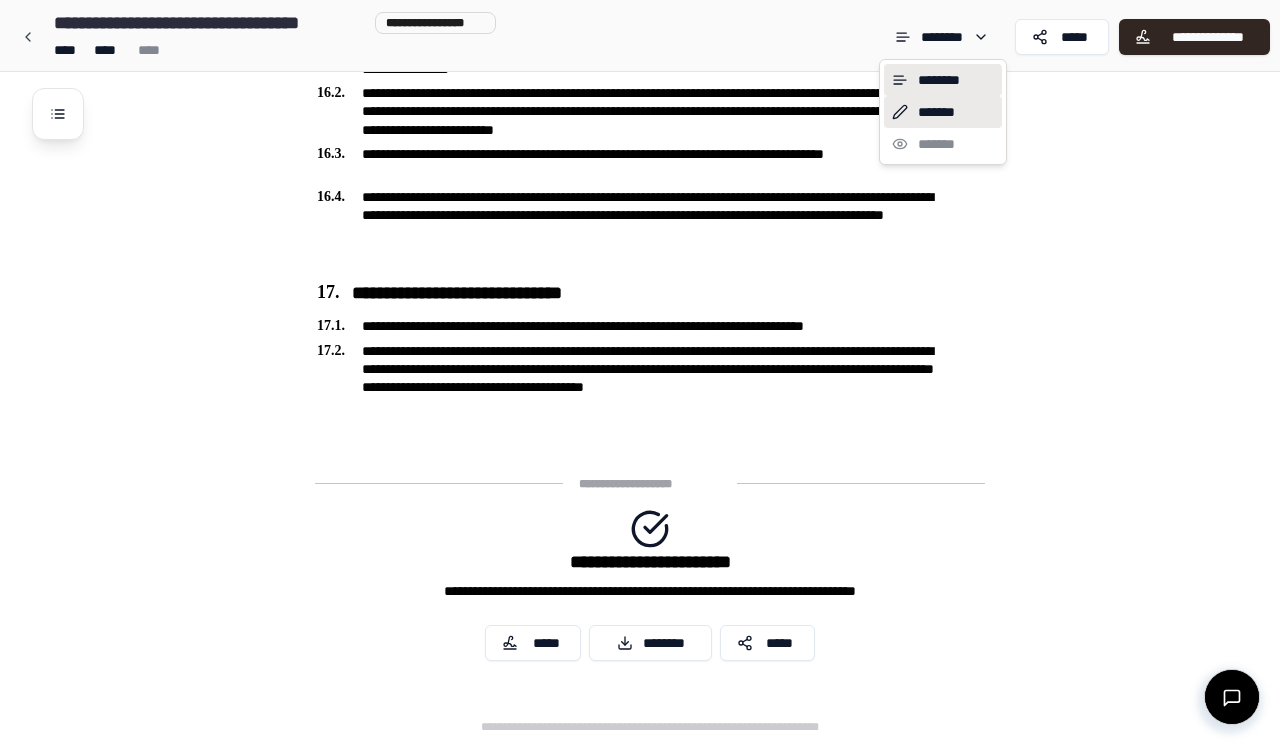 click on "*******" at bounding box center (943, 112) 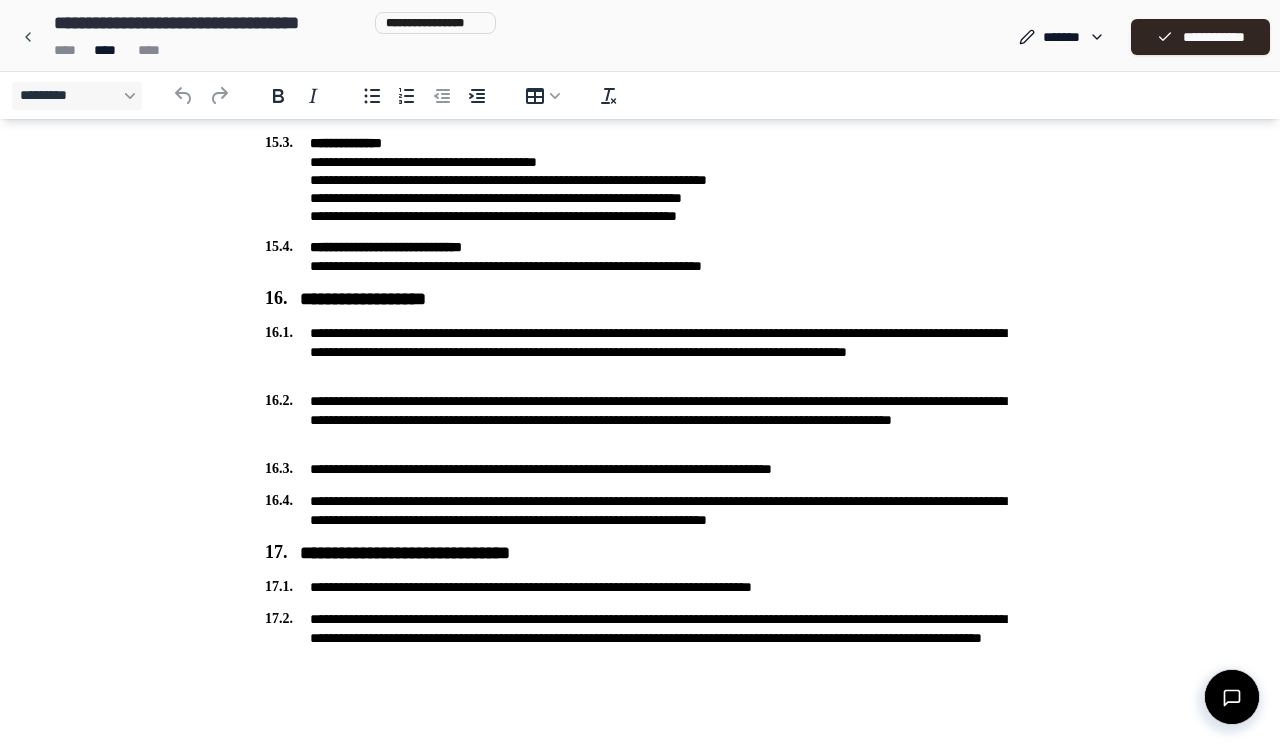 scroll, scrollTop: 3878, scrollLeft: 0, axis: vertical 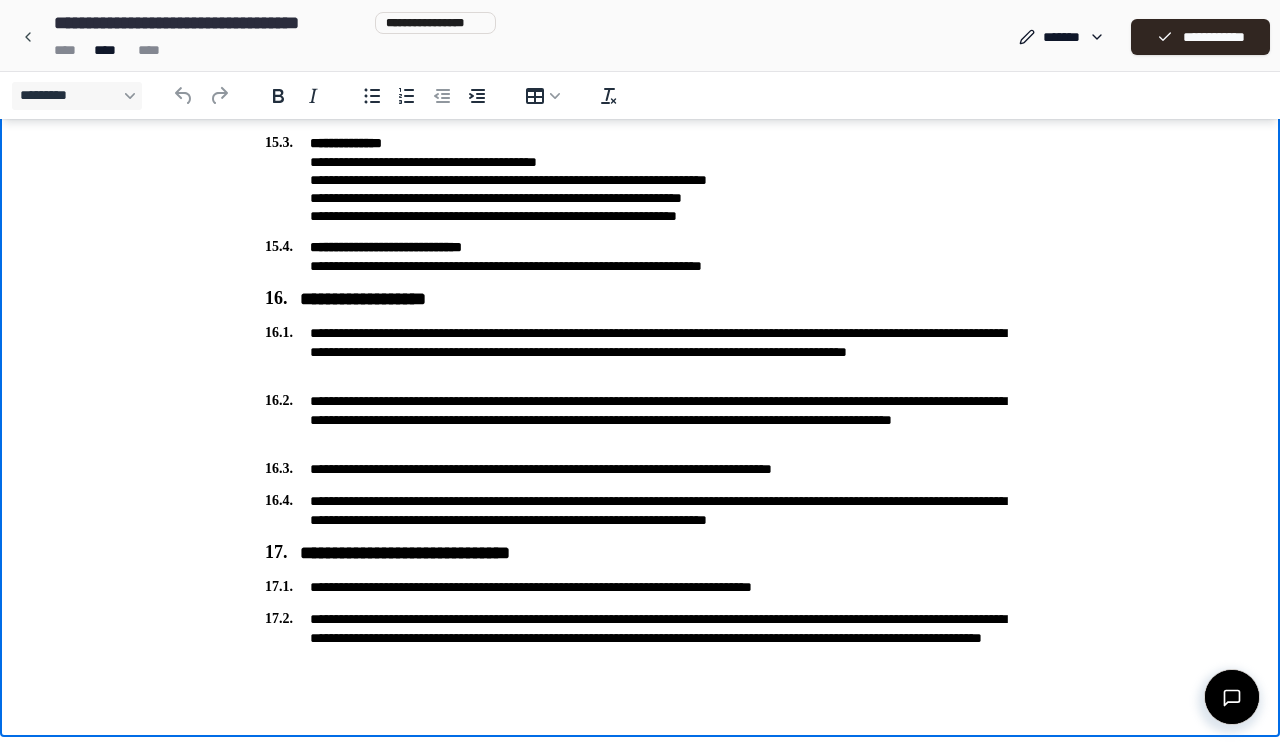 click on "**********" at bounding box center (640, -1536) 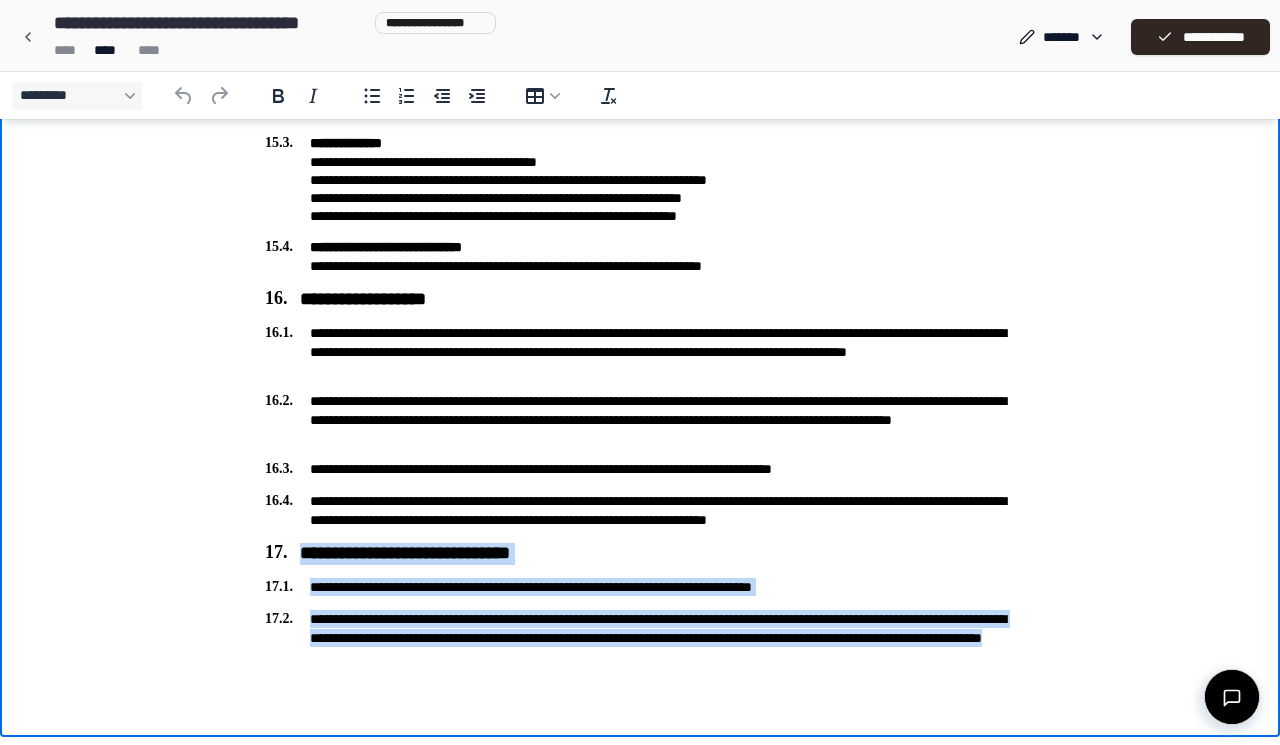 drag, startPoint x: 612, startPoint y: 647, endPoint x: 278, endPoint y: 557, distance: 345.91327 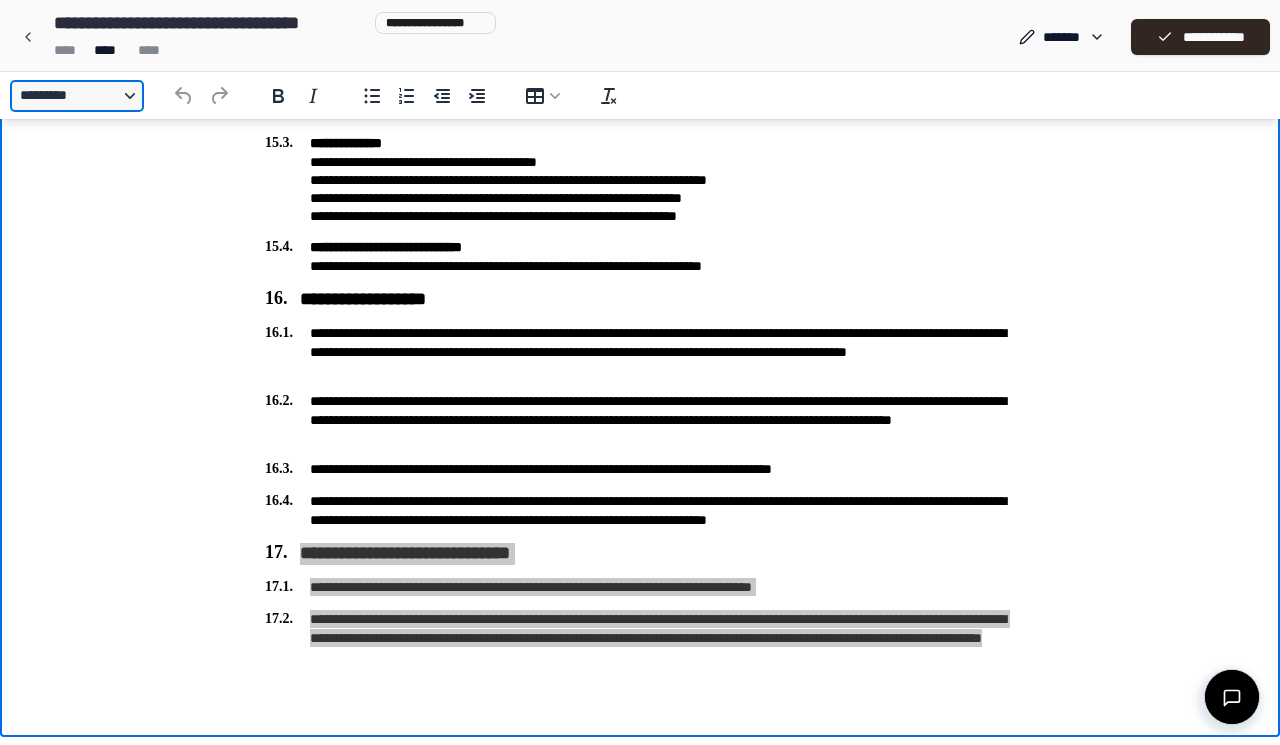 click on "*********" at bounding box center [77, 96] 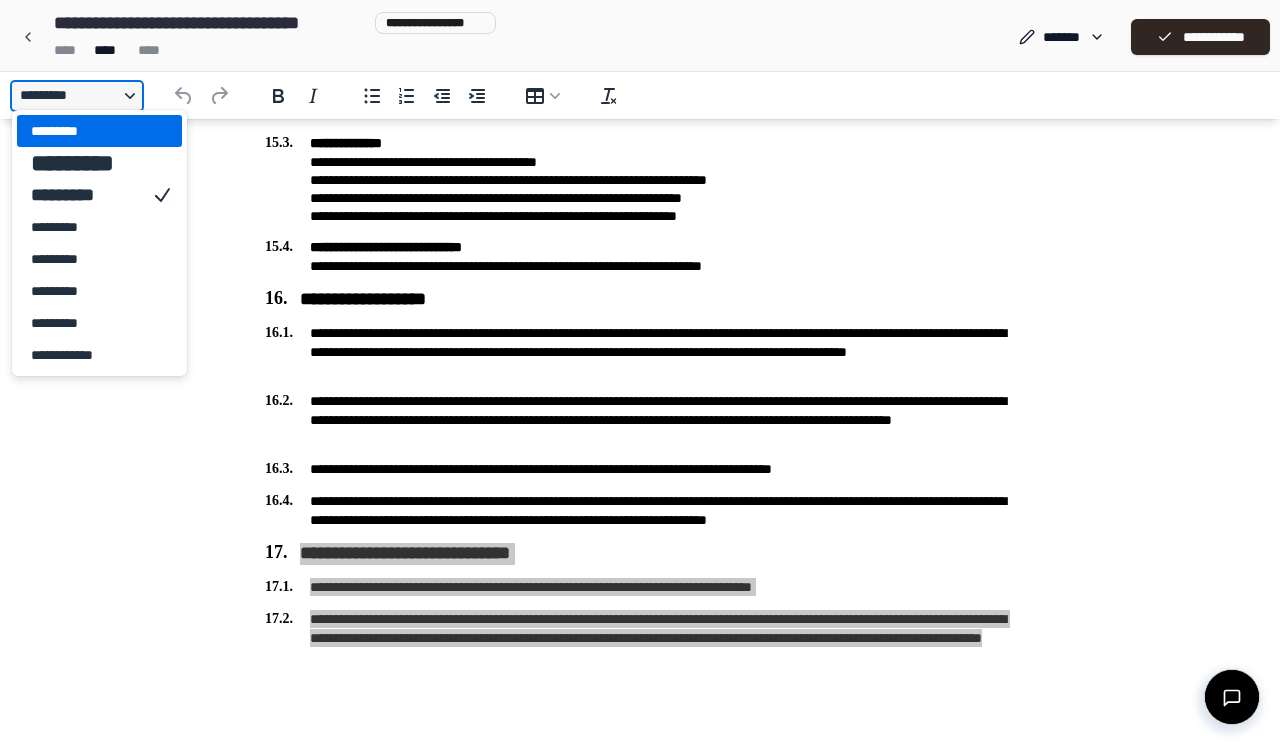 click on "*********" at bounding box center (77, 96) 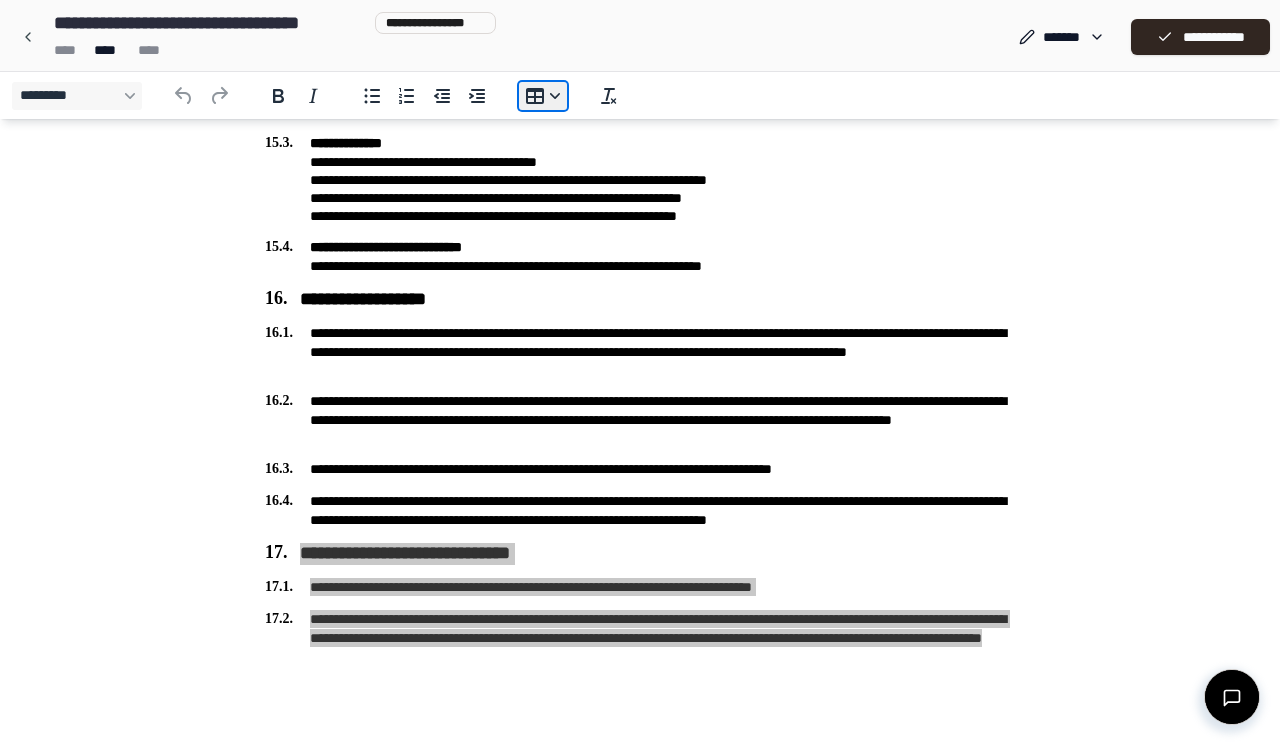 click on "*********" at bounding box center [543, 96] 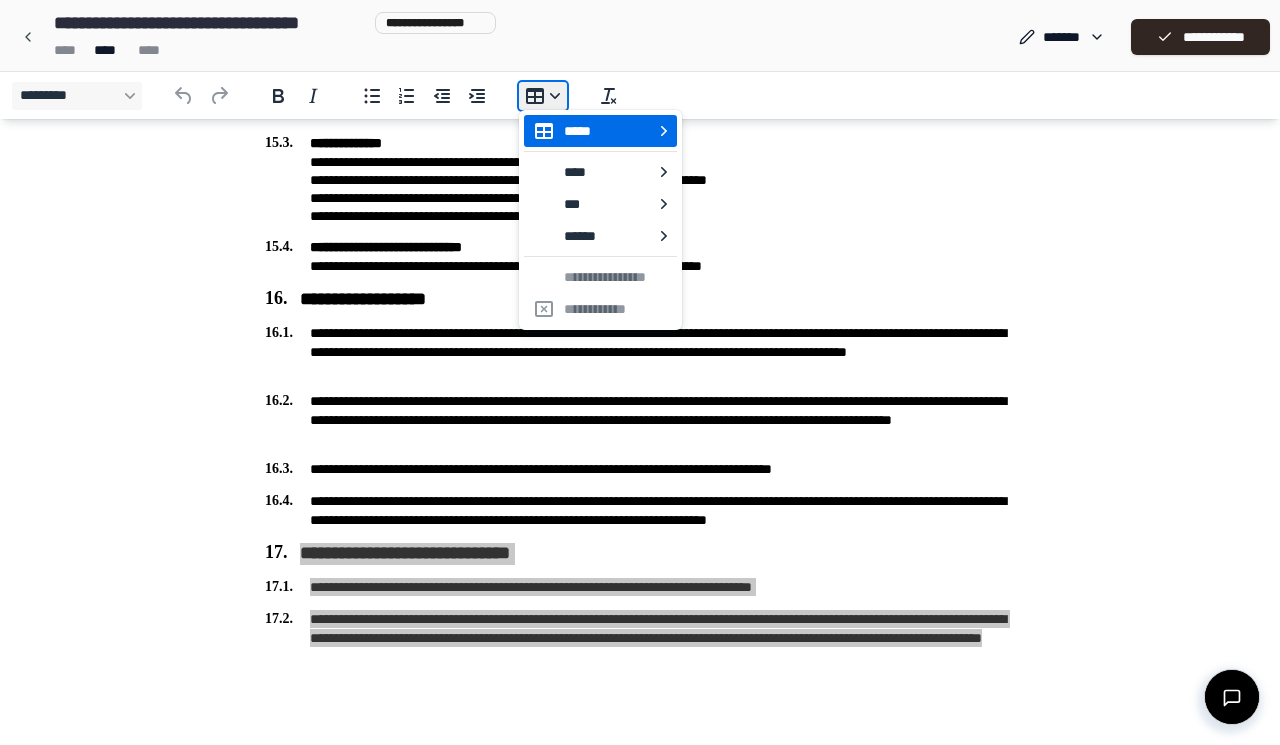 click on "*********" at bounding box center [543, 96] 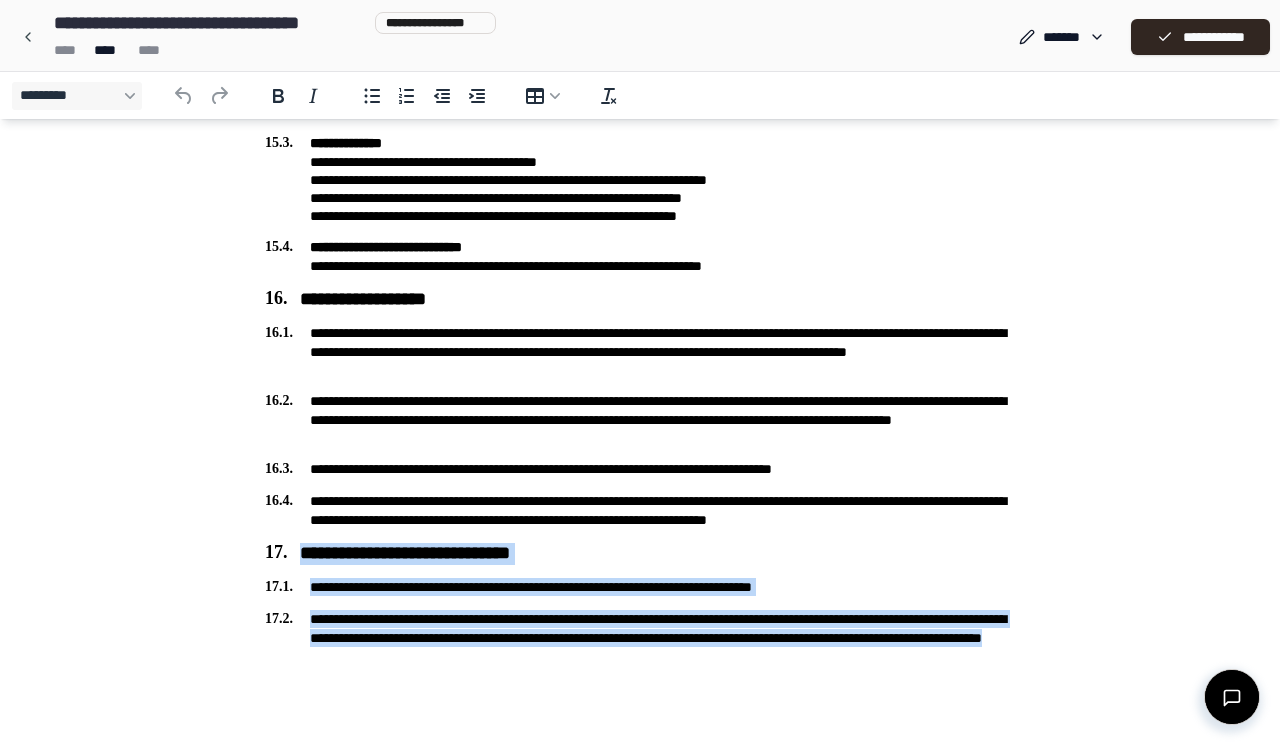 click on "**********" at bounding box center [640, 637] 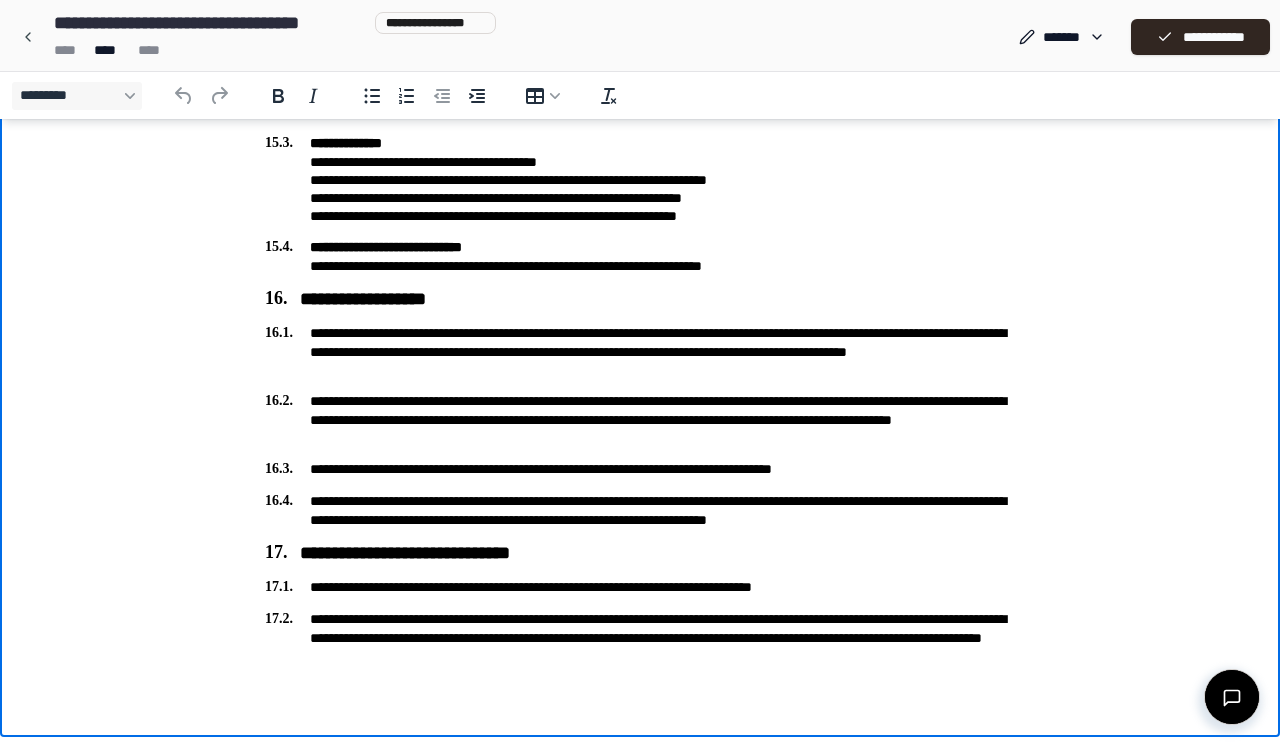 scroll, scrollTop: 3878, scrollLeft: 0, axis: vertical 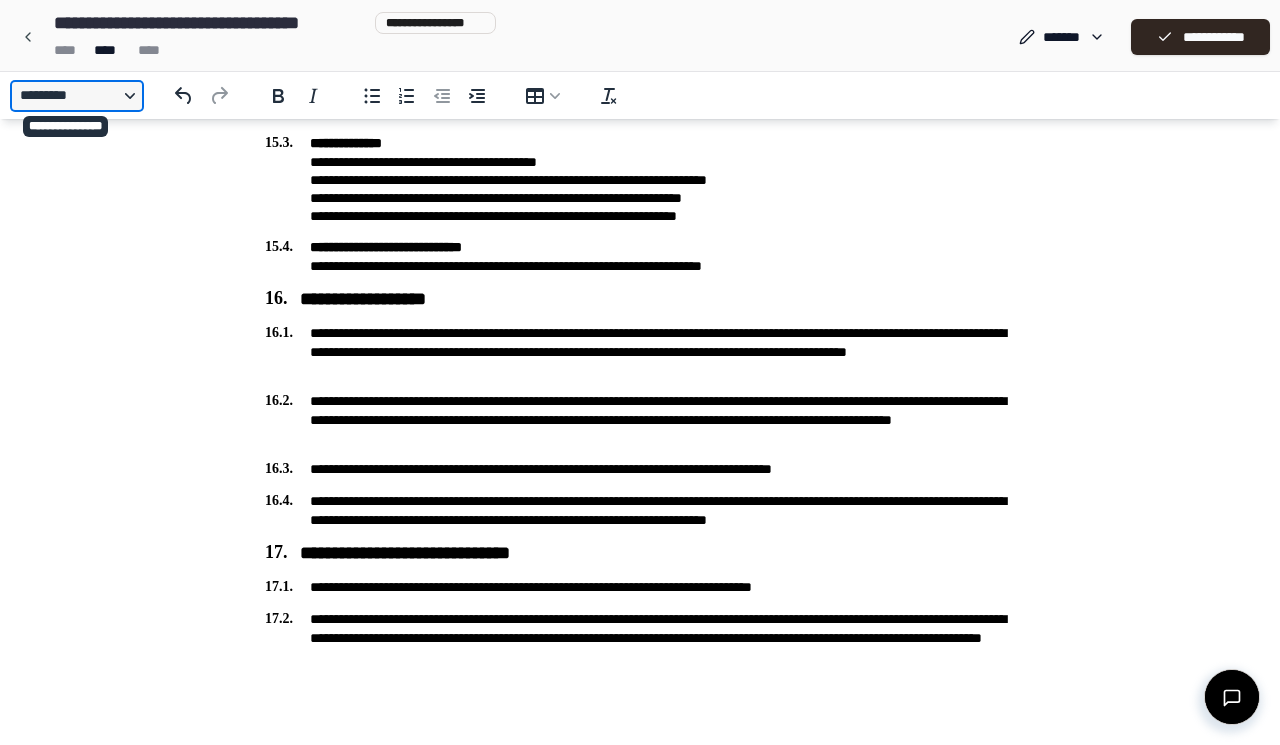 click on "*********" at bounding box center (77, 96) 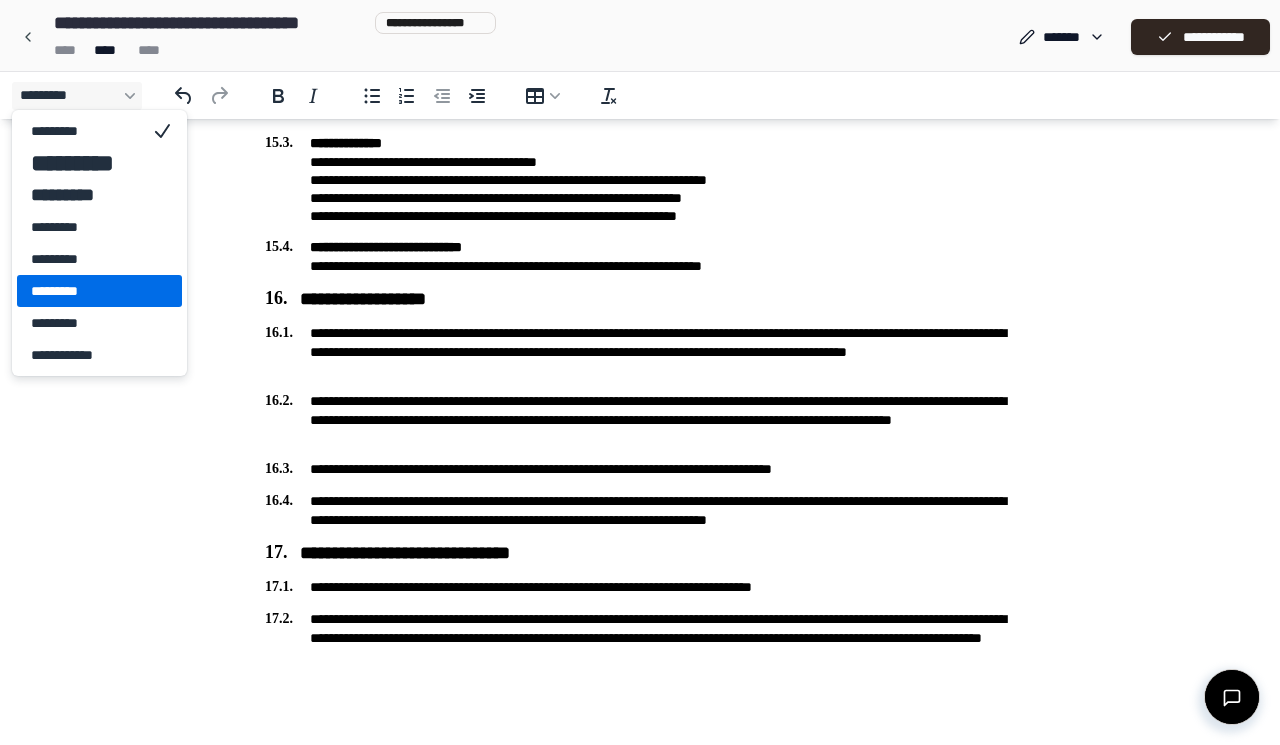 click on "**********" at bounding box center [640, 553] 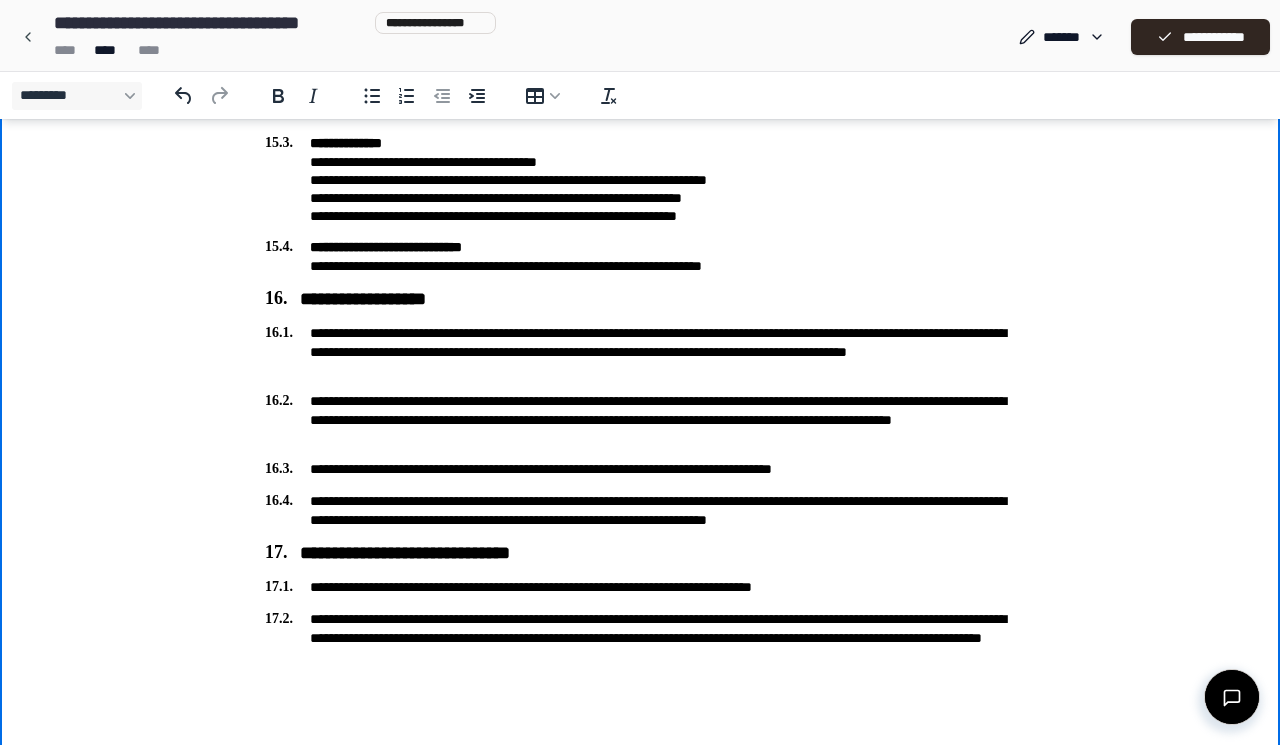 click at bounding box center [640, 687] 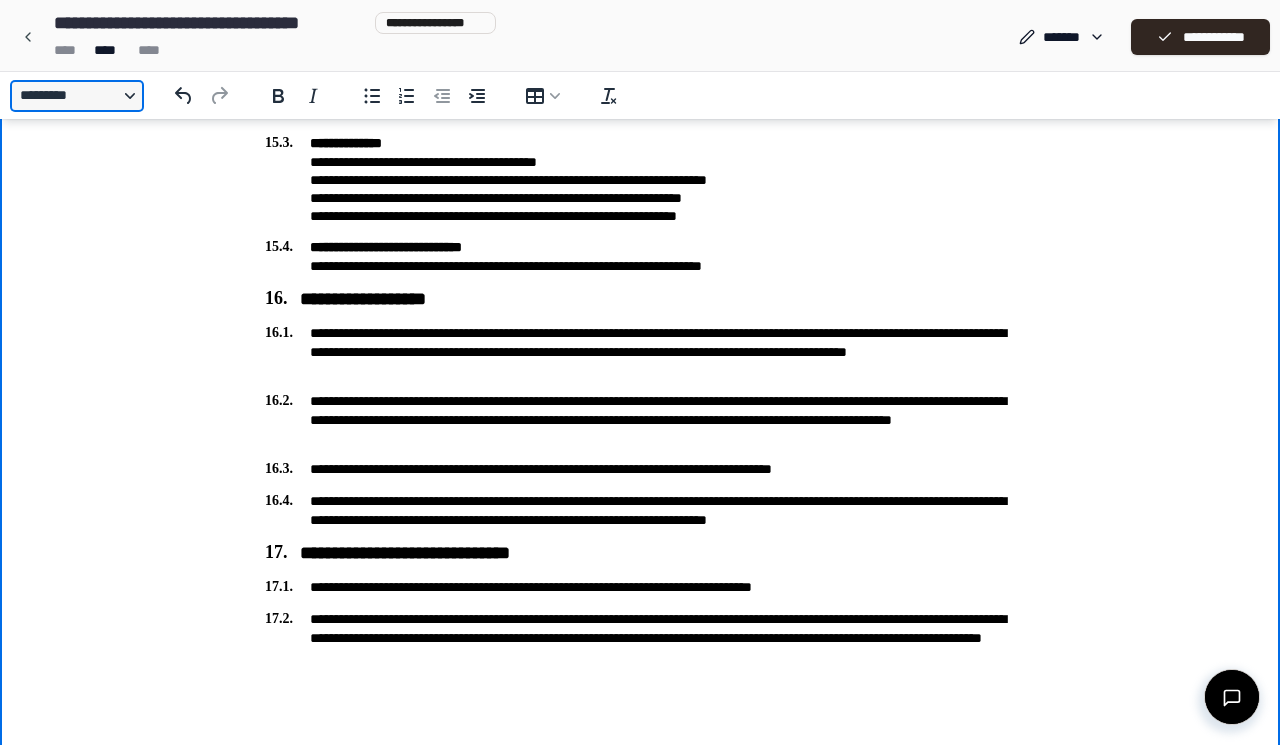click on "*********" at bounding box center (77, 96) 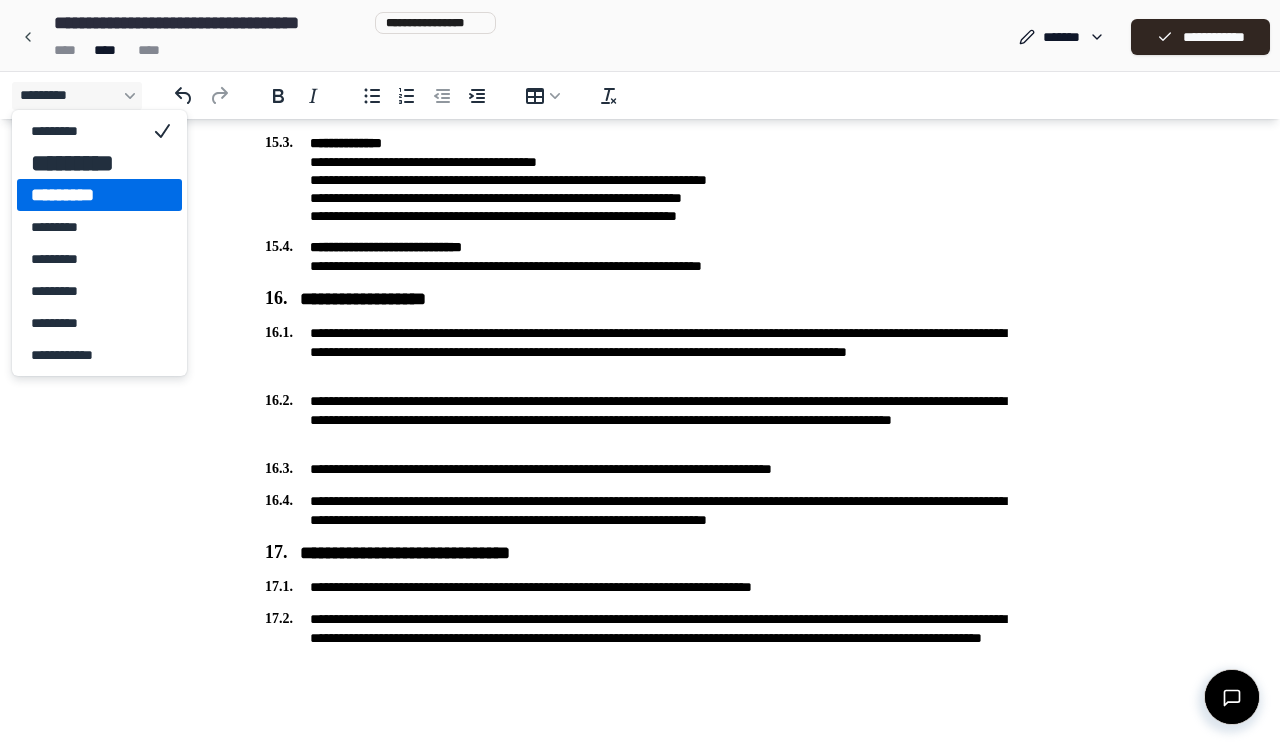 click on "*********" at bounding box center [85, 195] 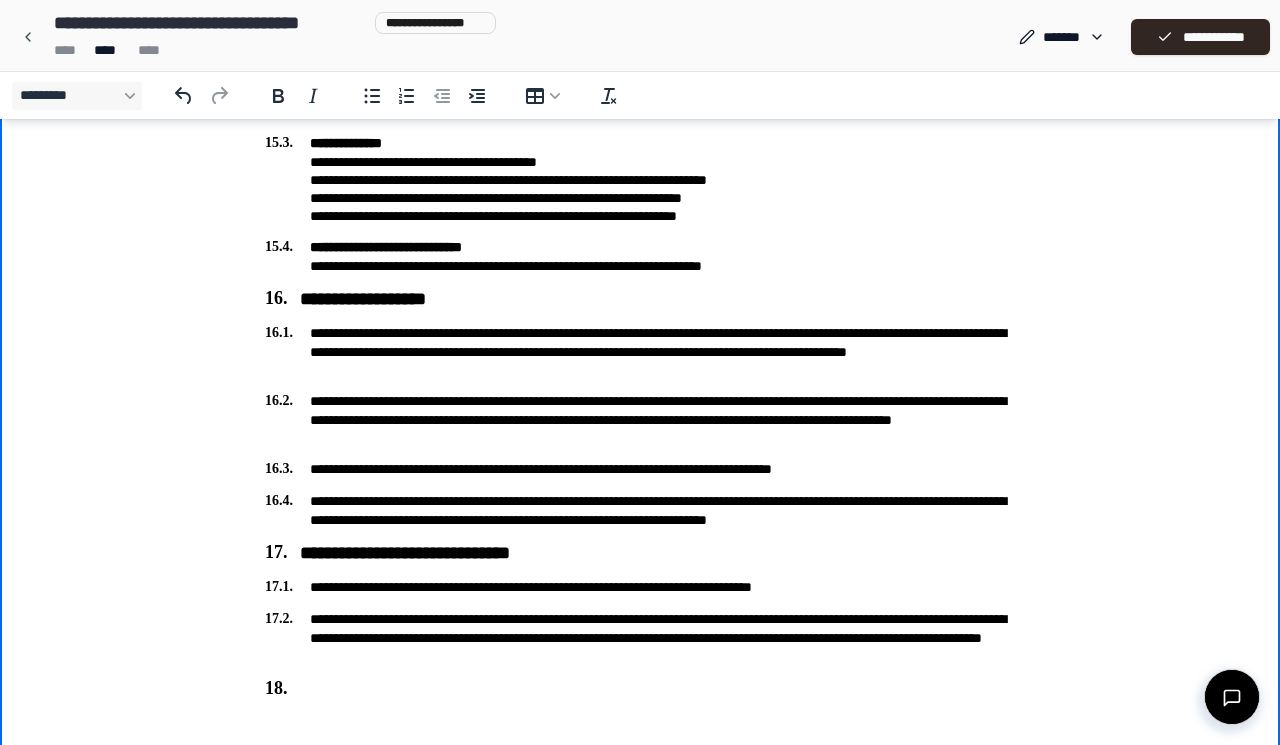 type 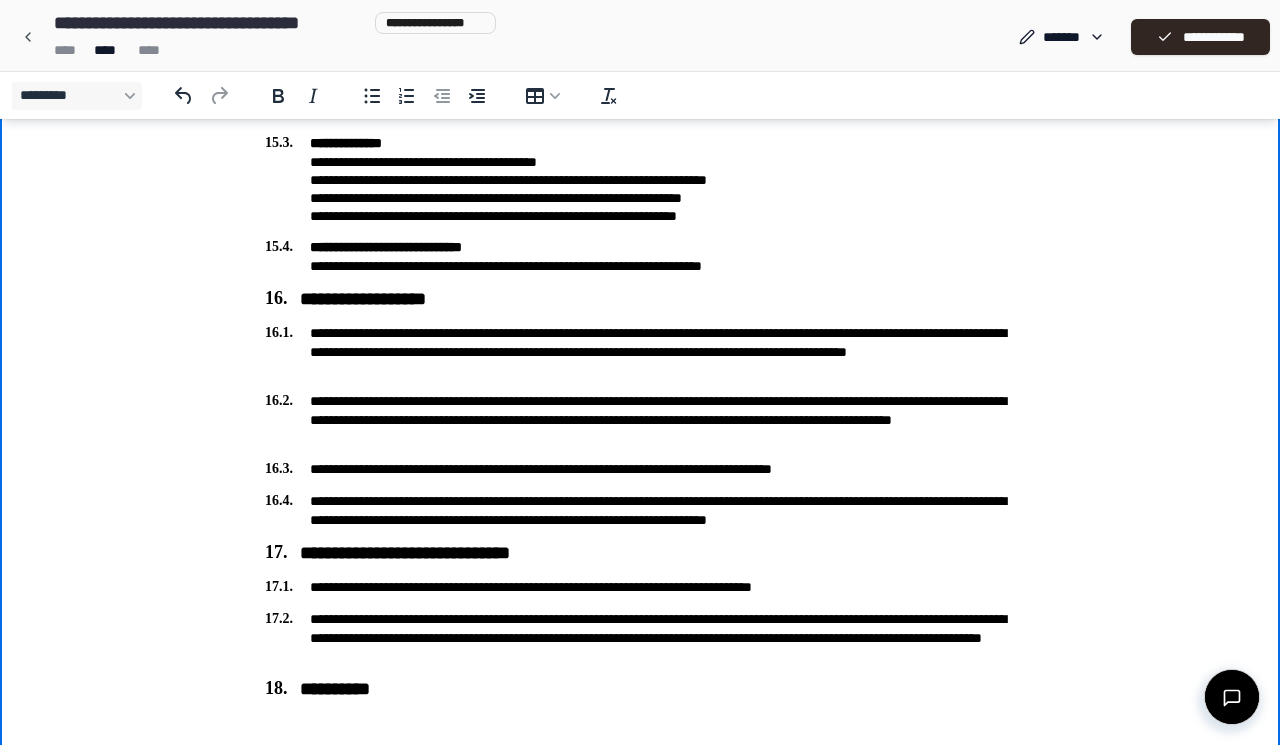 click on "**********" at bounding box center [640, 587] 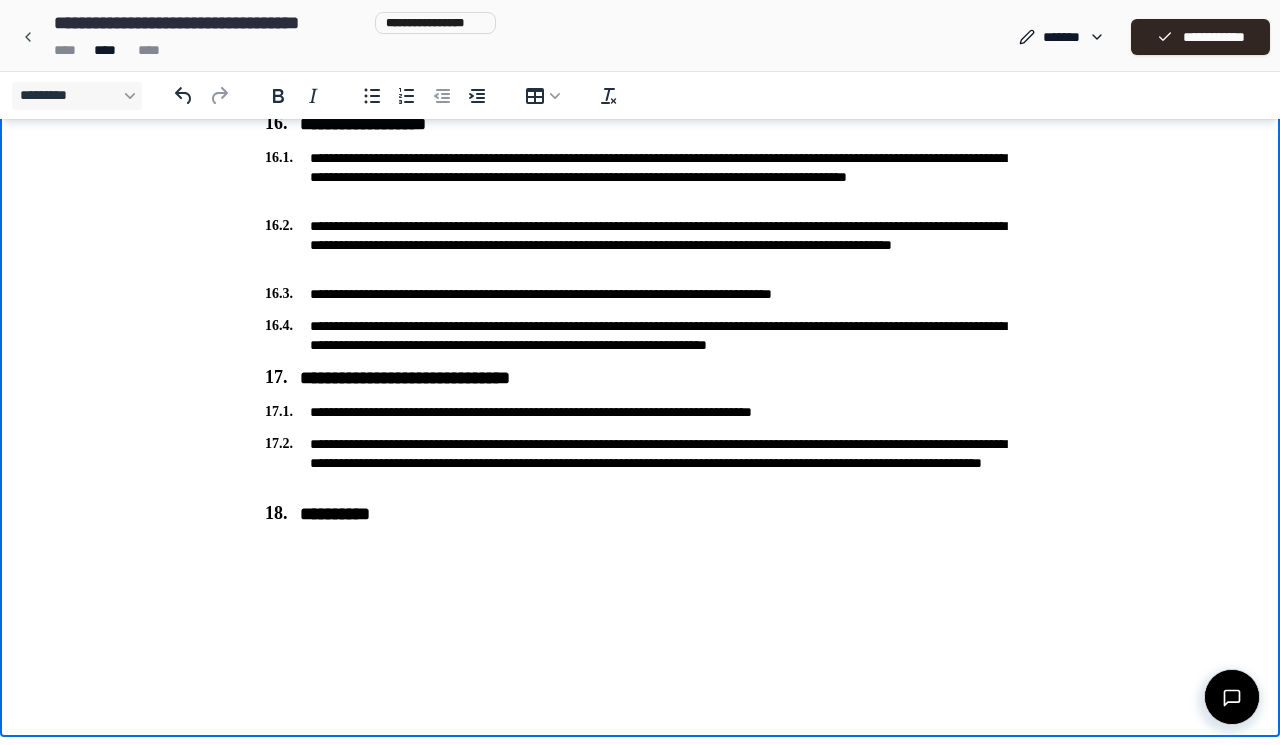 scroll, scrollTop: 4053, scrollLeft: 0, axis: vertical 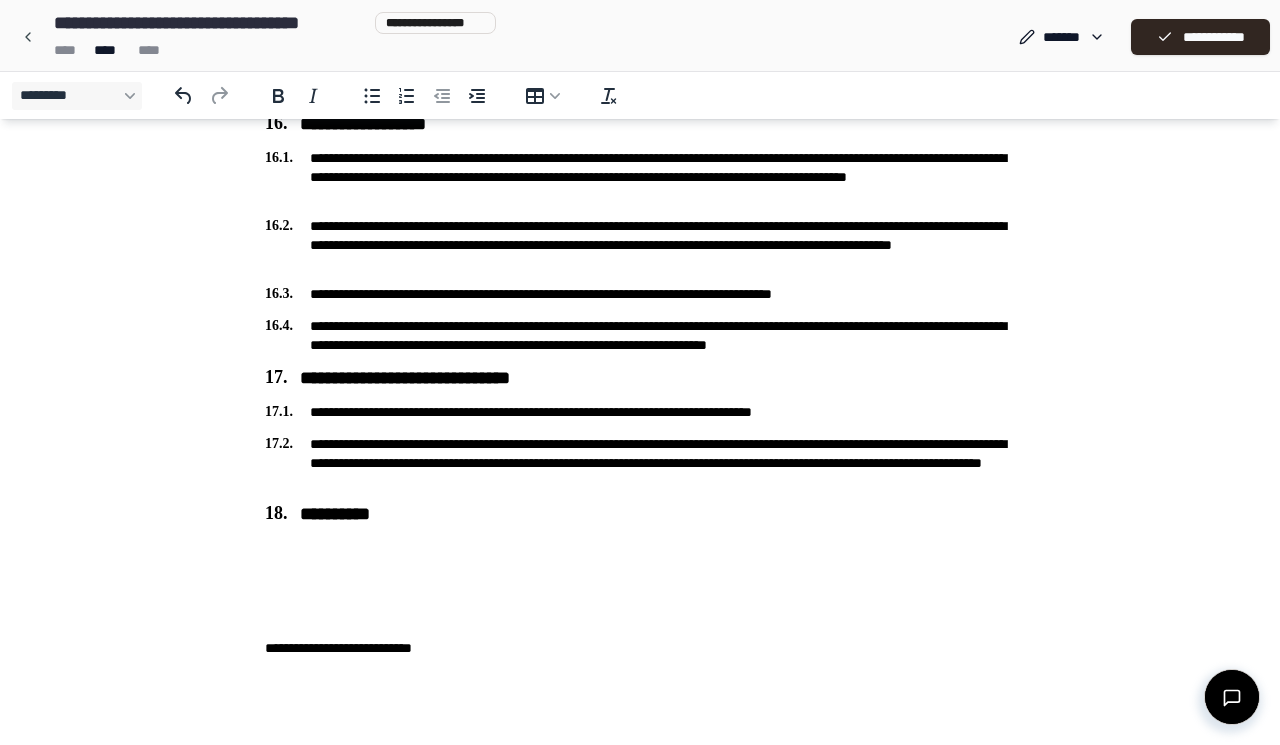 click at bounding box center [640, 582] 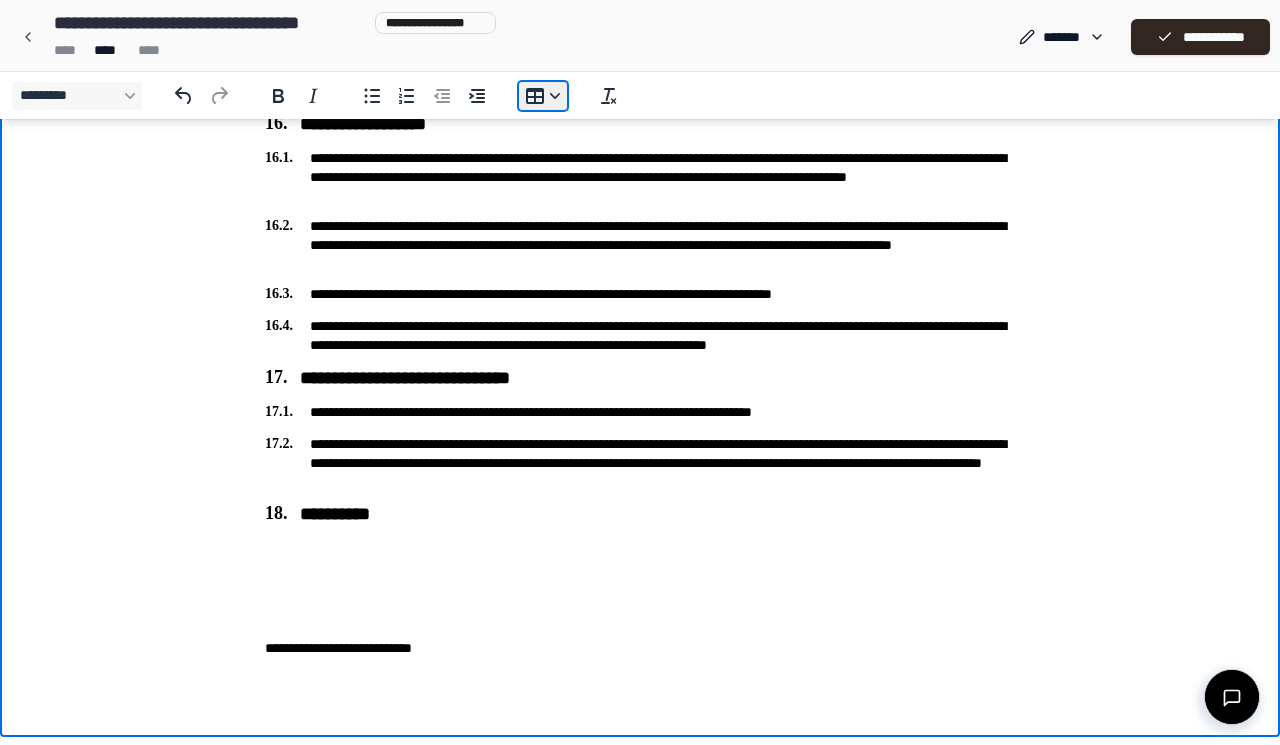 click on "*********" at bounding box center (543, 96) 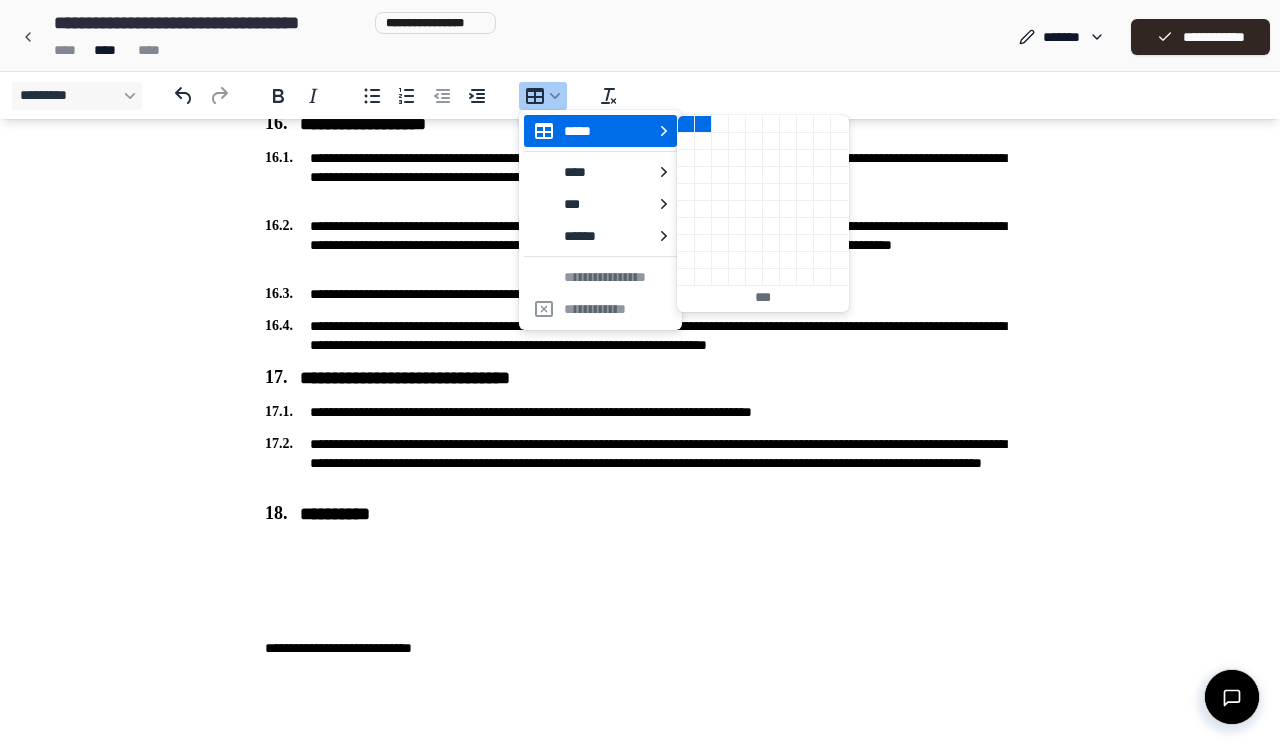 click at bounding box center (703, 124) 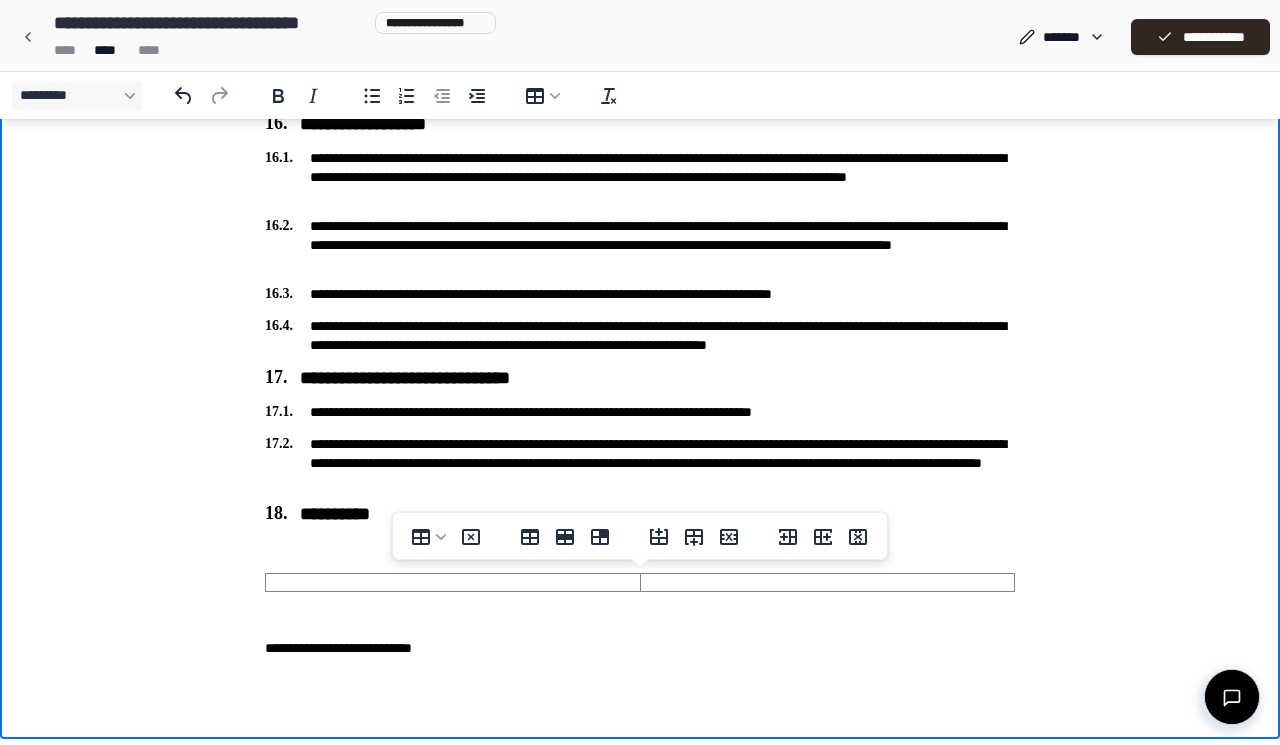 click at bounding box center [827, 582] 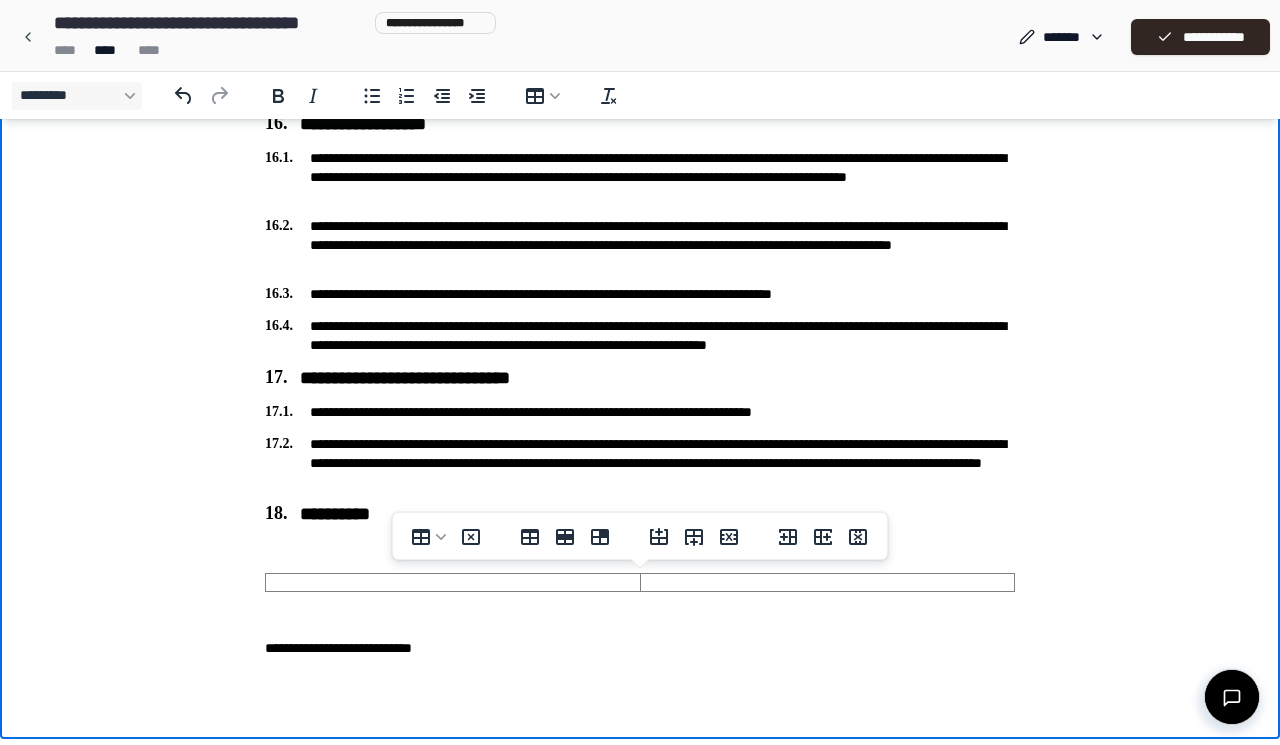 drag, startPoint x: 662, startPoint y: 583, endPoint x: 518, endPoint y: 576, distance: 144.17004 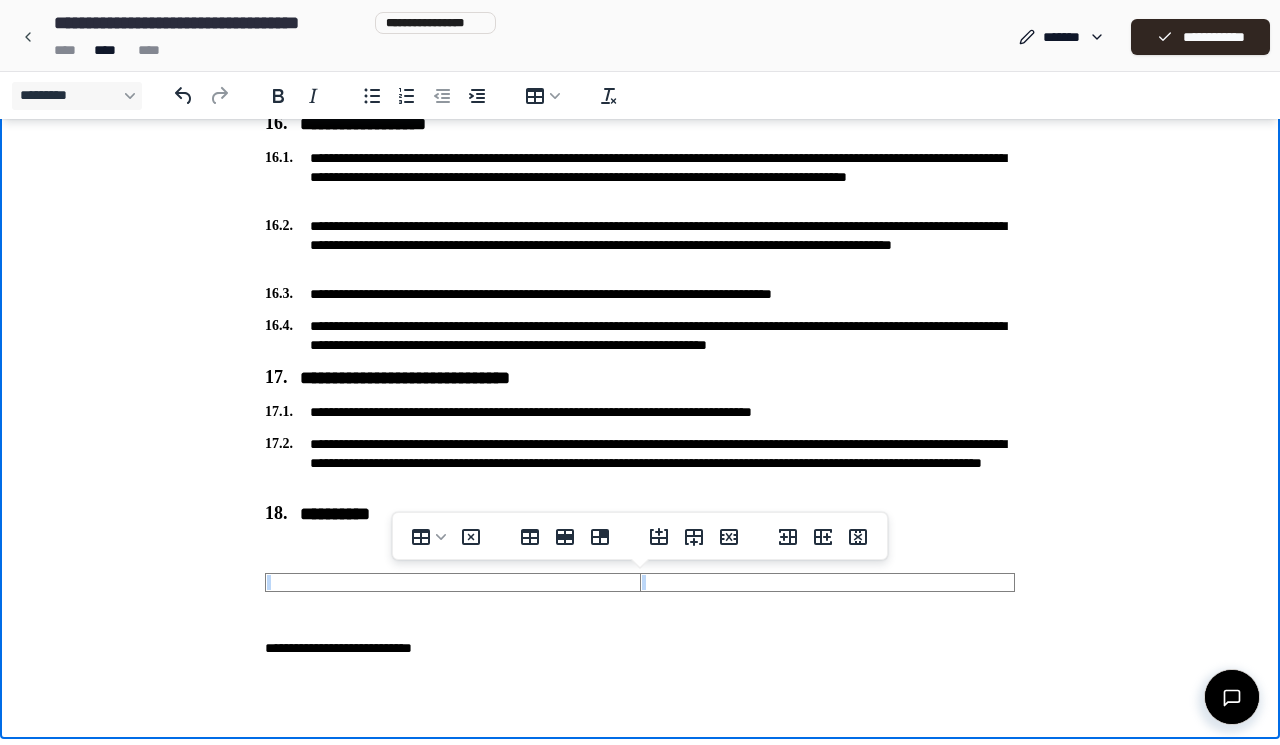click at bounding box center [827, 582] 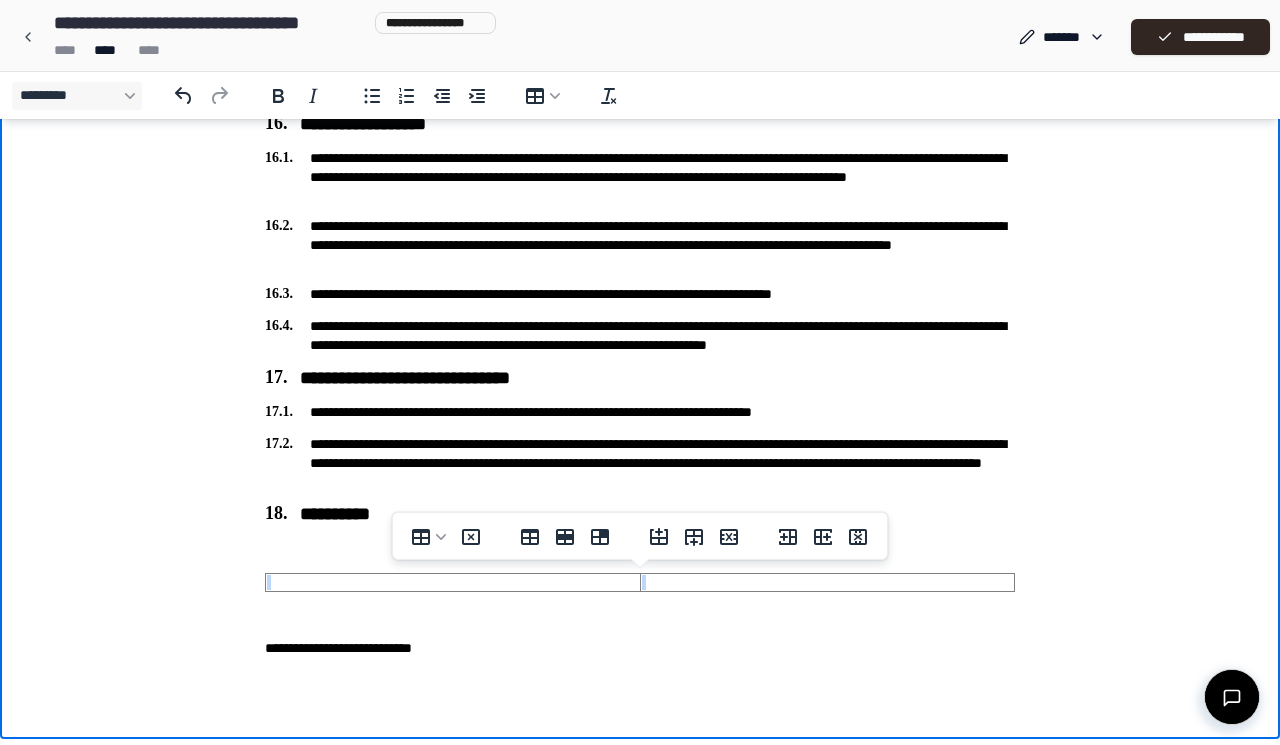click at bounding box center [827, 582] 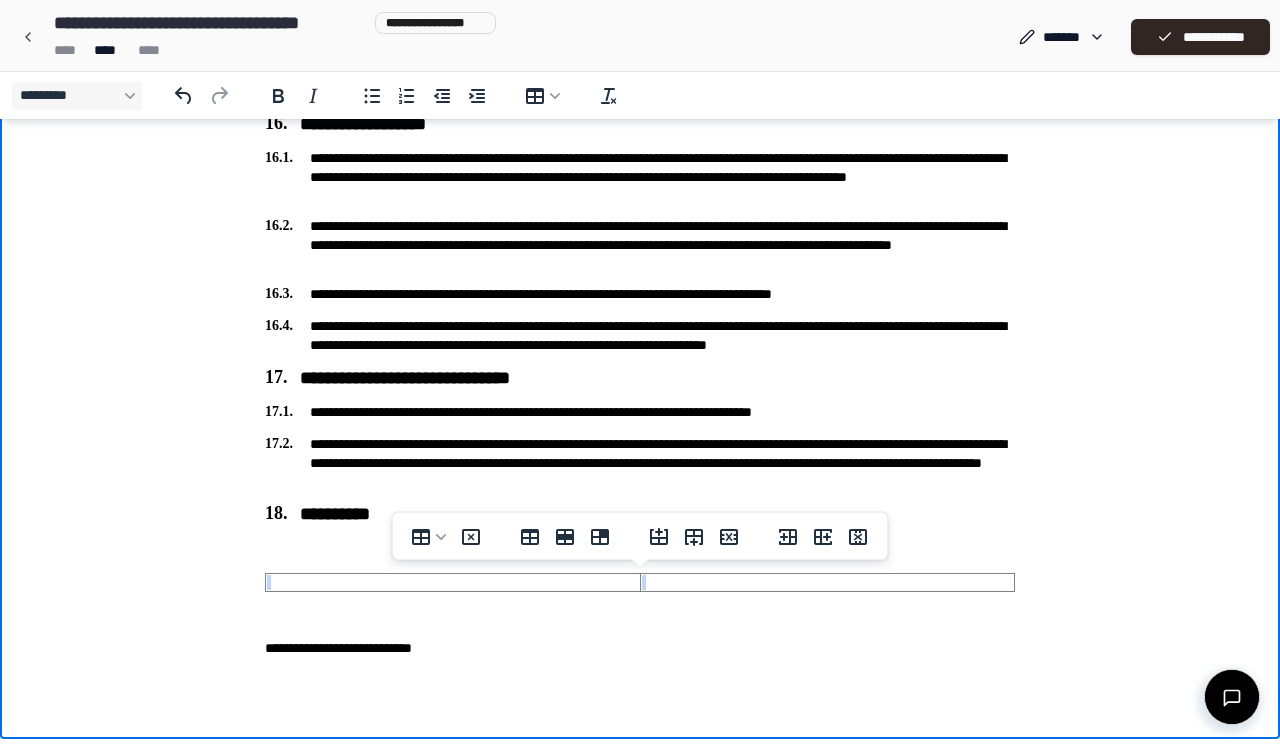 click at bounding box center (827, 582) 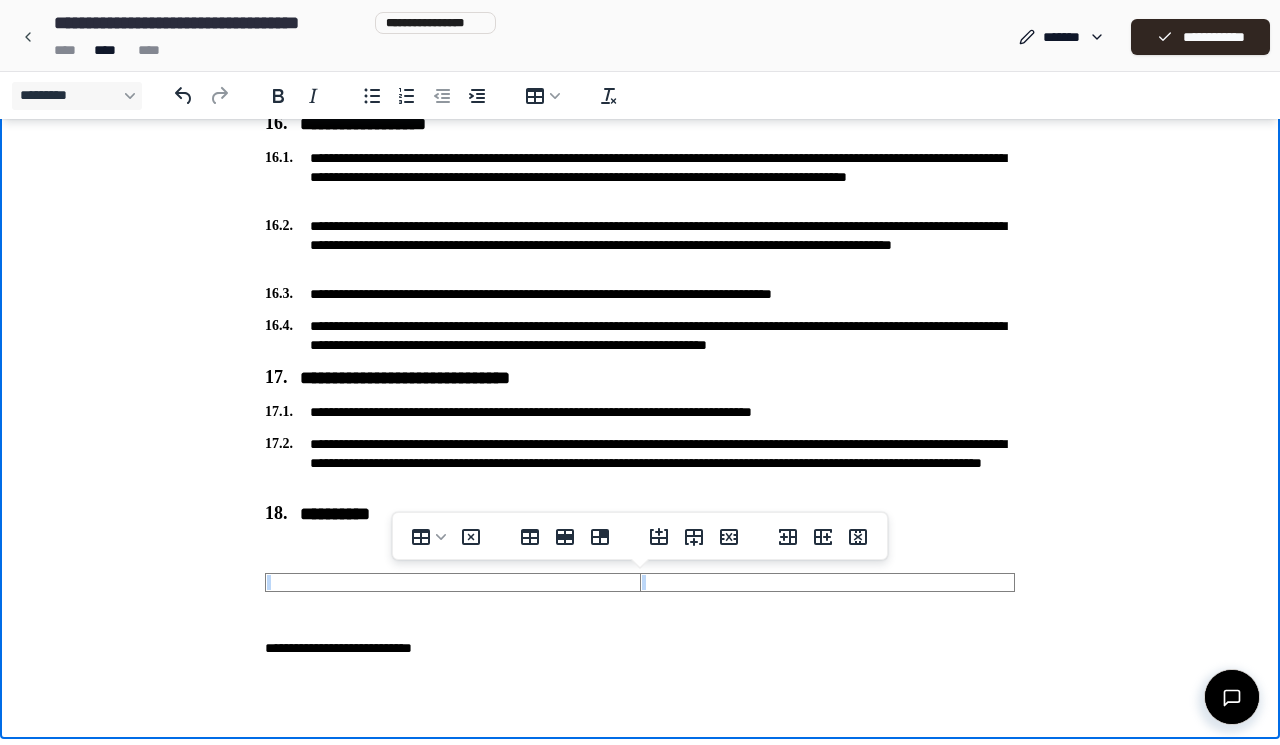 click at bounding box center (453, 582) 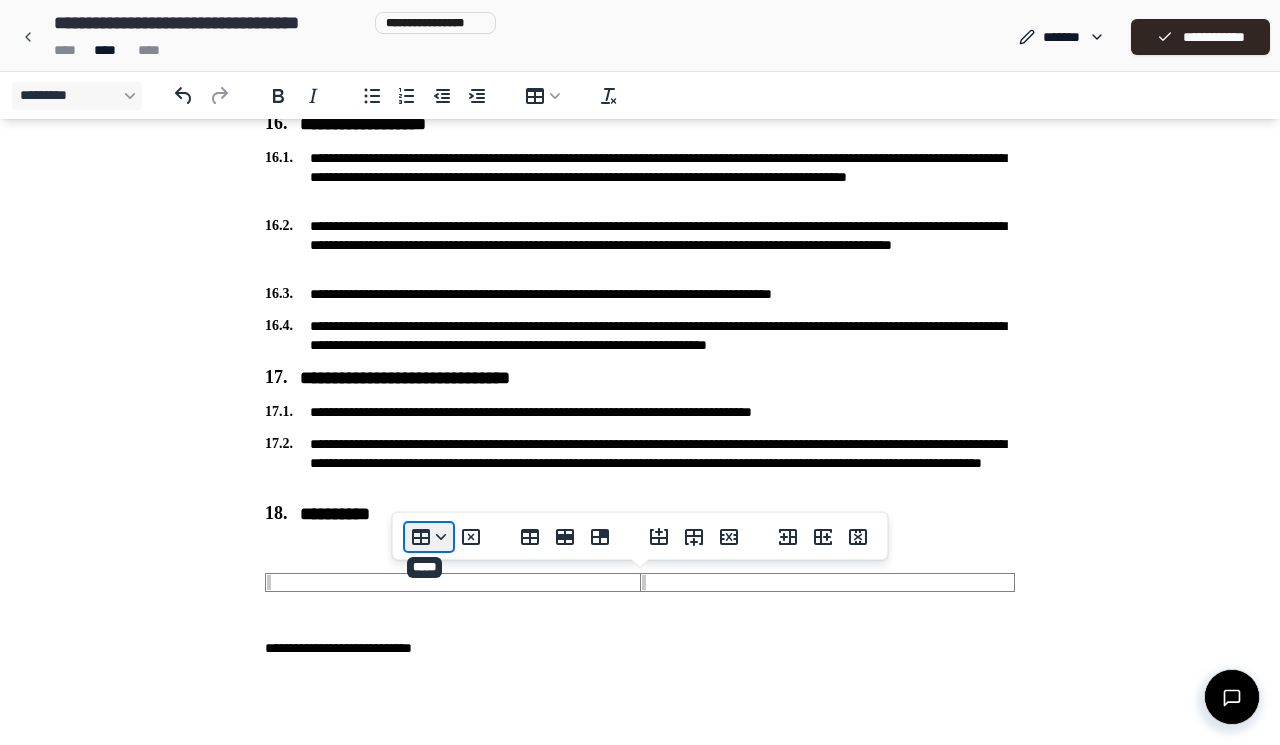click at bounding box center [429, 537] 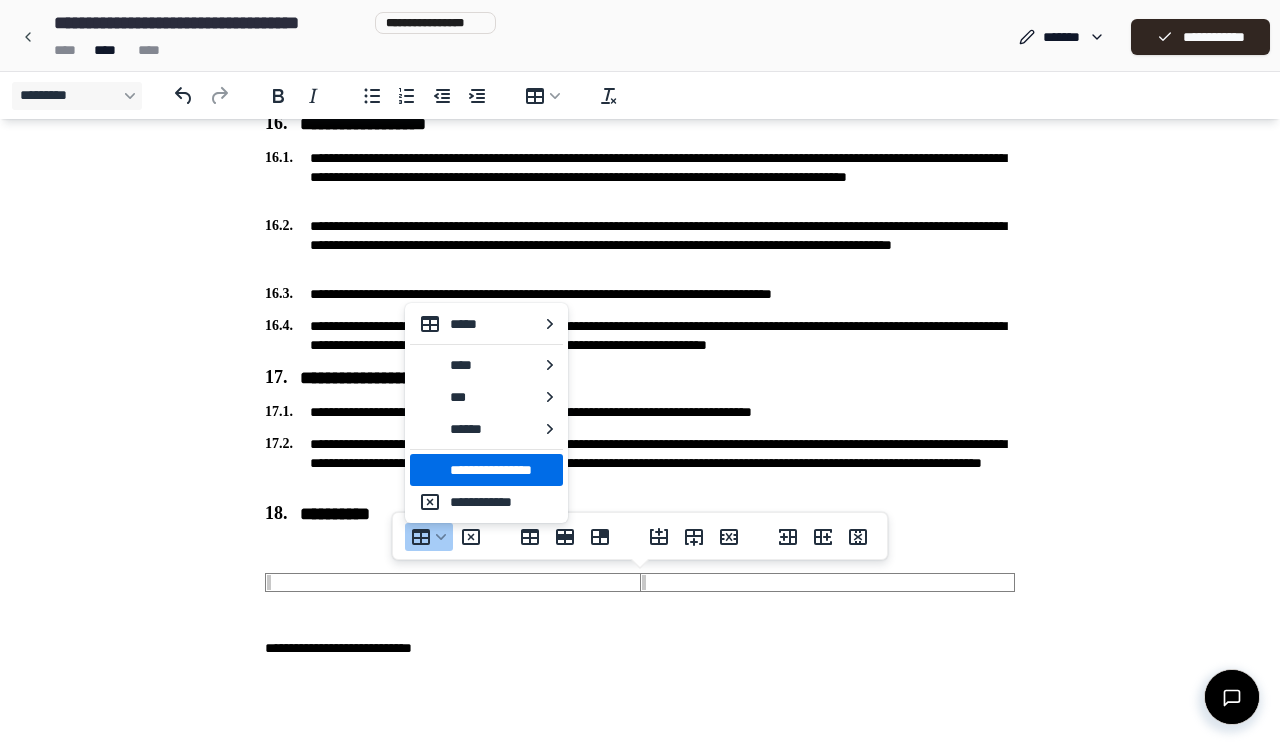 click on "**********" at bounding box center [502, 470] 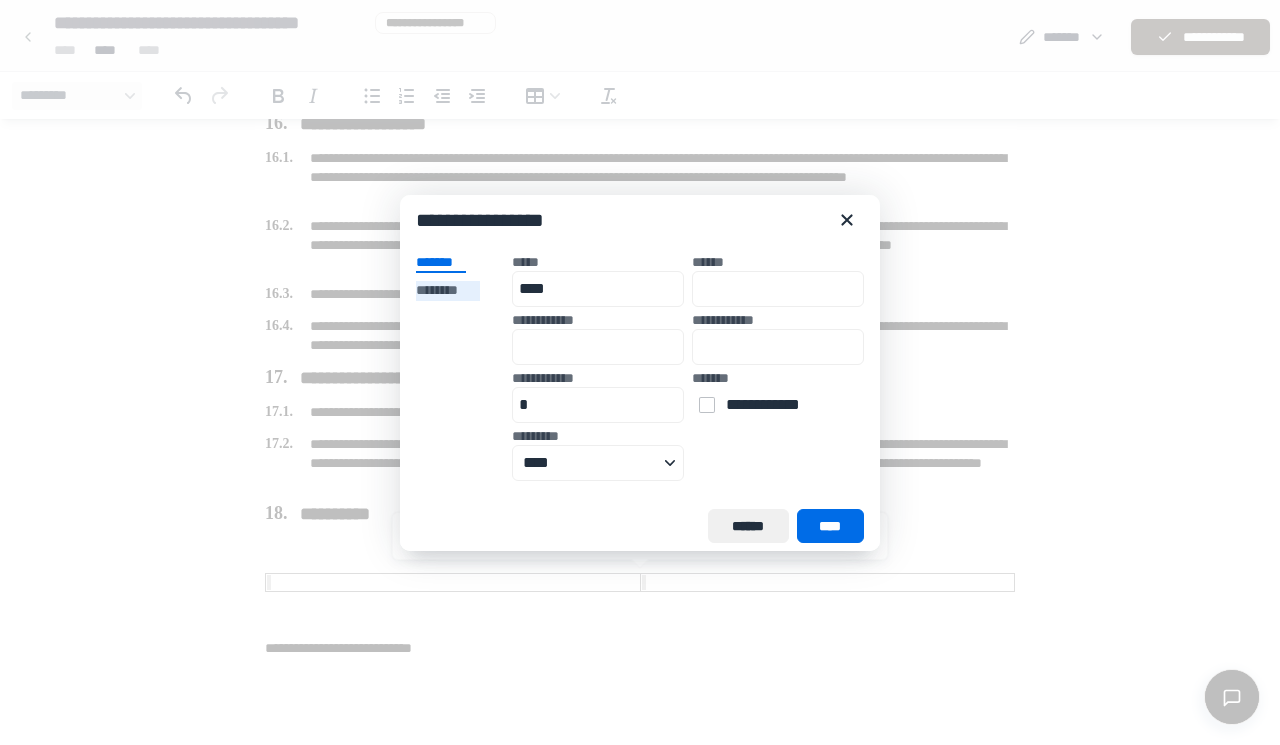 click on "********" at bounding box center (448, 291) 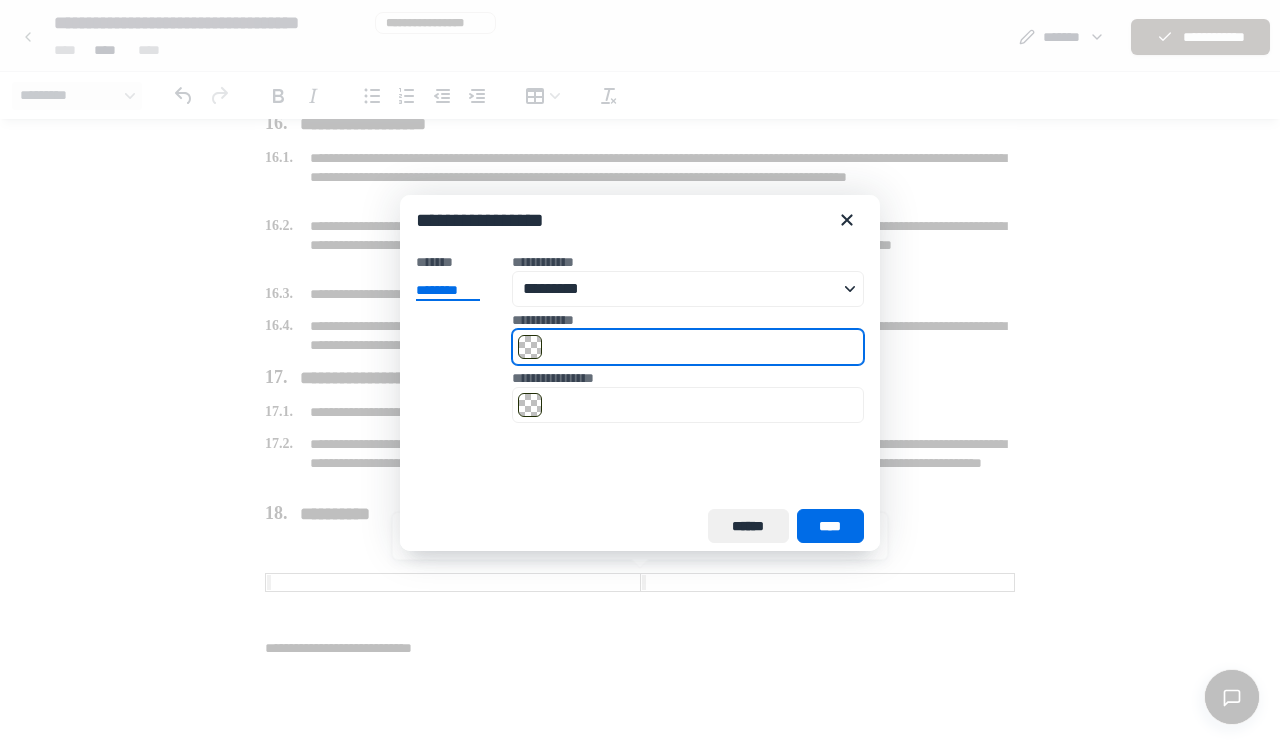 click on "**********" at bounding box center (688, 347) 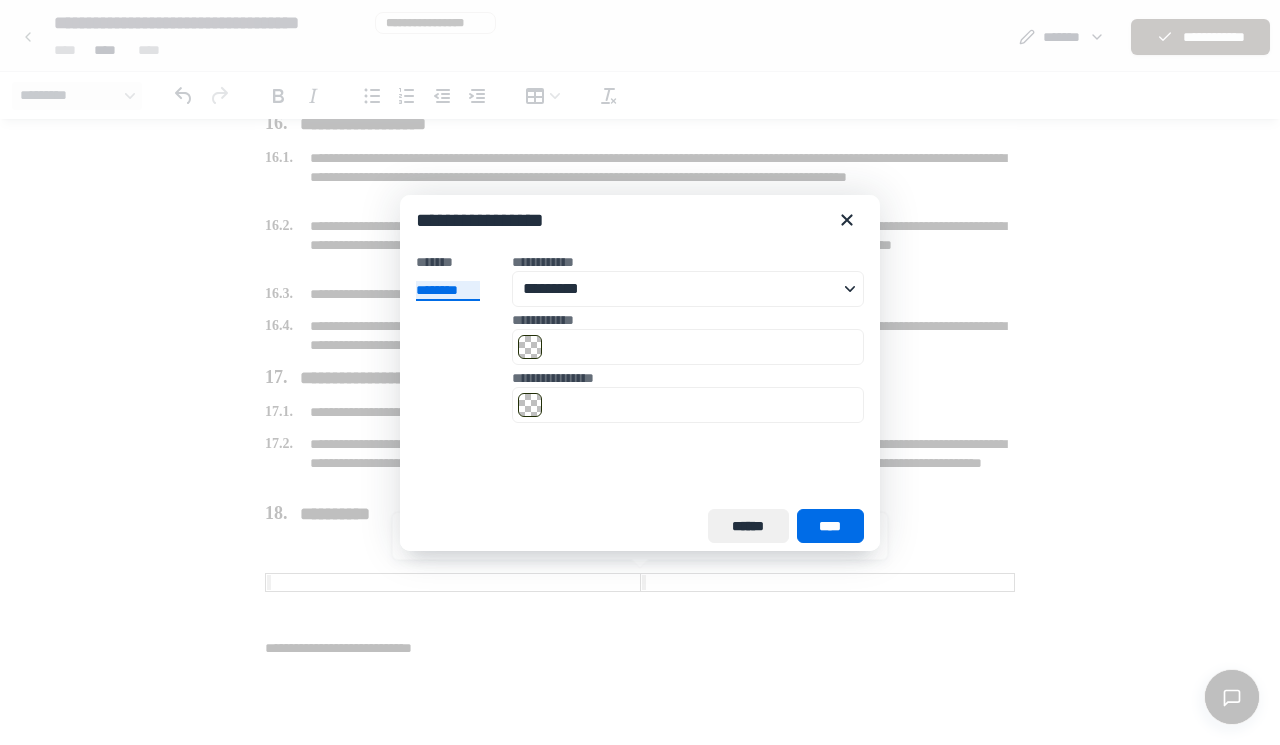 click on "**********" at bounding box center [688, 369] 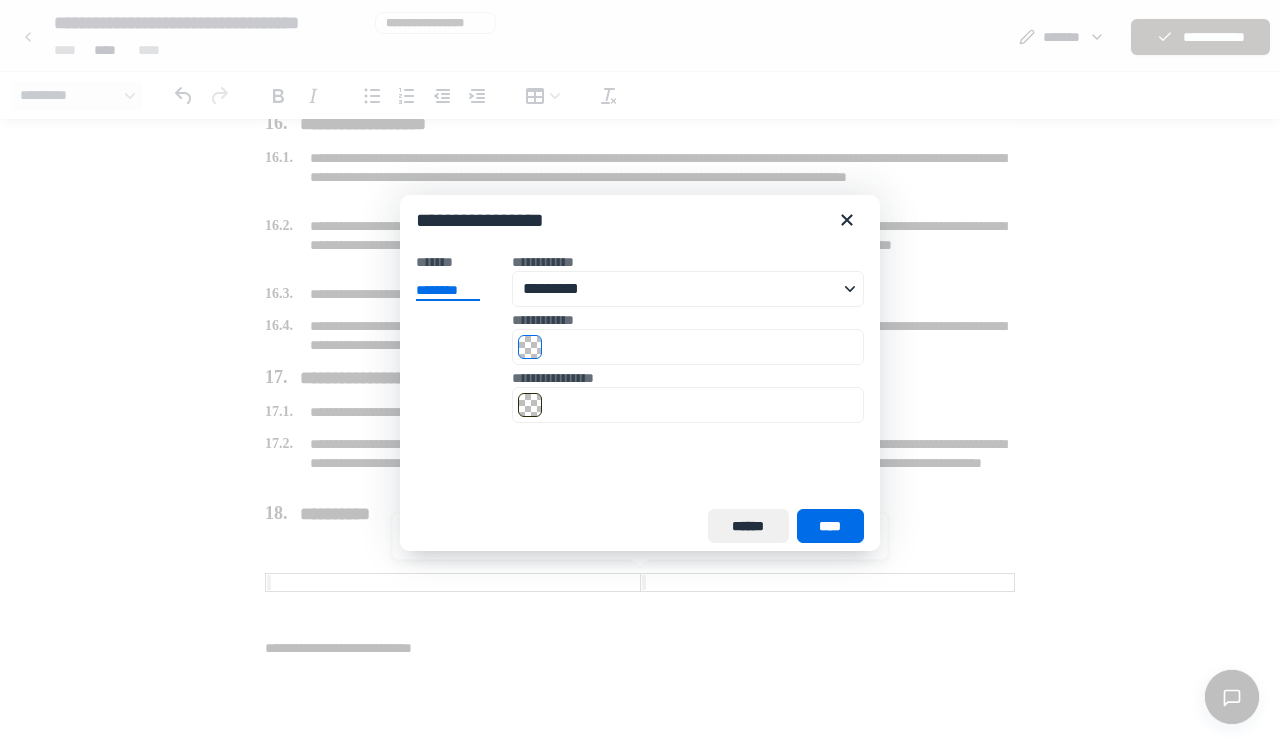 click at bounding box center (530, 347) 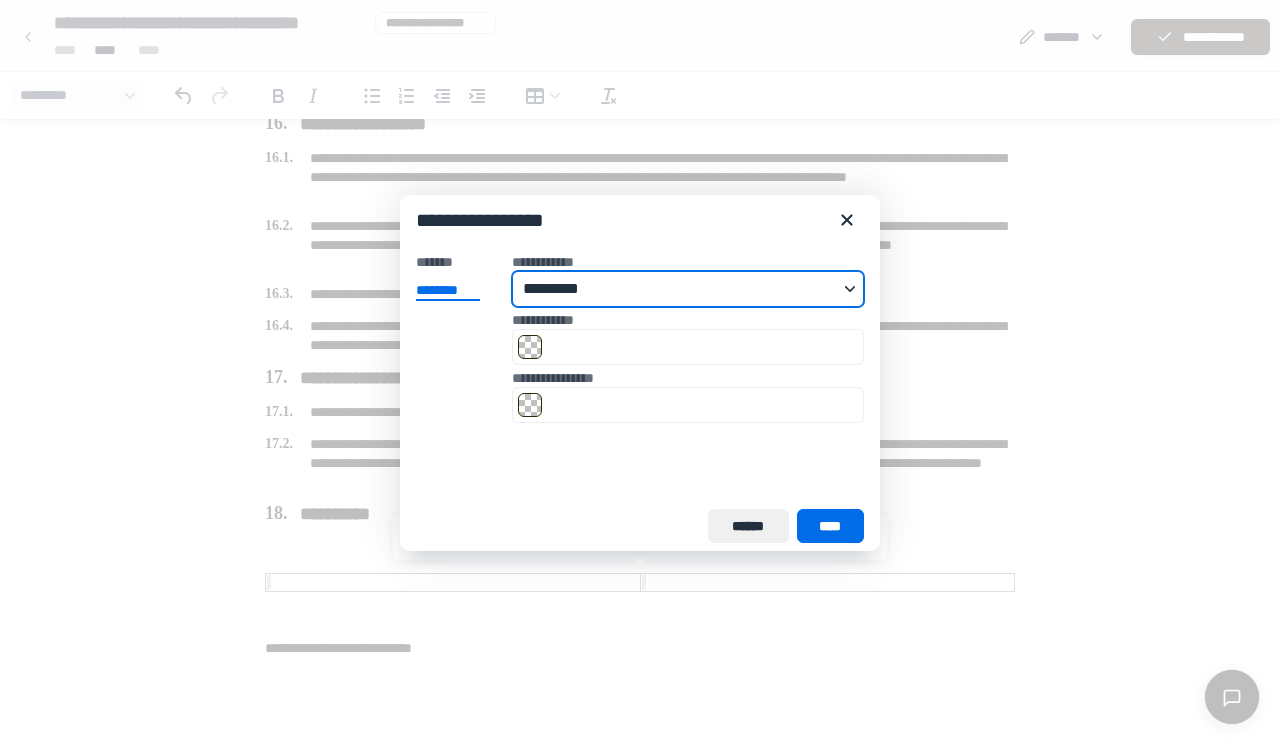 click on "*********" at bounding box center (680, 289) 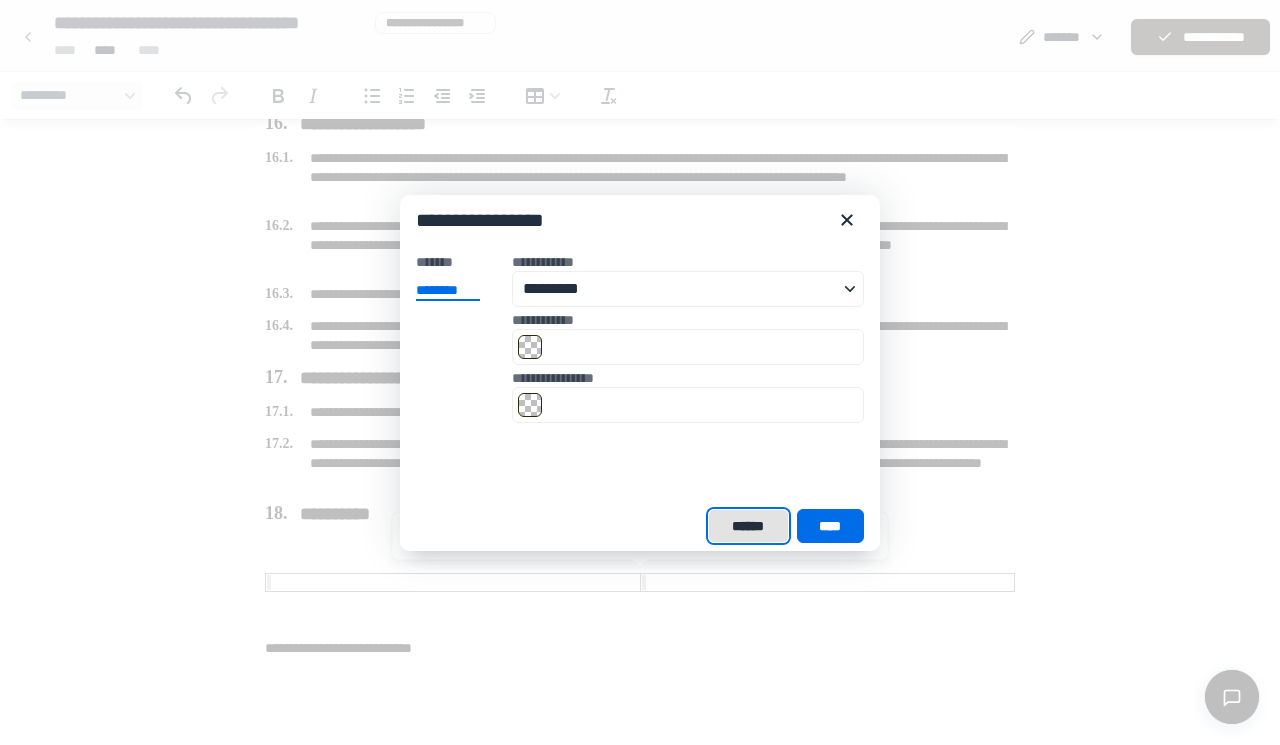click on "******" at bounding box center (748, 526) 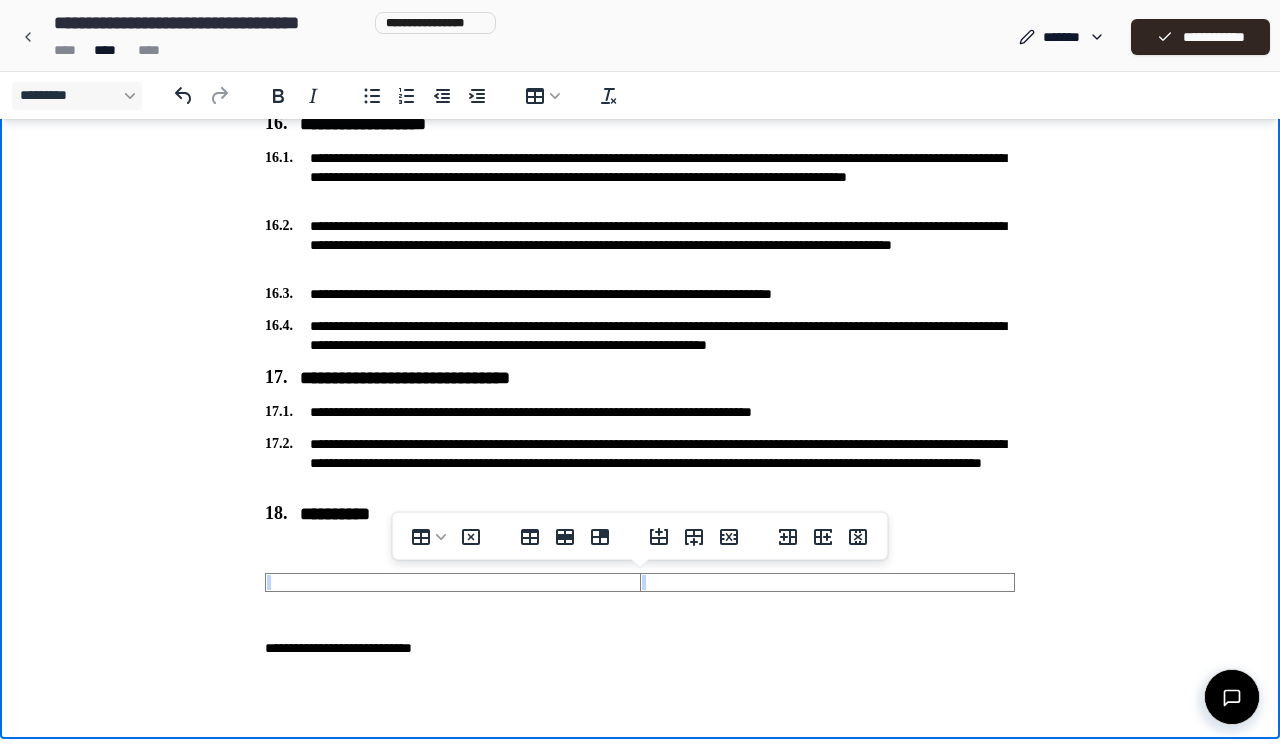 click at bounding box center (827, 582) 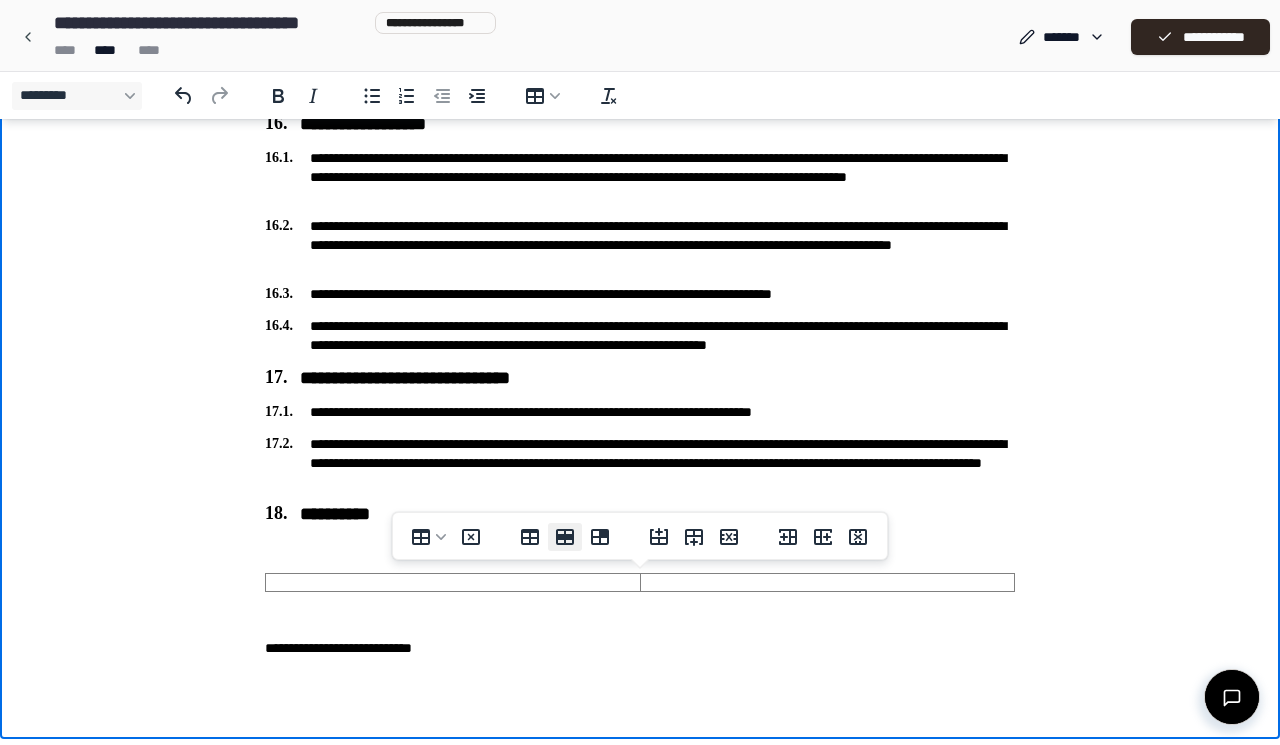 click 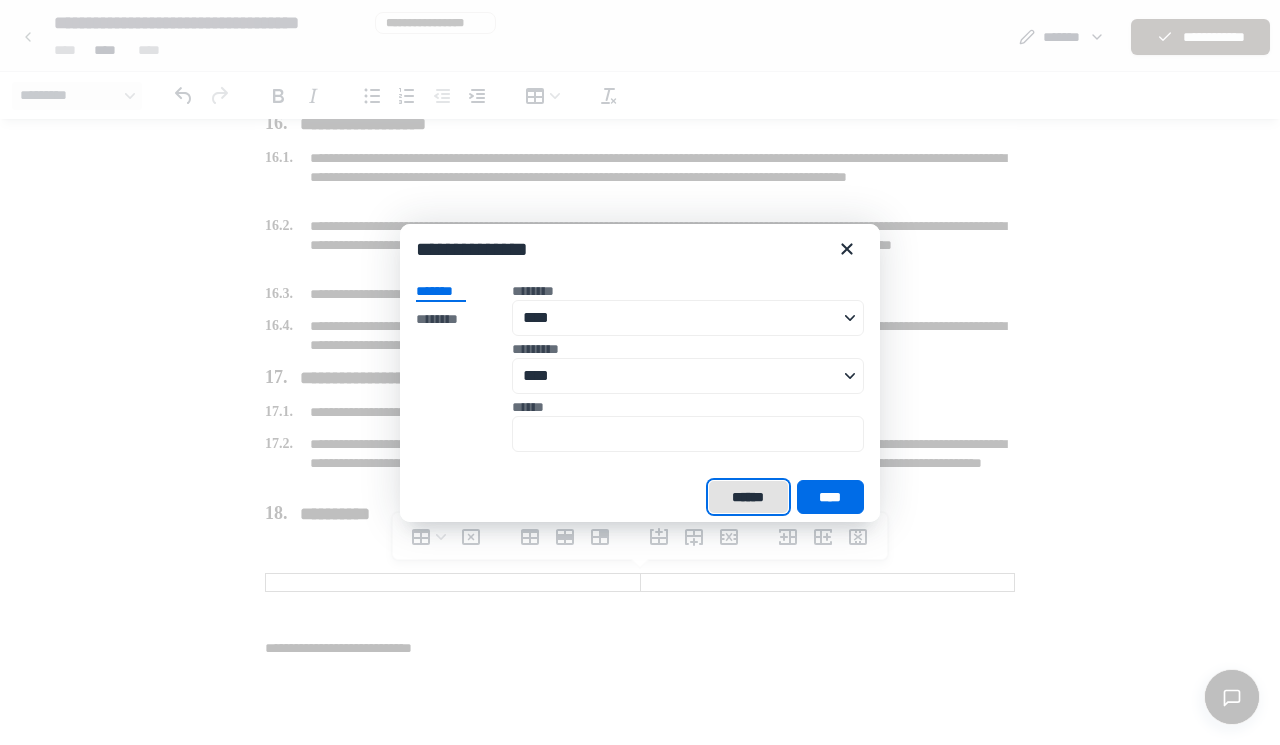 click on "******" at bounding box center (748, 497) 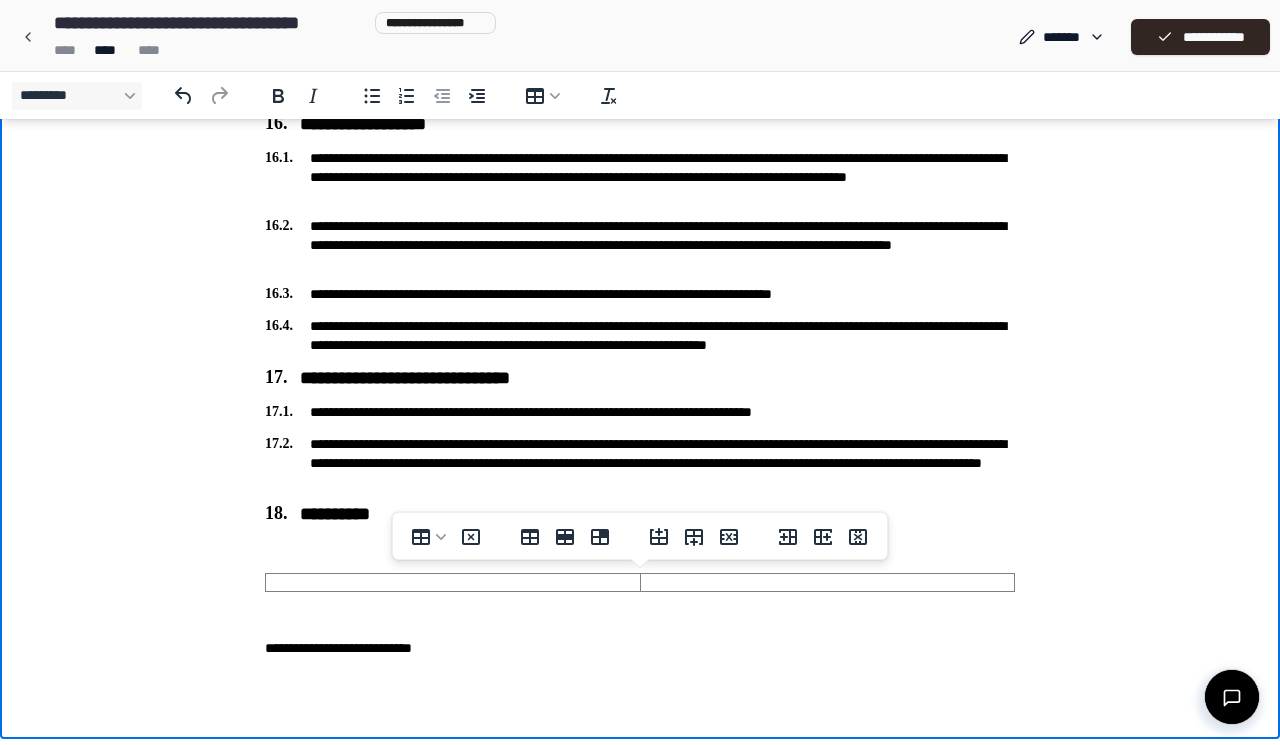 click at bounding box center [827, 582] 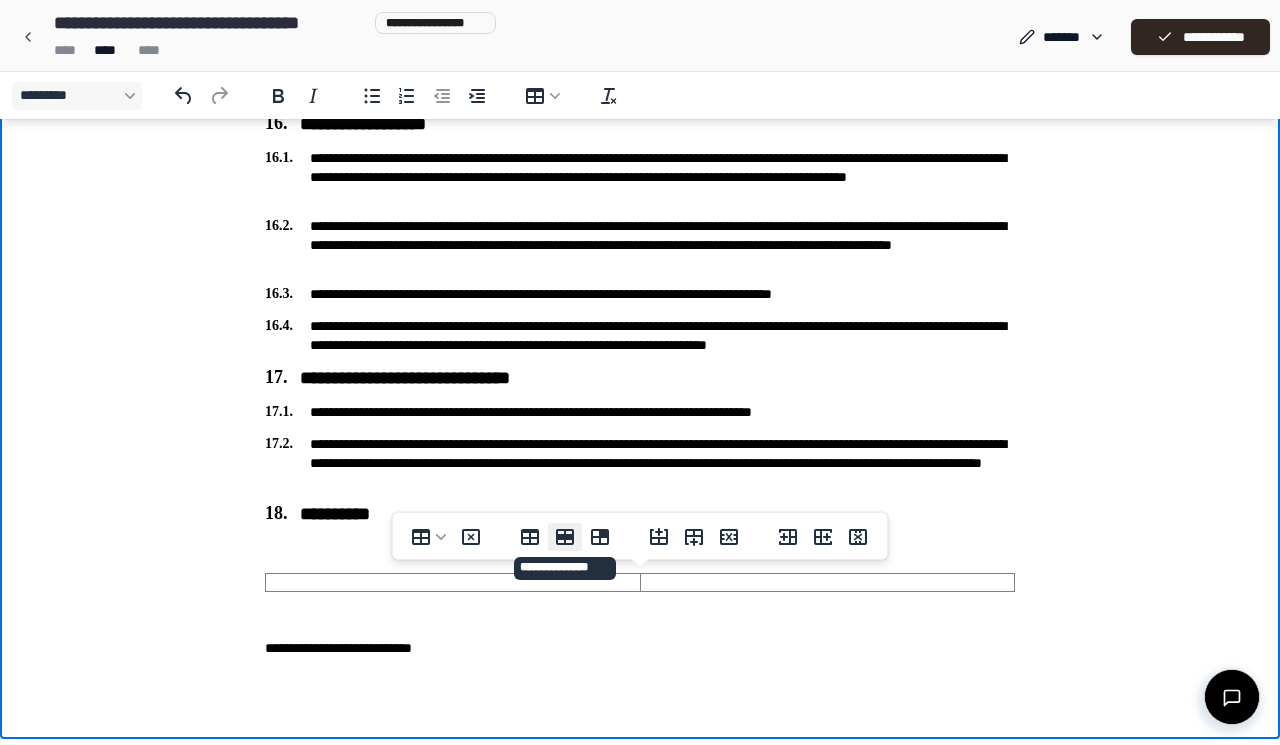 click 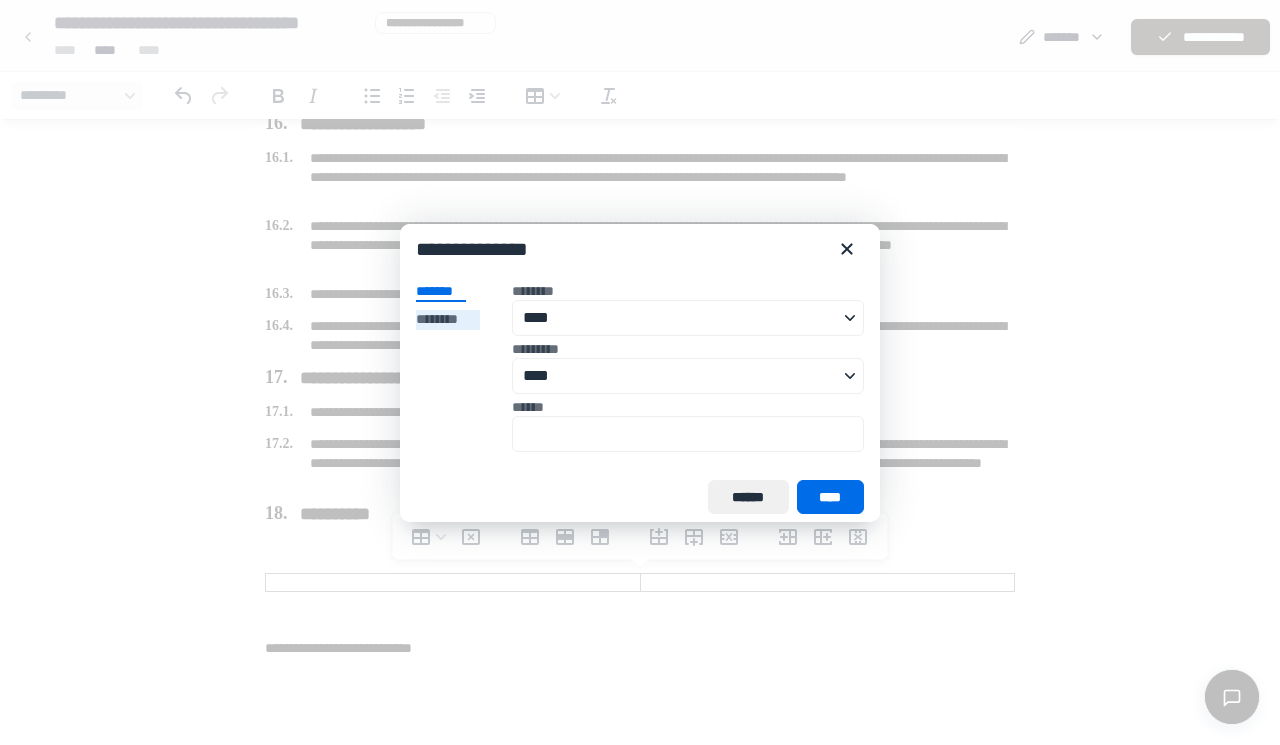 click on "********" at bounding box center [448, 320] 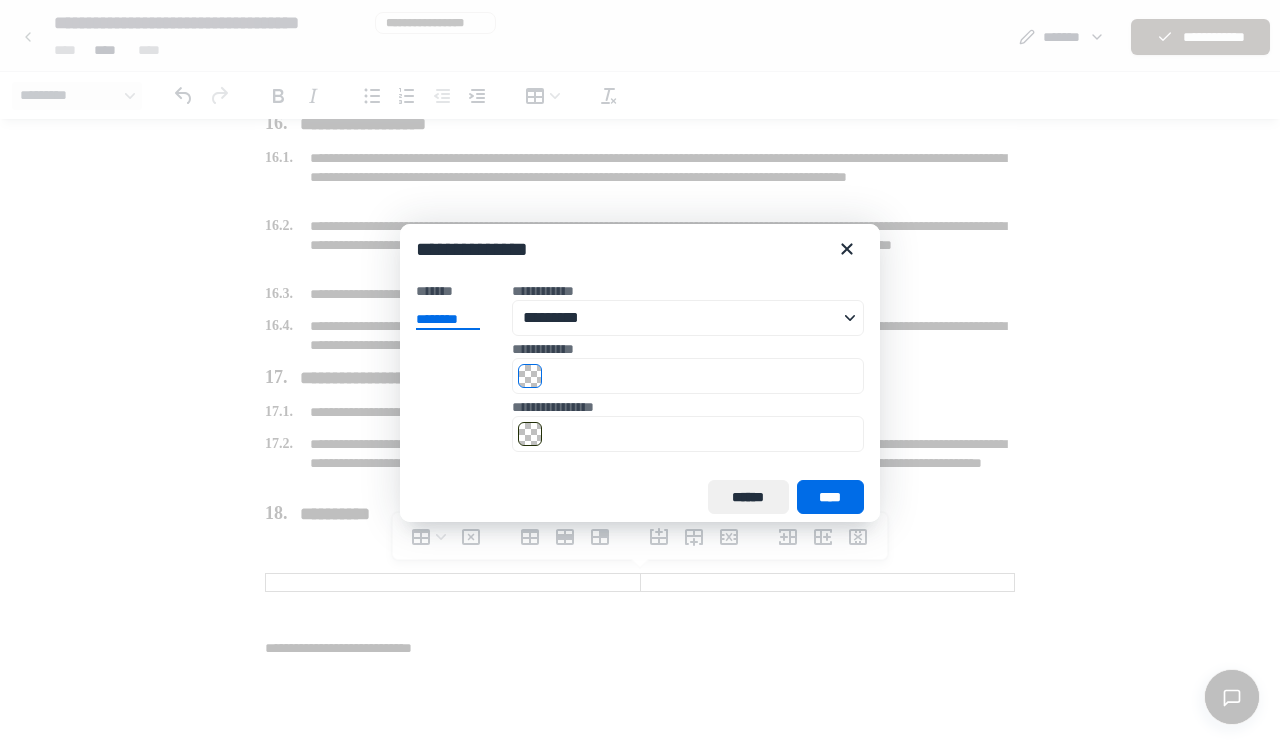 click at bounding box center [530, 376] 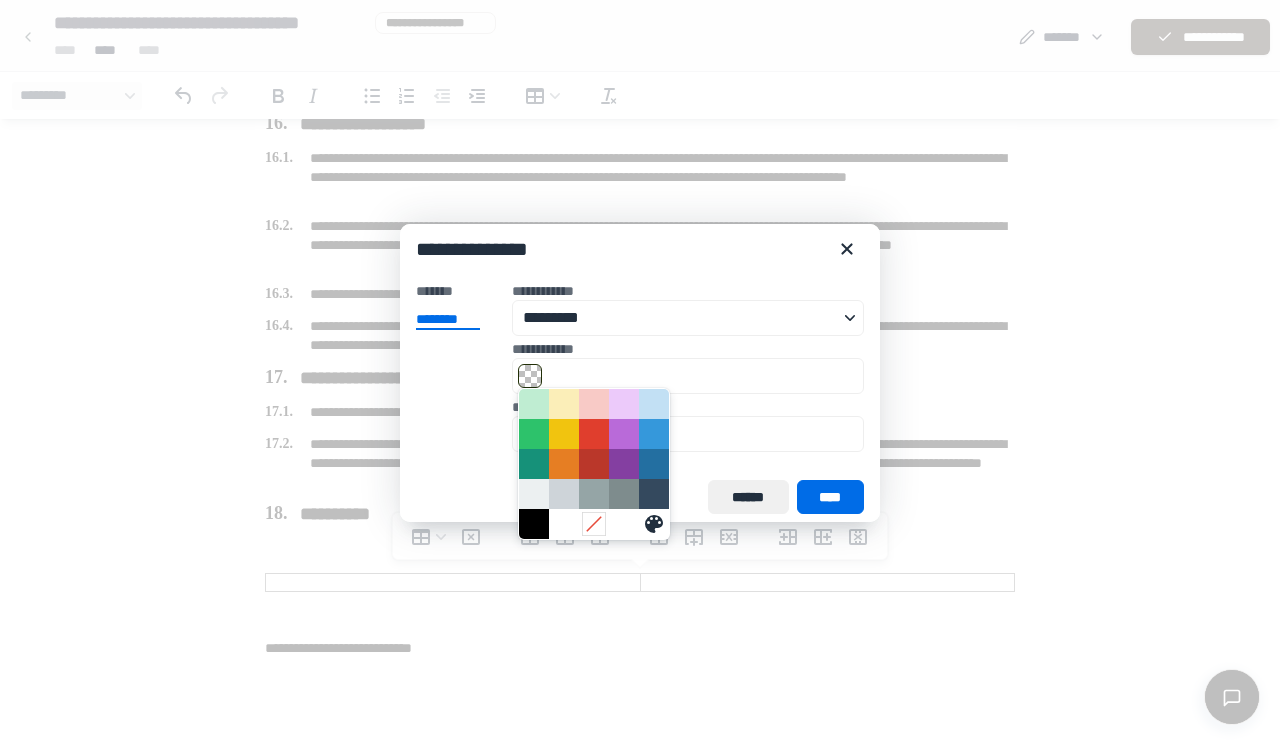 click 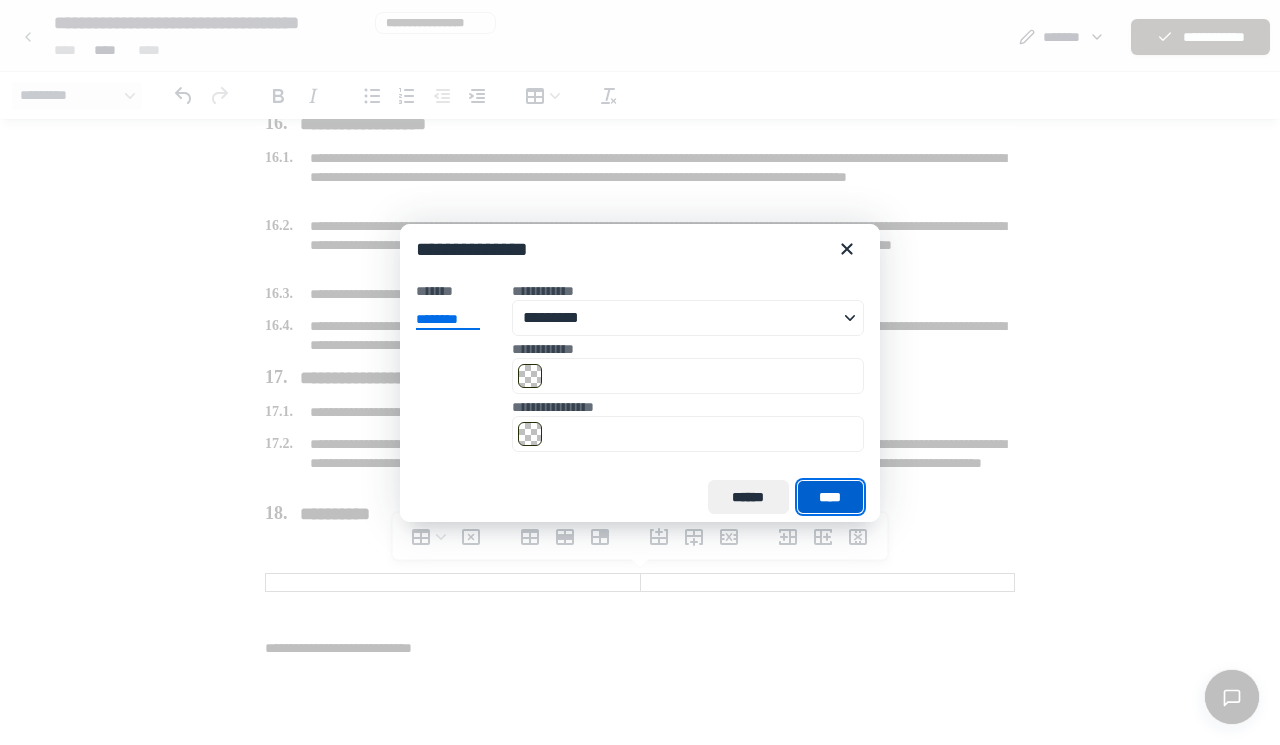 click on "****" at bounding box center (830, 497) 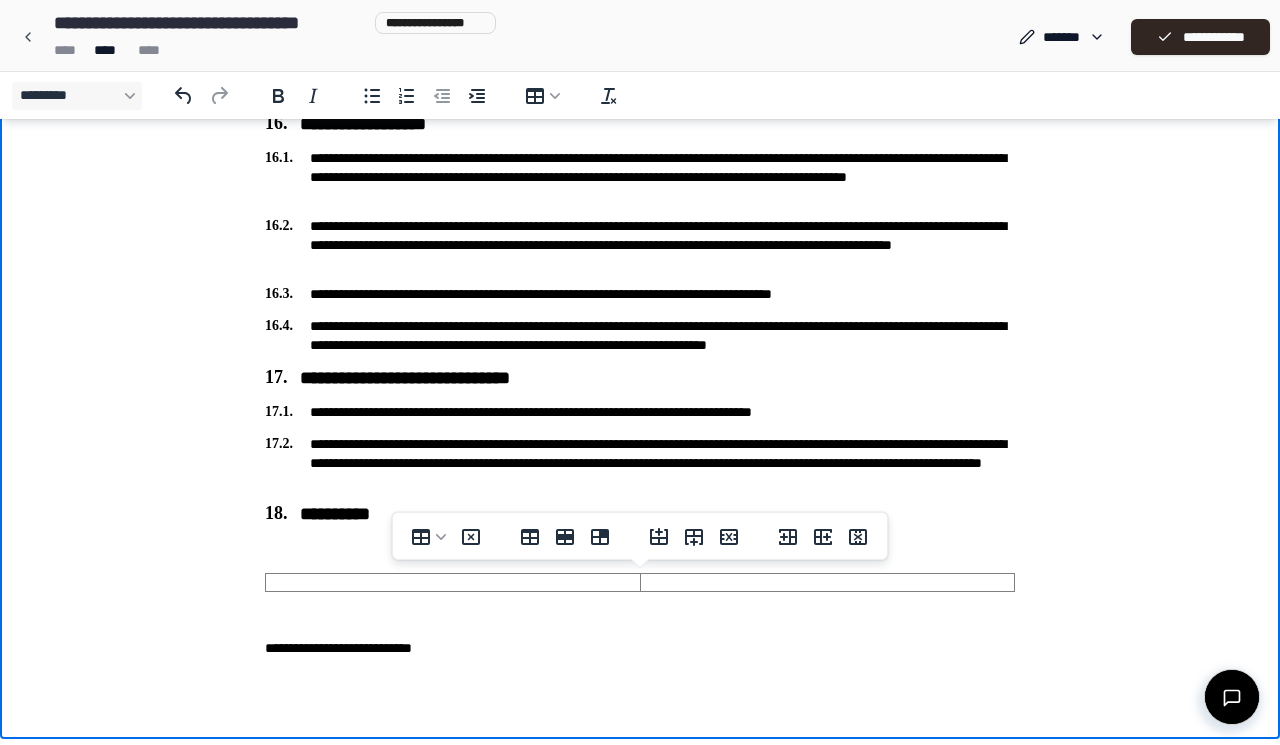 click on "**********" at bounding box center (640, -1623) 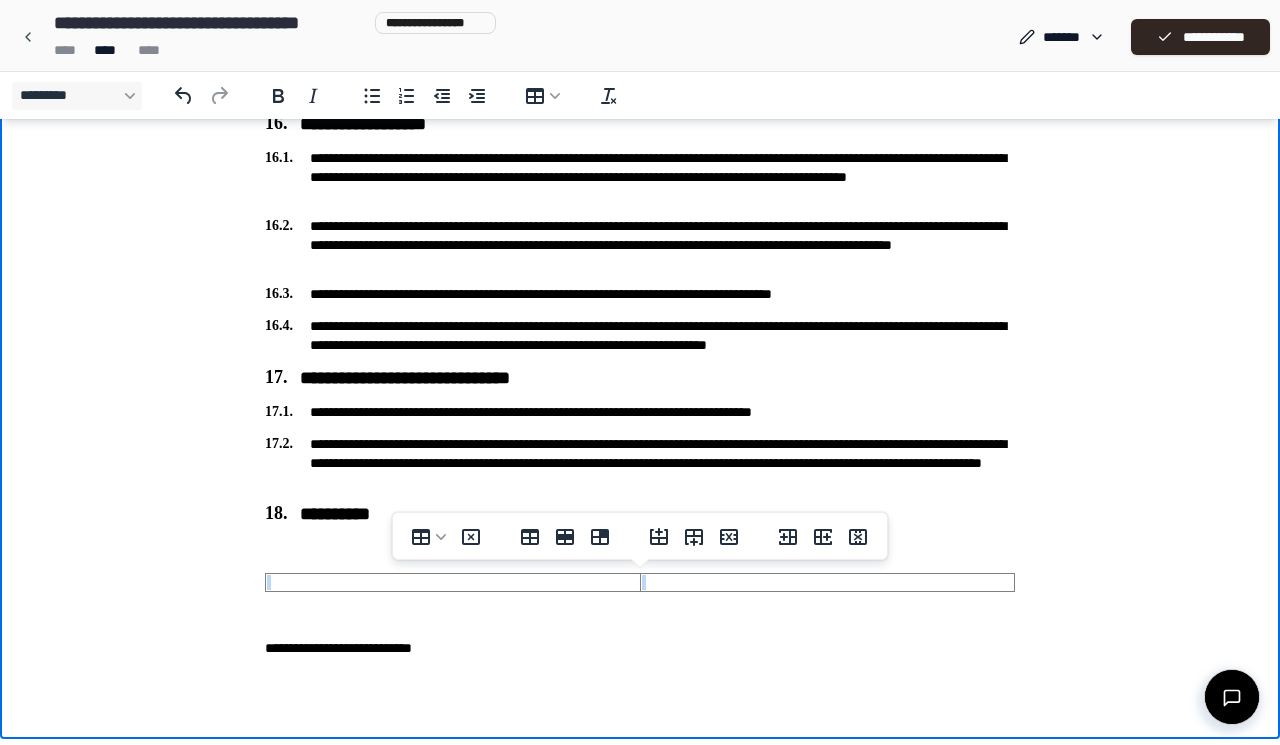 drag, startPoint x: 648, startPoint y: 582, endPoint x: 694, endPoint y: 572, distance: 47.07441 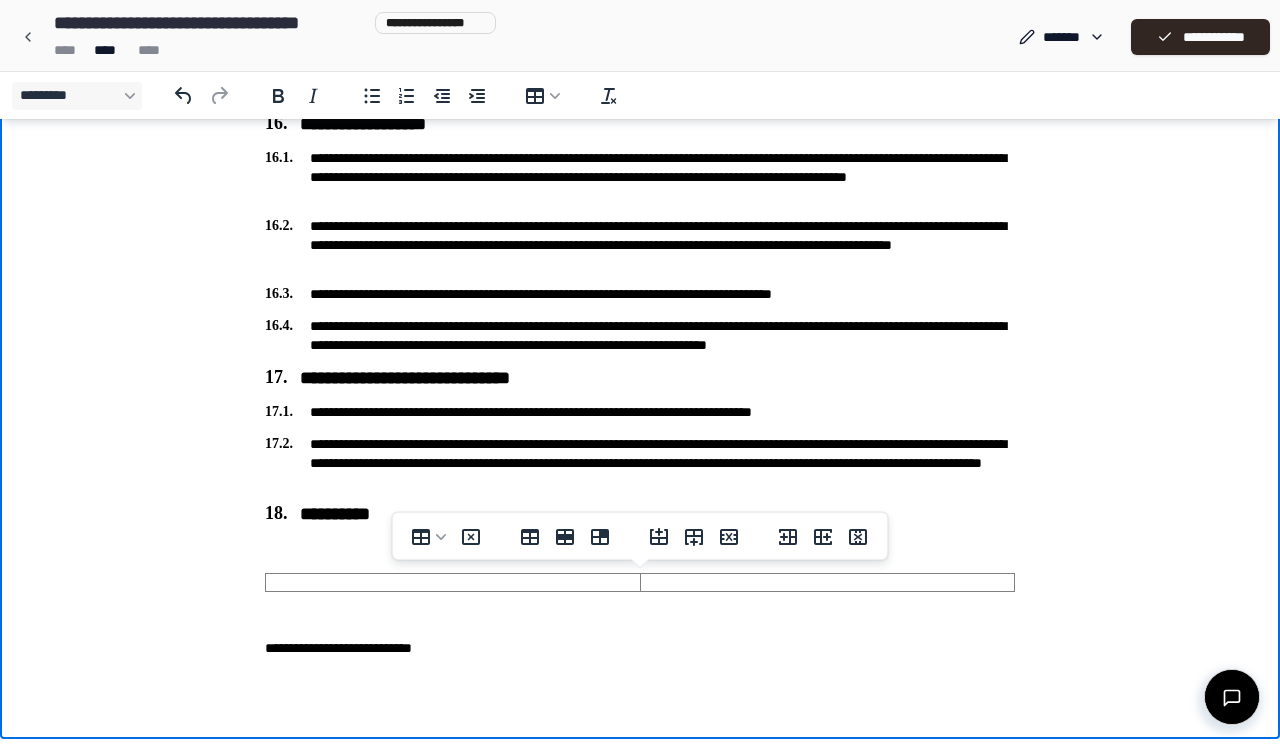 click at bounding box center [640, 615] 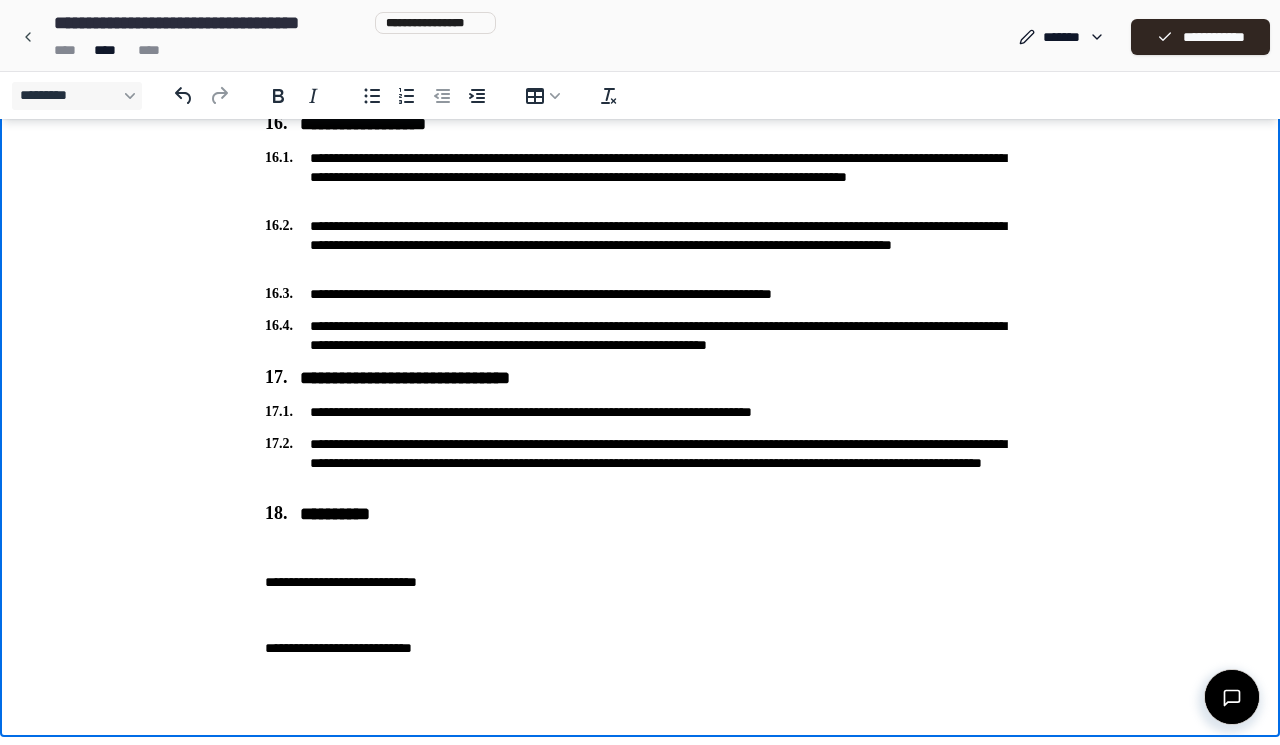 scroll, scrollTop: 4020, scrollLeft: 0, axis: vertical 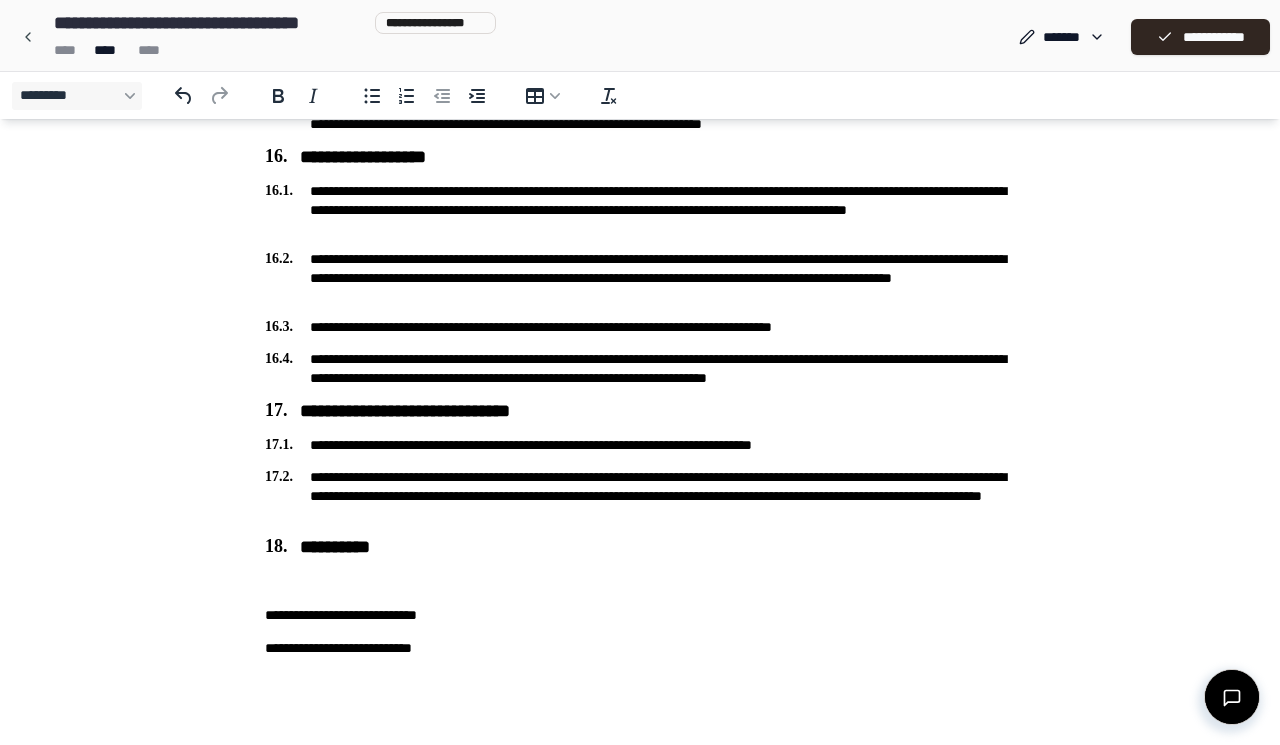 click on "**********" at bounding box center [640, 615] 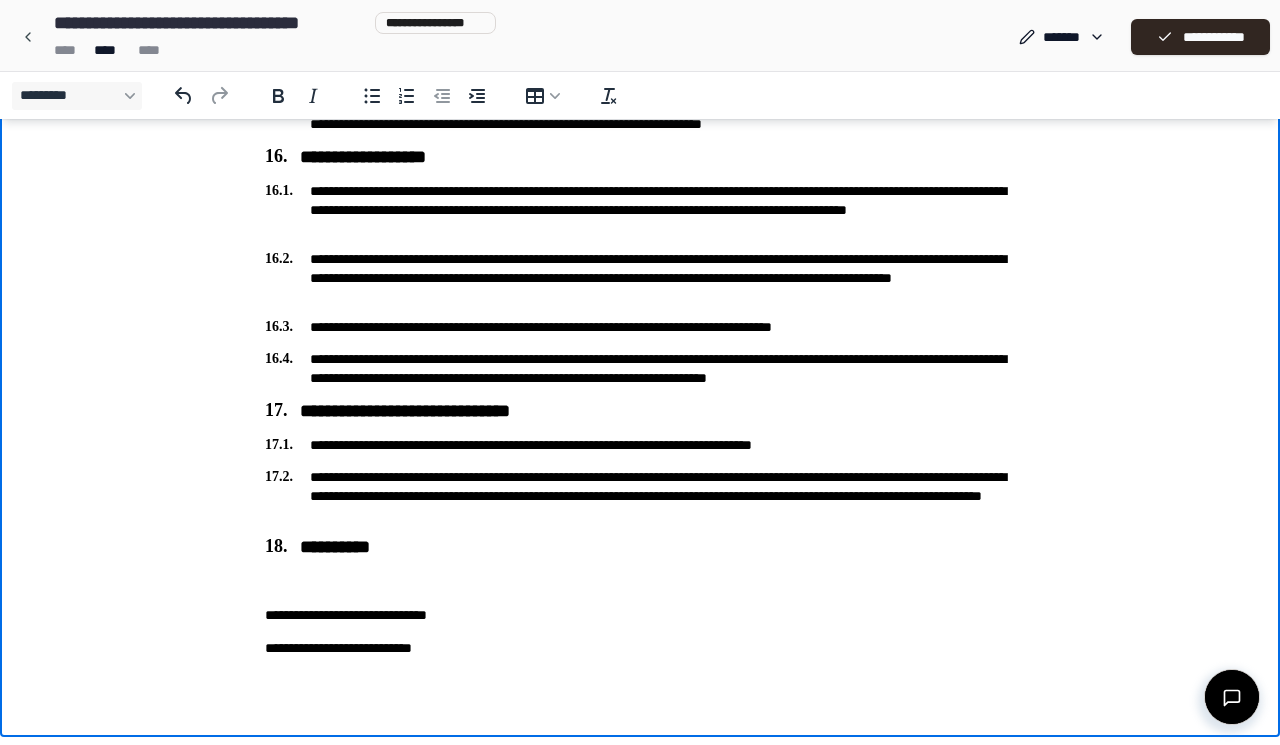 click on "**********" at bounding box center (640, -1607) 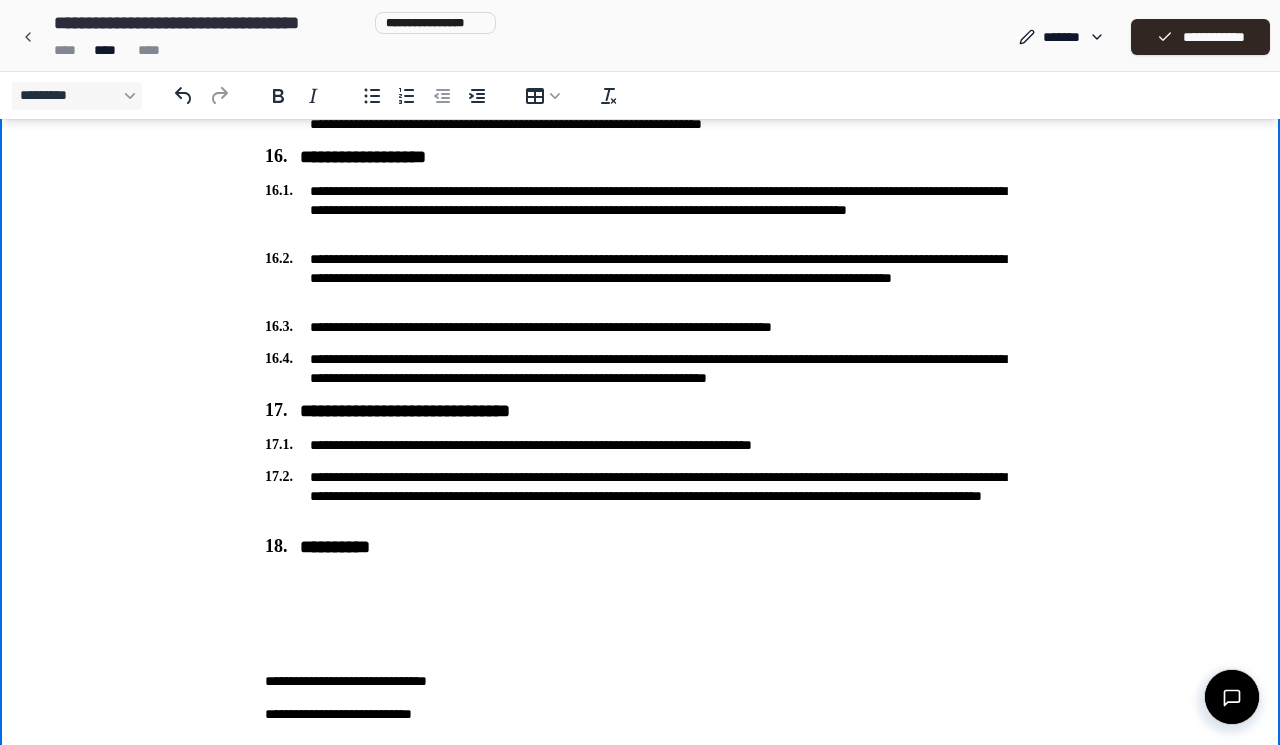 click on "**********" at bounding box center (640, 681) 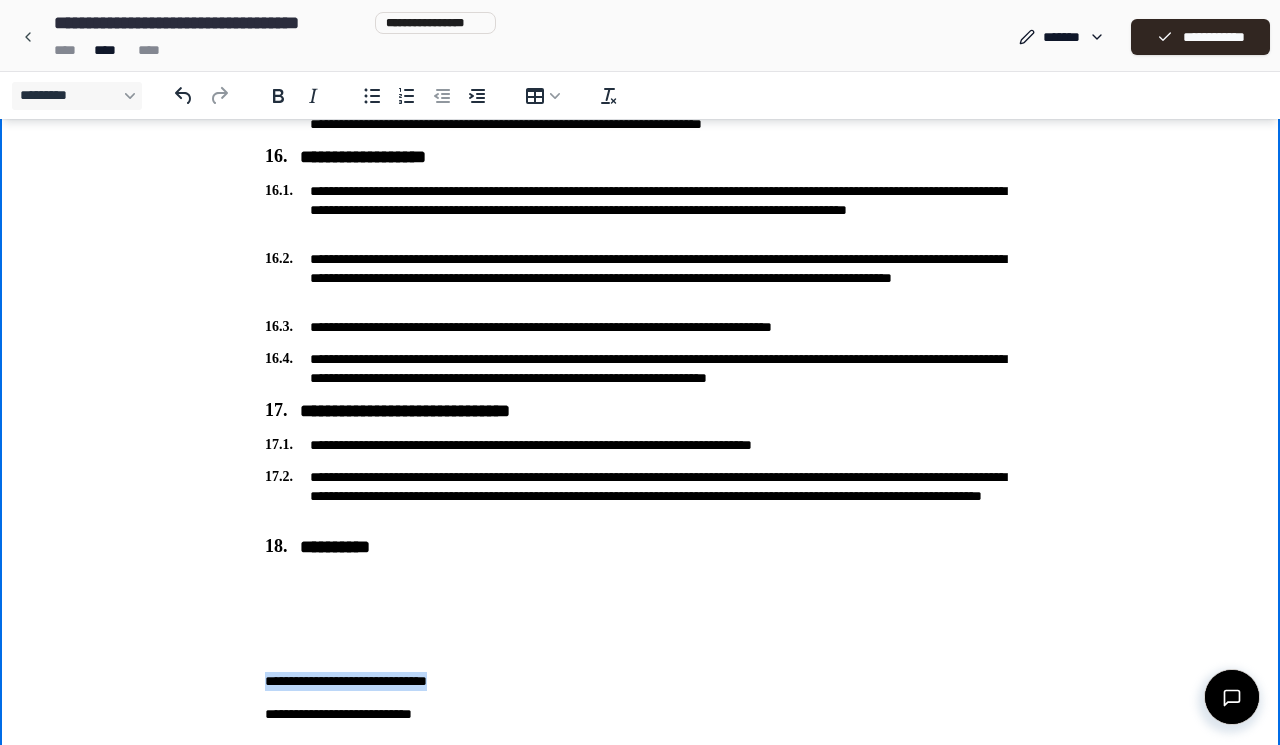 copy on "**********" 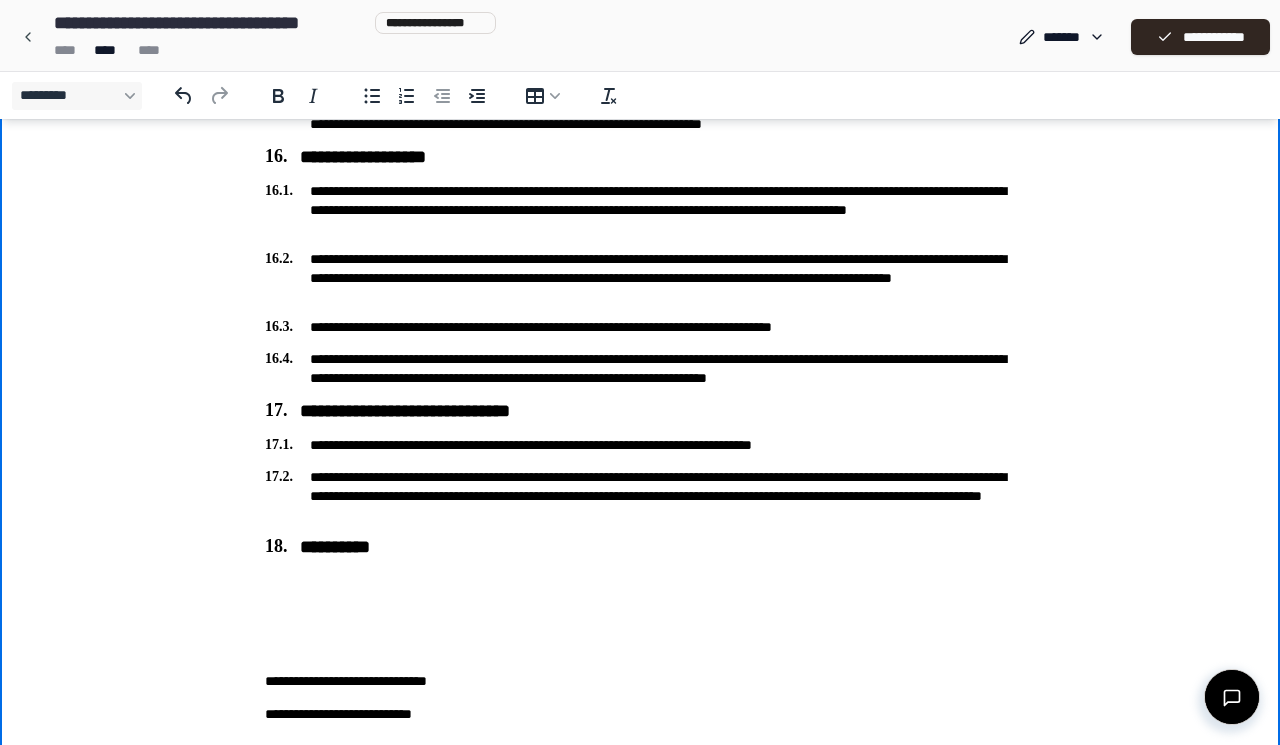 click on "**********" at bounding box center [640, 681] 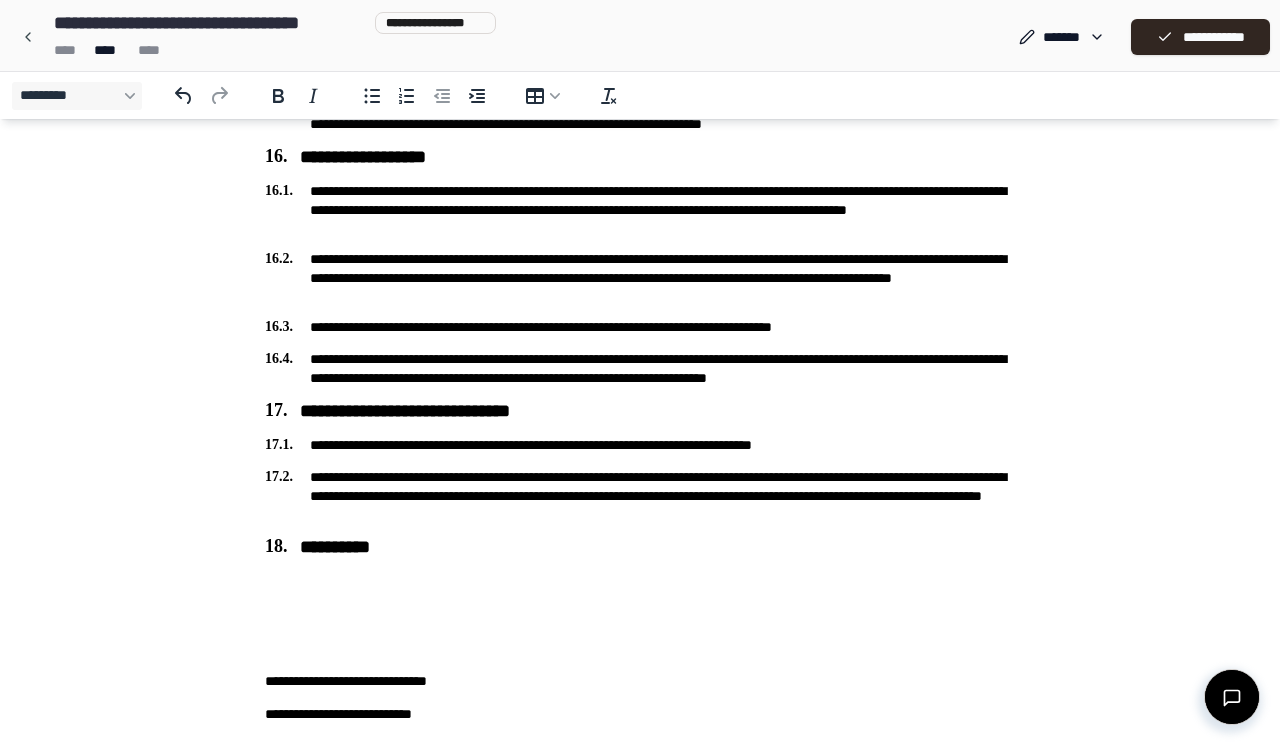 click on "**********" at bounding box center [640, 681] 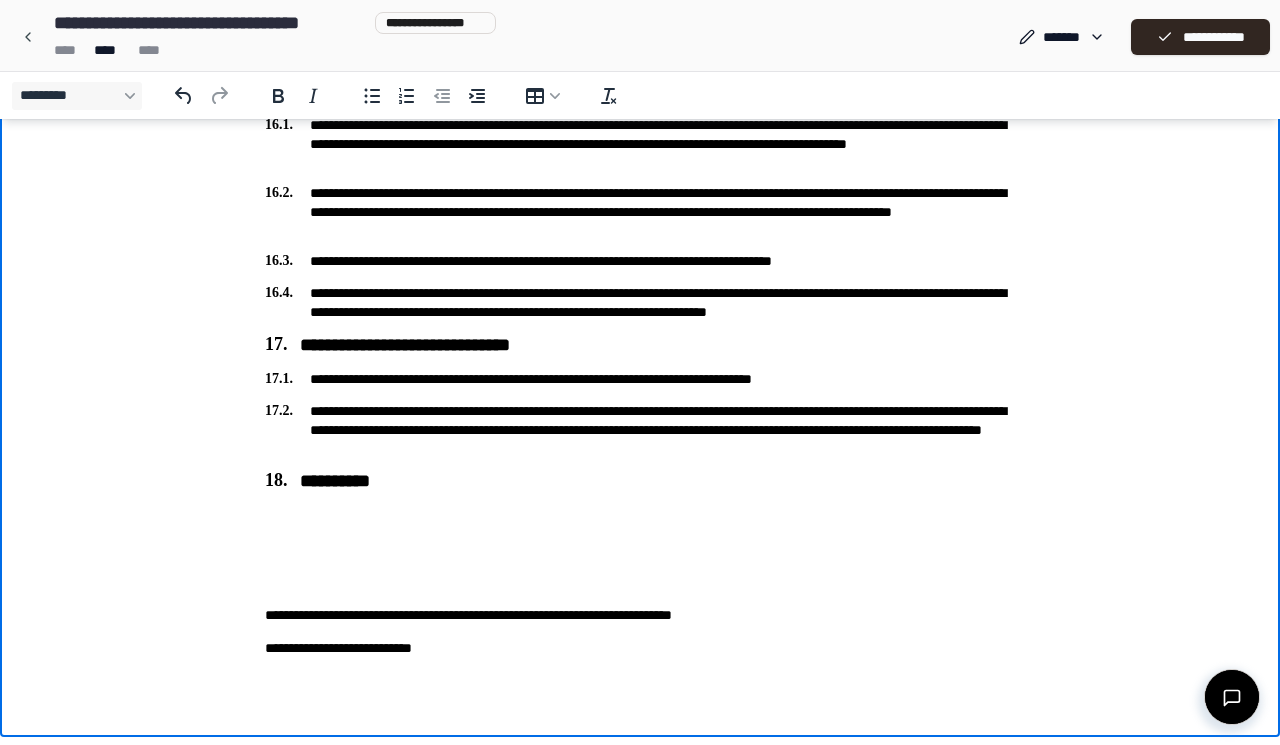 scroll, scrollTop: 4086, scrollLeft: 0, axis: vertical 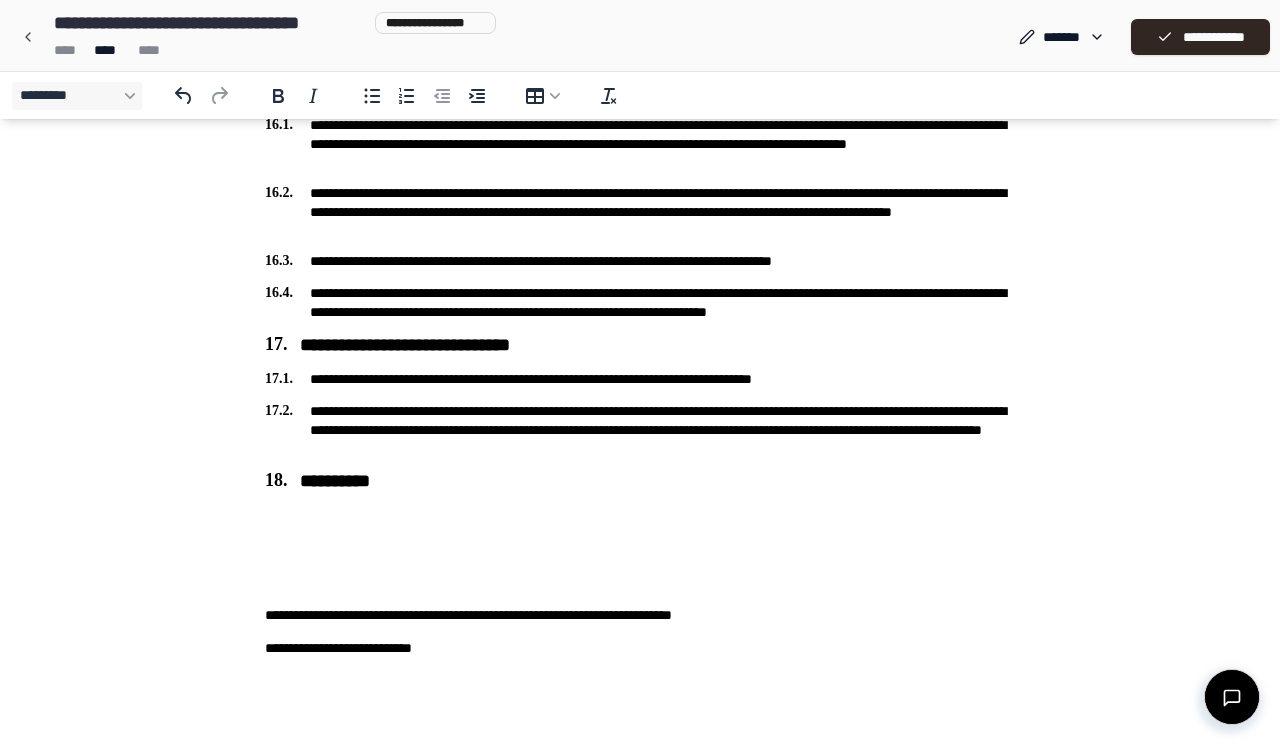 click on "**********" at bounding box center (640, 648) 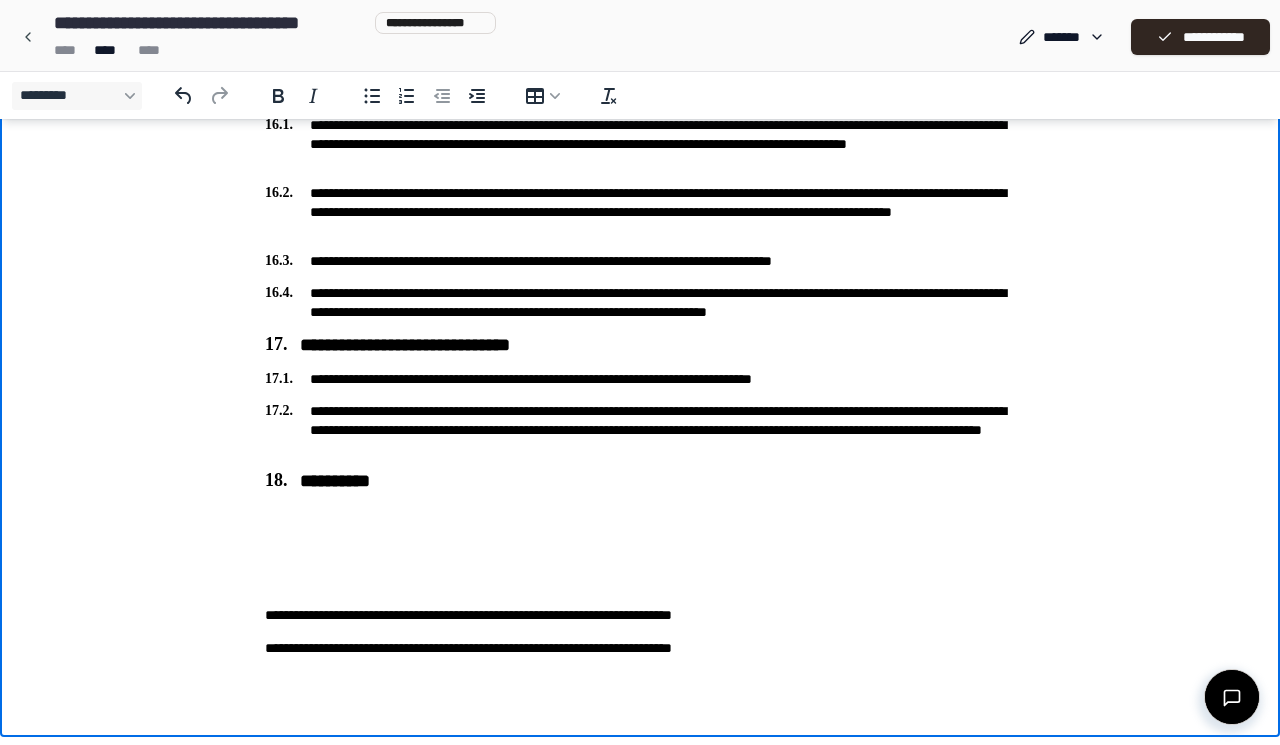 click on "**********" at bounding box center [640, -1640] 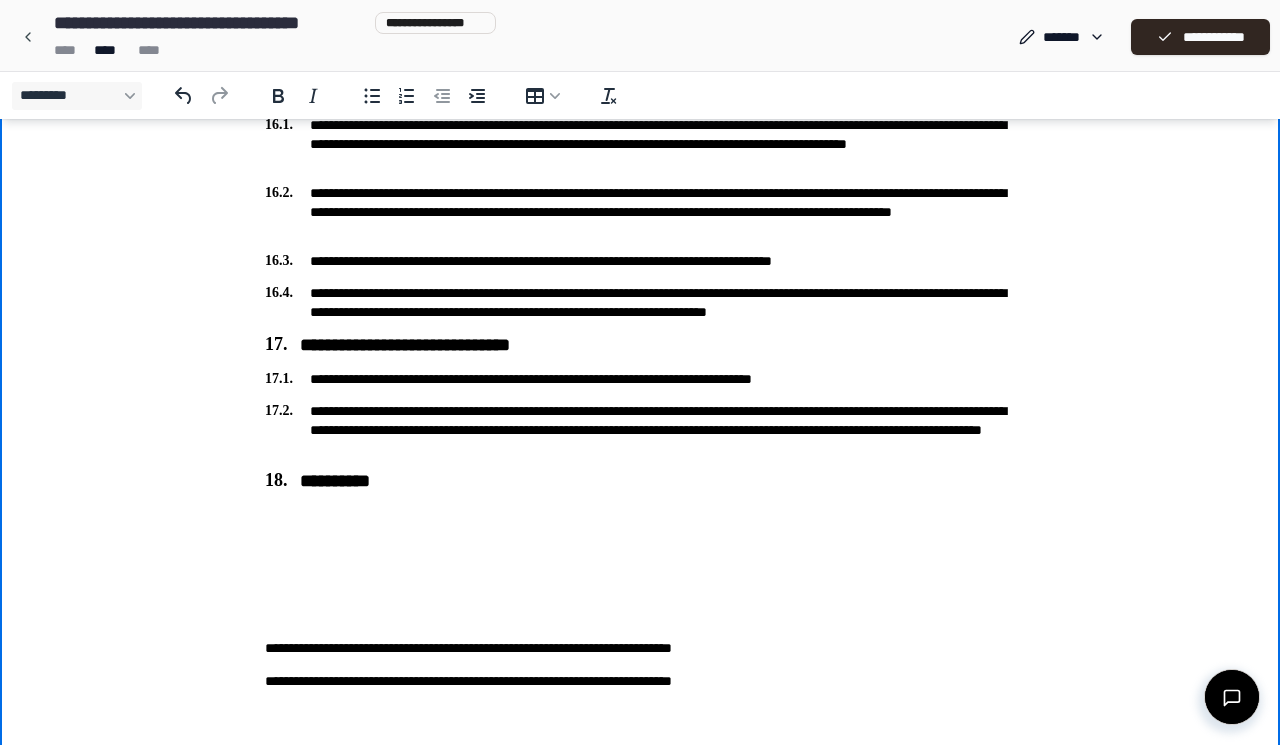 click on "**********" at bounding box center [640, 681] 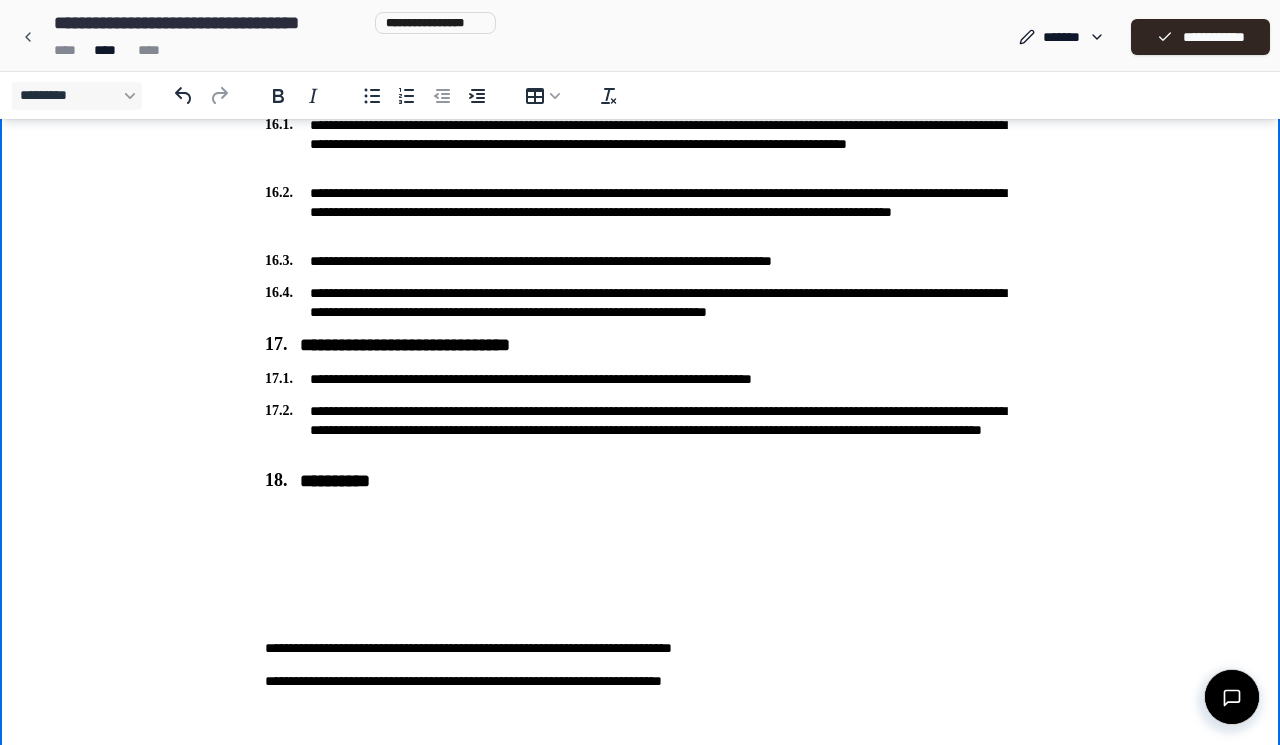 click on "**********" at bounding box center (640, 681) 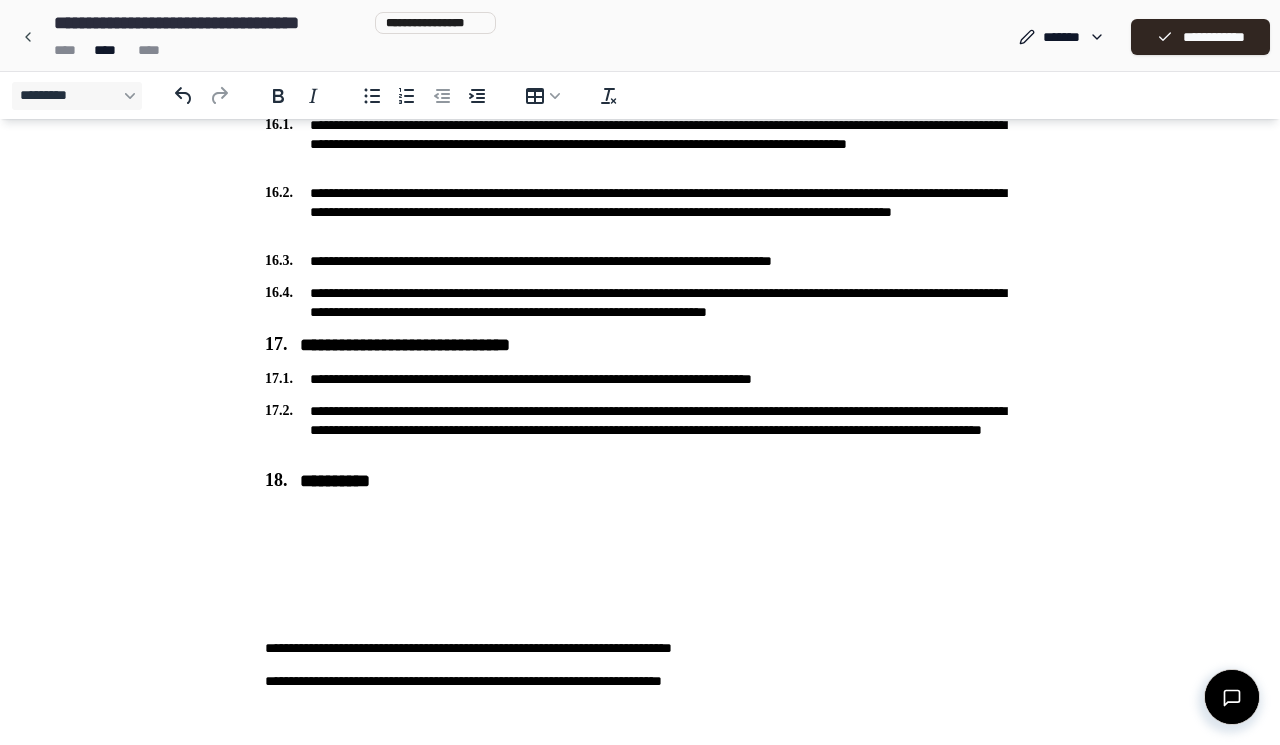 click on "**********" at bounding box center (253, 37) 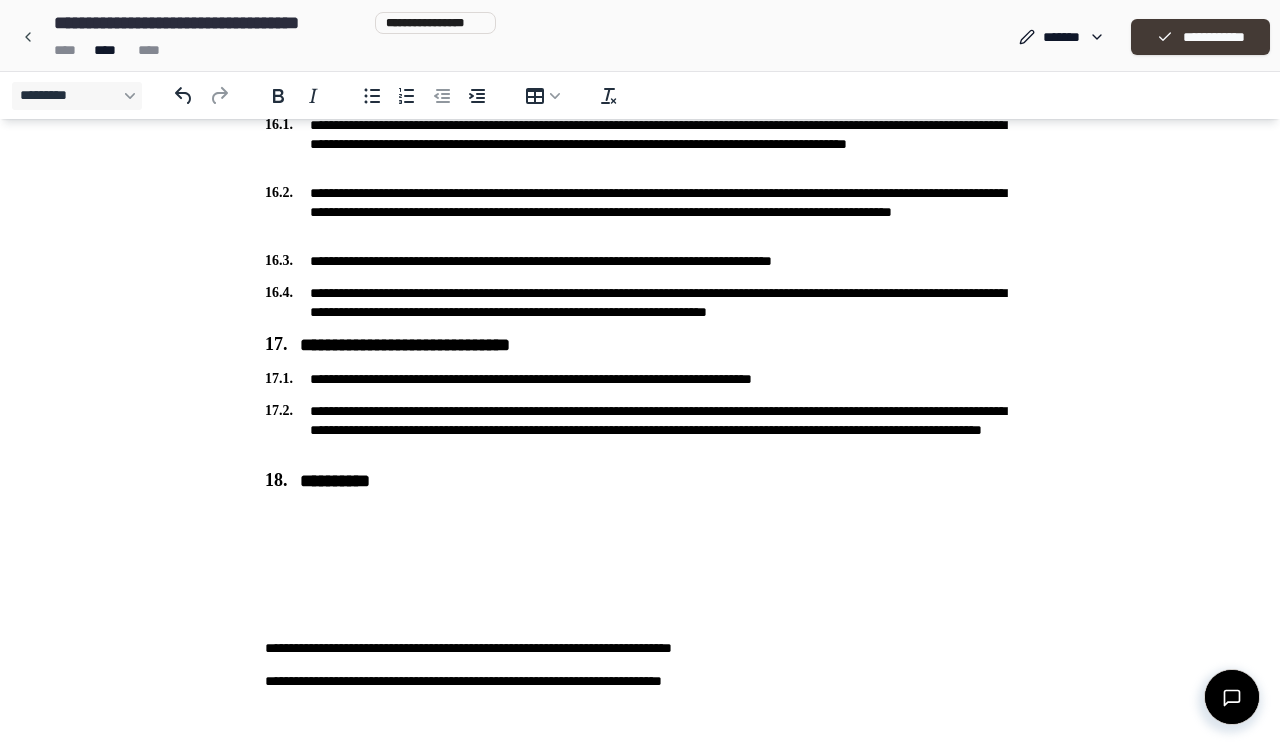 click on "**********" at bounding box center (1200, 37) 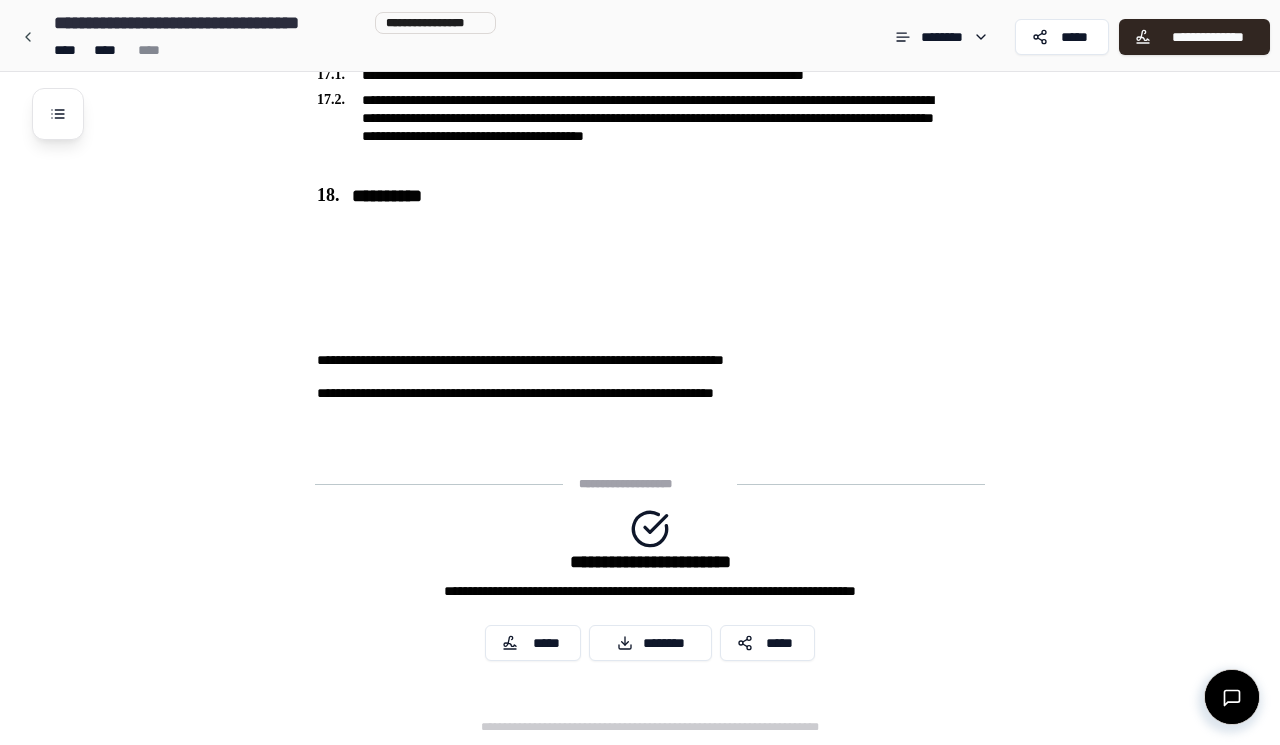 scroll, scrollTop: 4952, scrollLeft: 0, axis: vertical 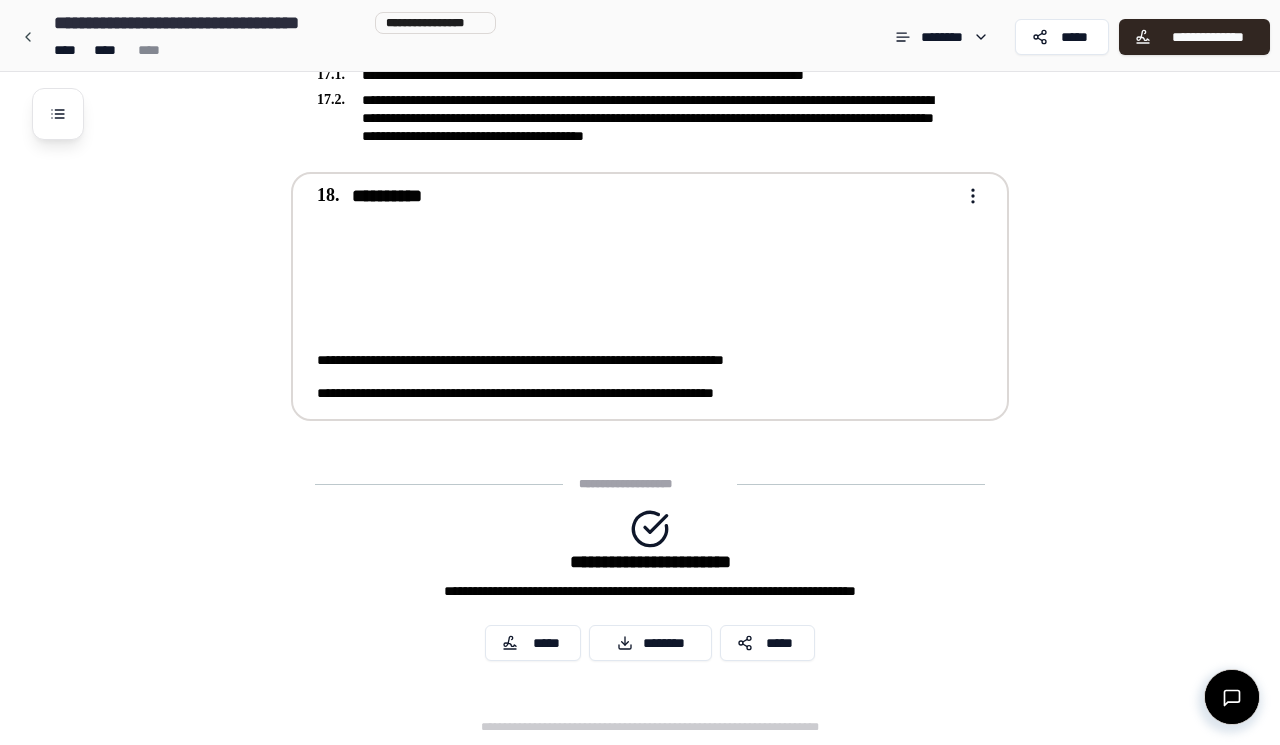 click on "**********" at bounding box center [640, -2104] 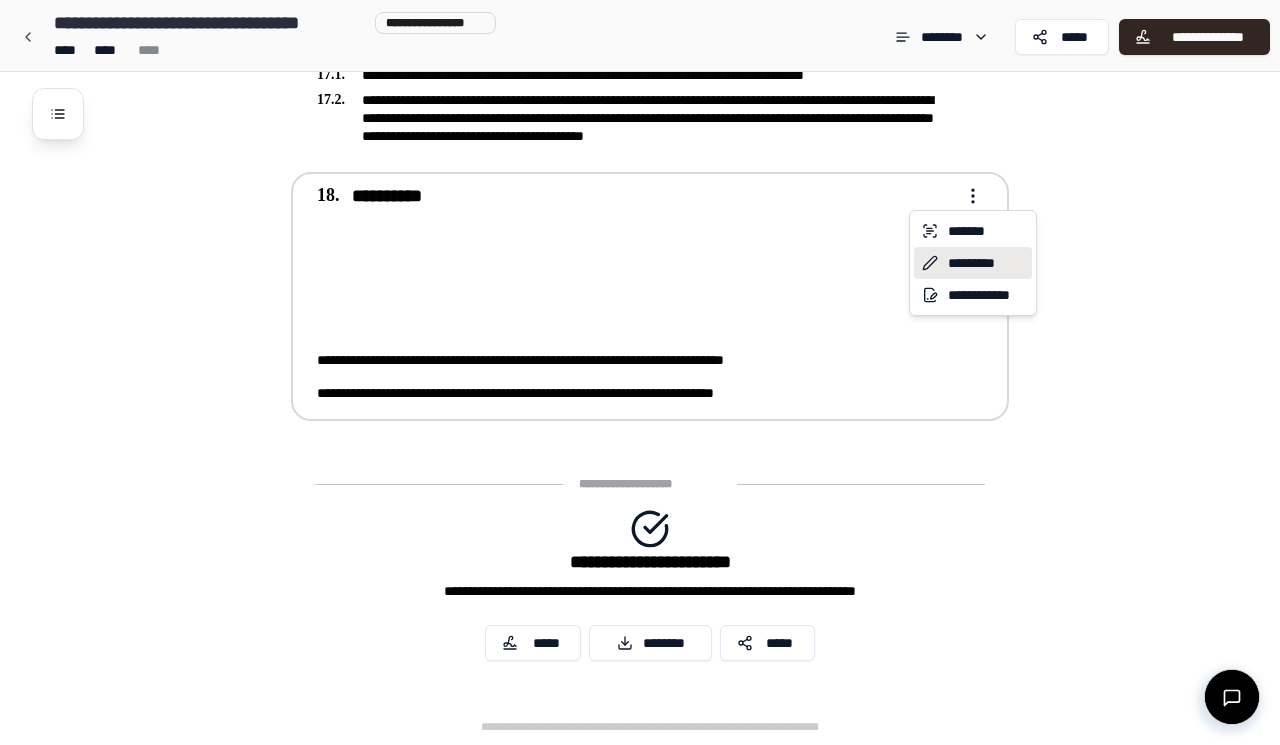 click on "*********" at bounding box center (973, 263) 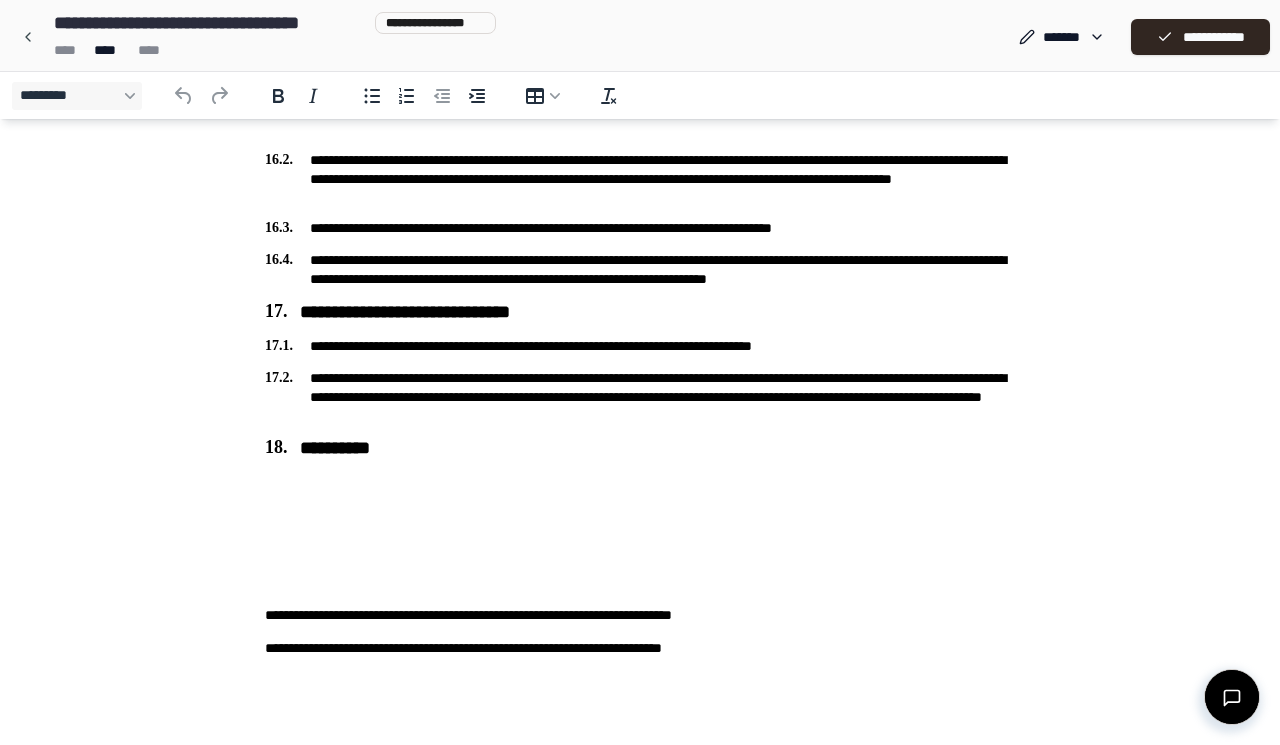 scroll, scrollTop: 4119, scrollLeft: 0, axis: vertical 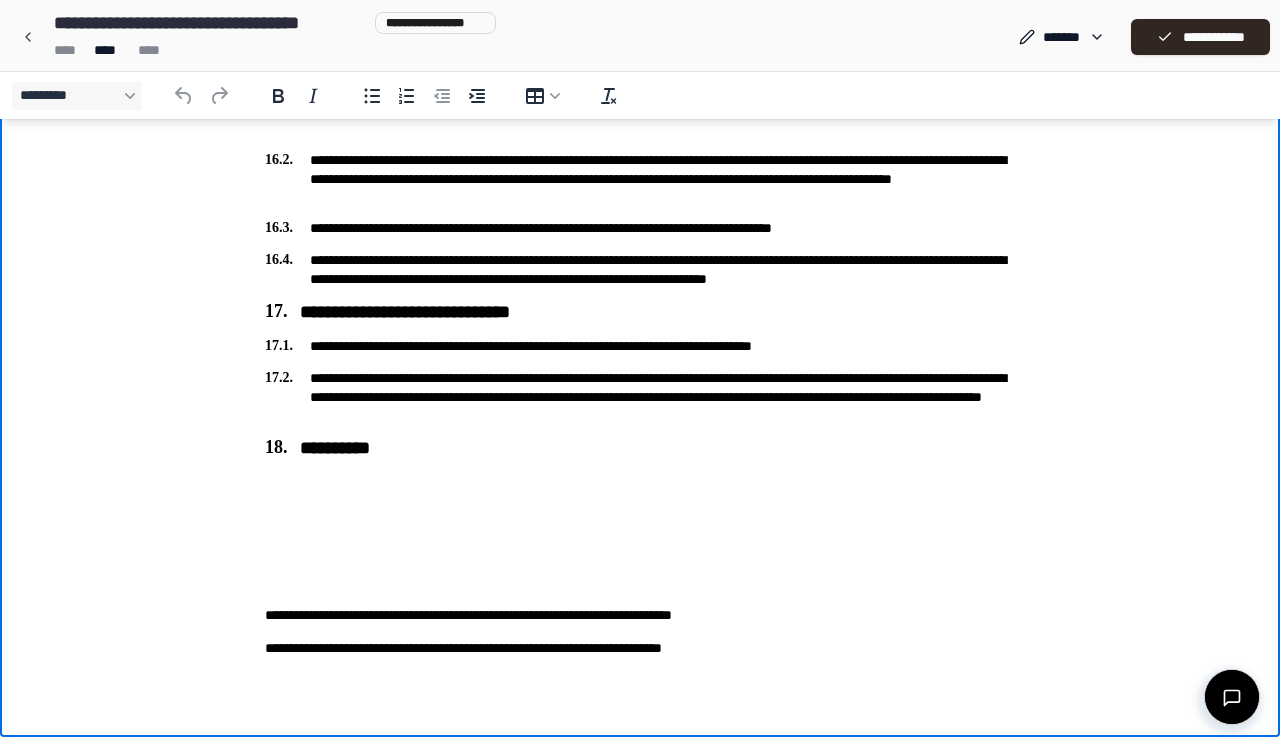 type 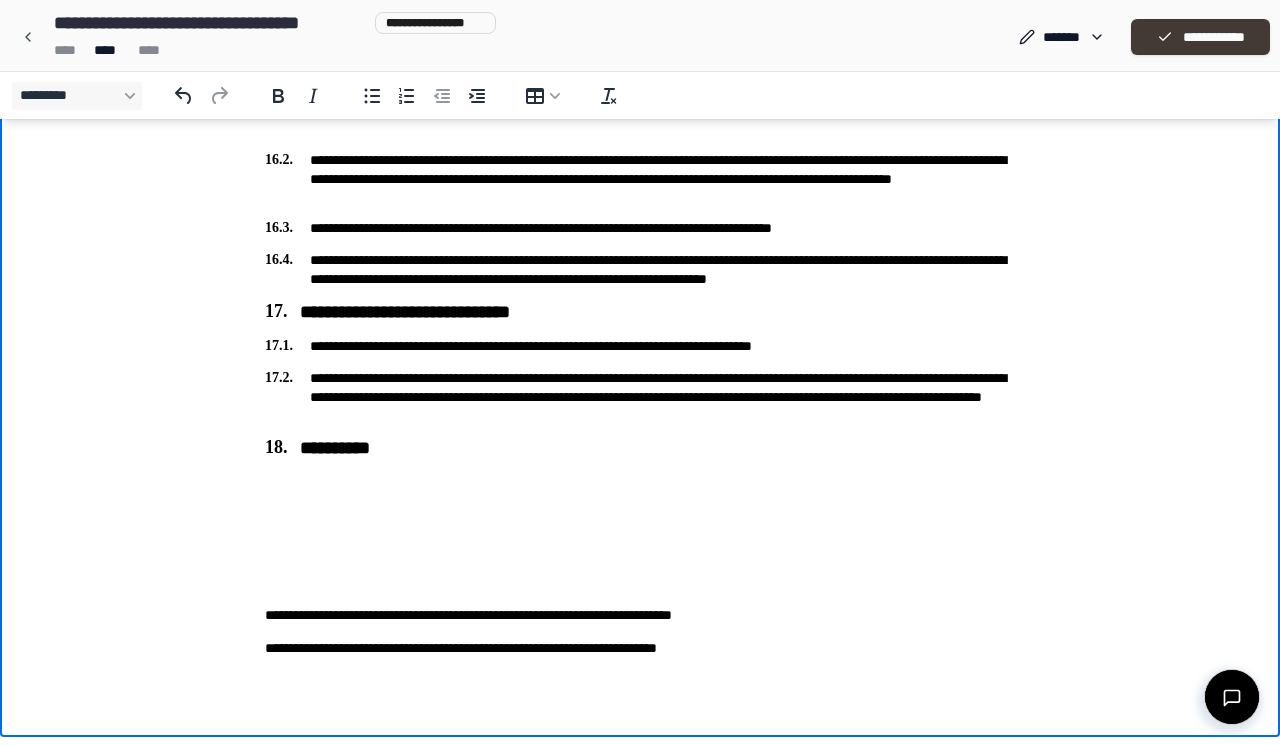 click on "**********" at bounding box center [1200, 37] 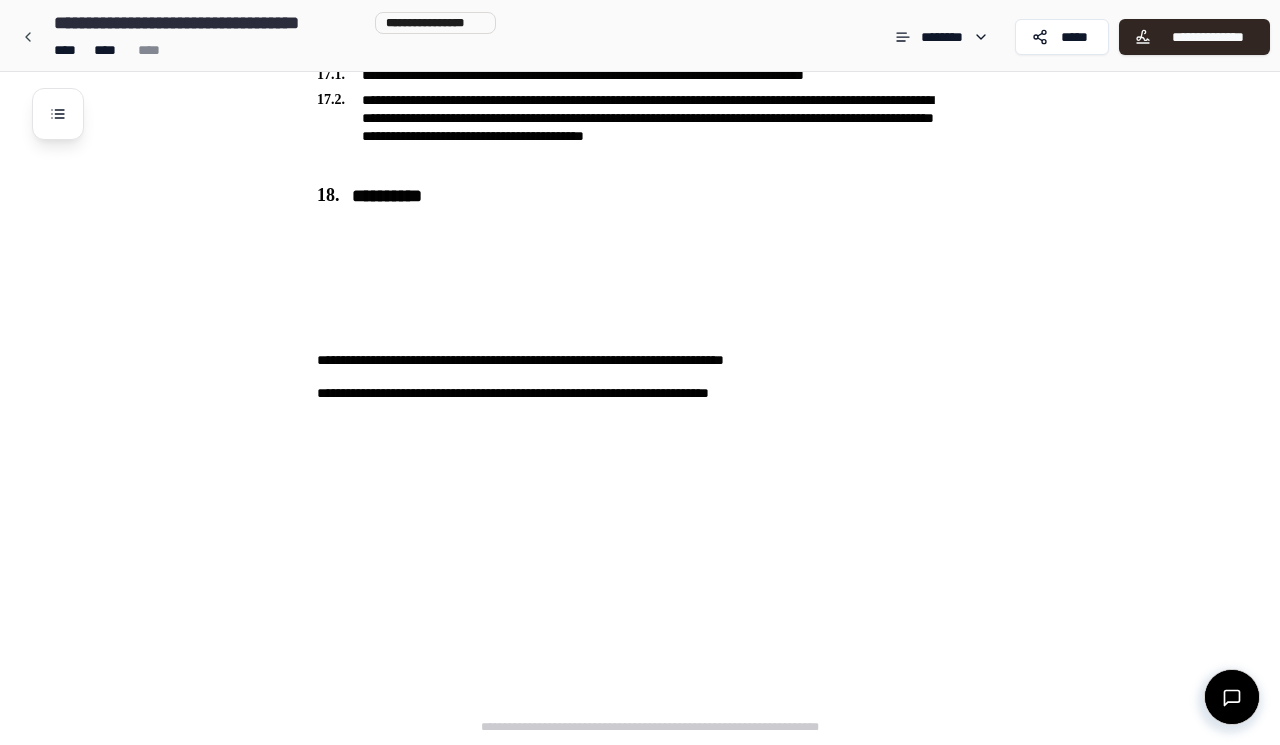 scroll, scrollTop: 4952, scrollLeft: 0, axis: vertical 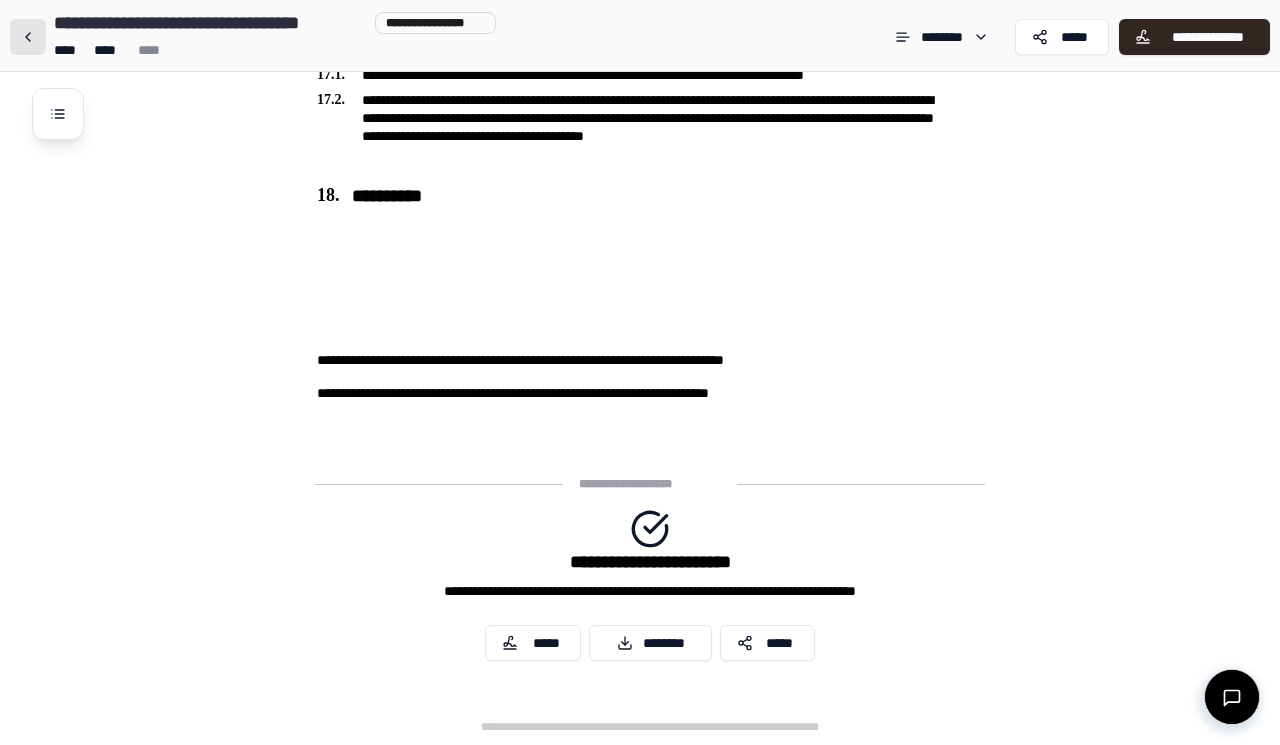 click at bounding box center [28, 37] 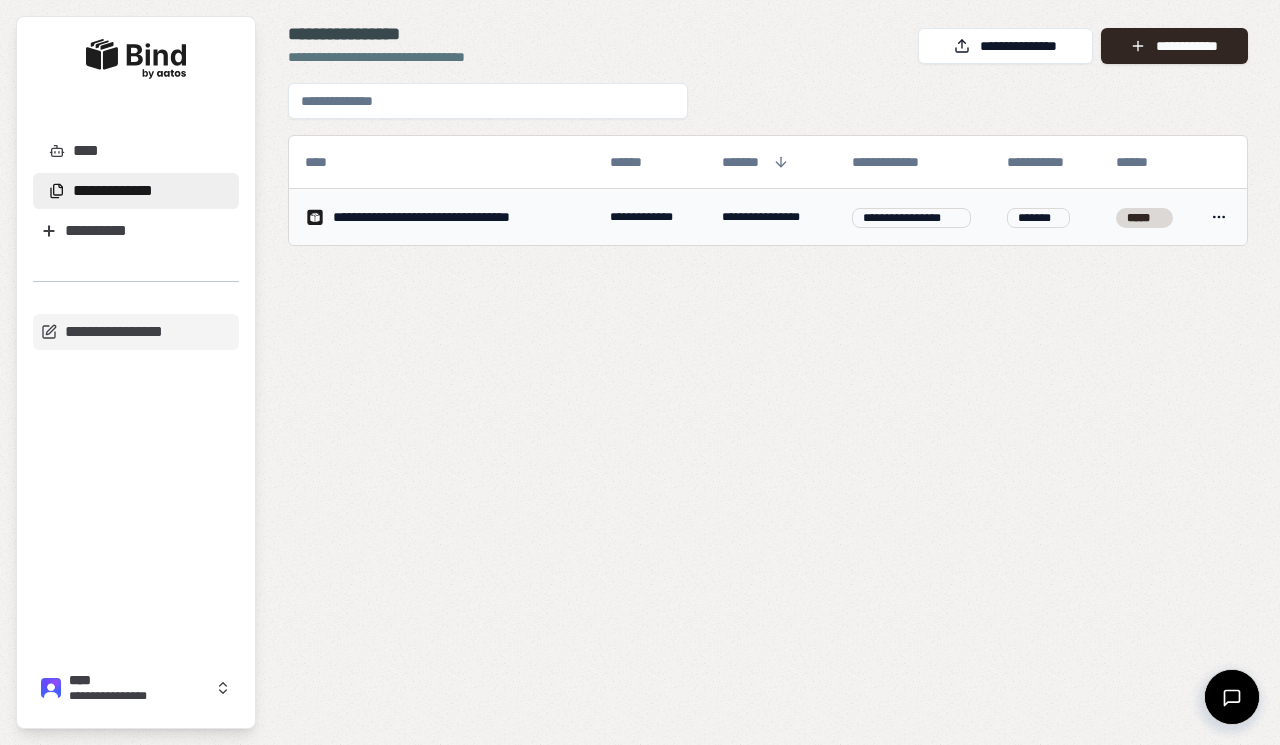click on "**********" at bounding box center [451, 217] 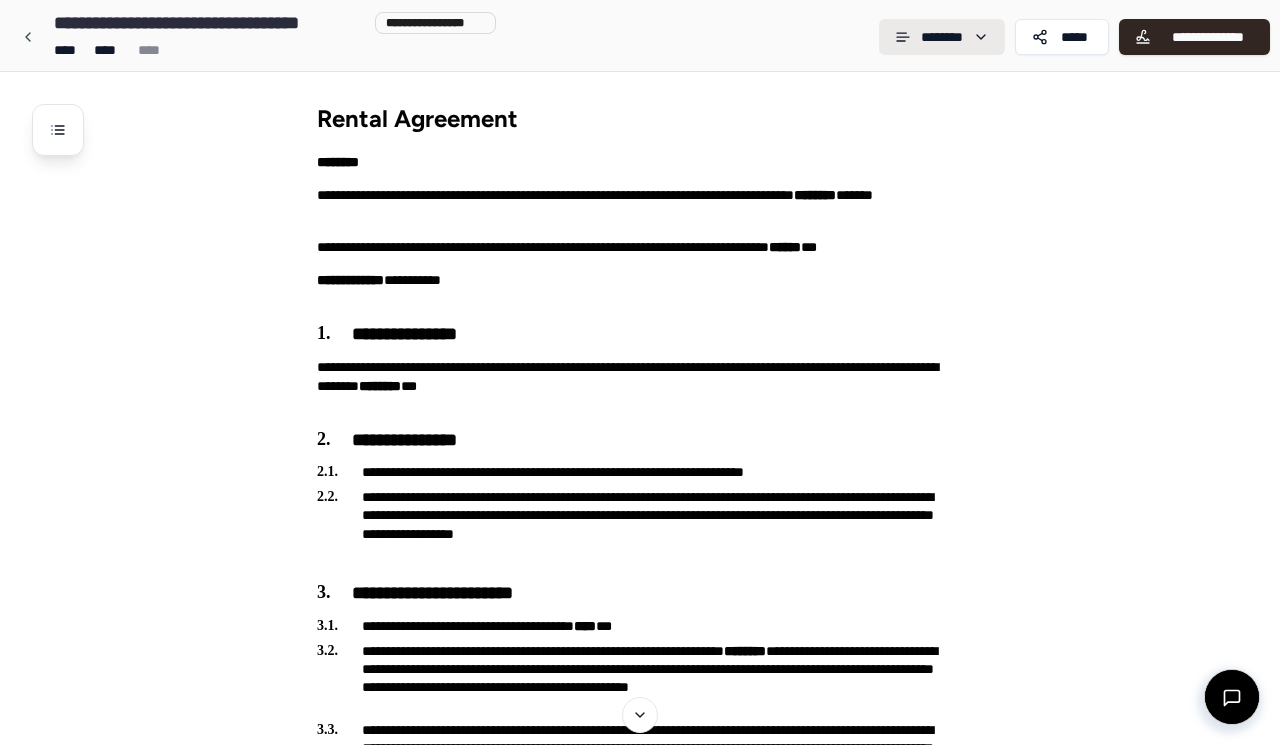 click on "**********" at bounding box center (640, 2848) 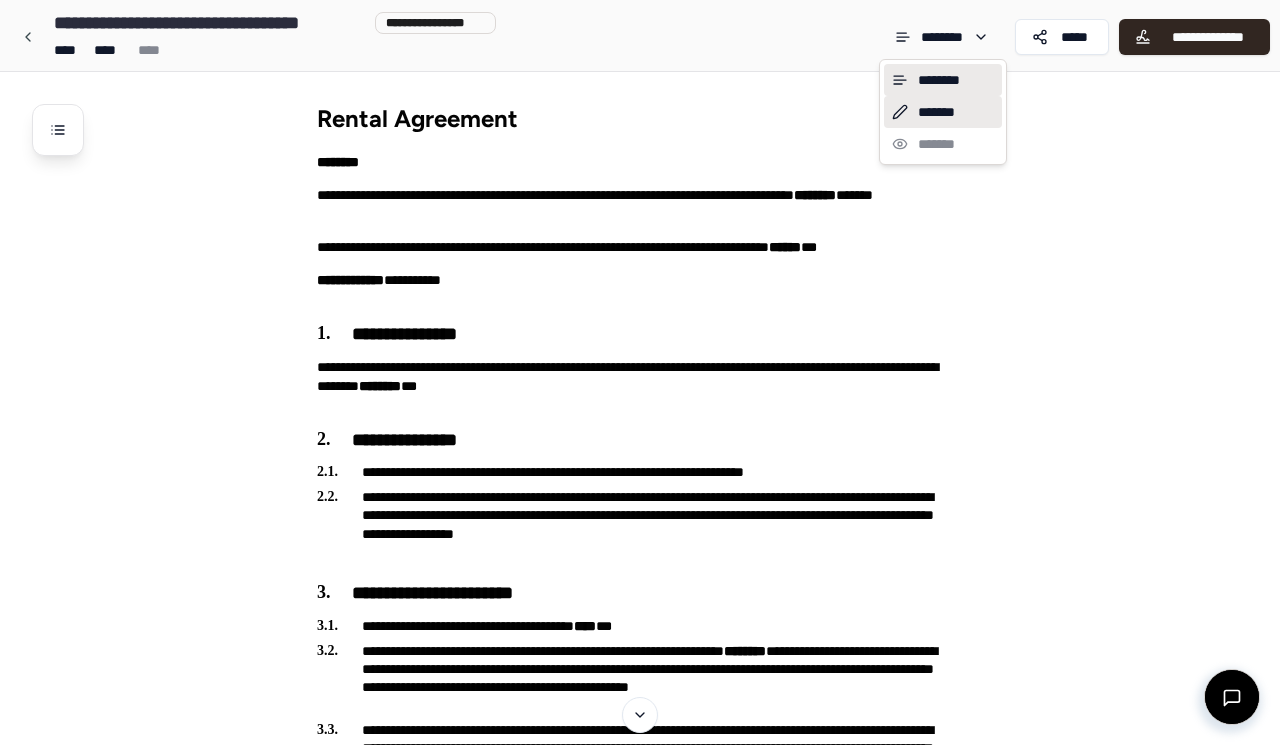 click on "*******" at bounding box center [943, 112] 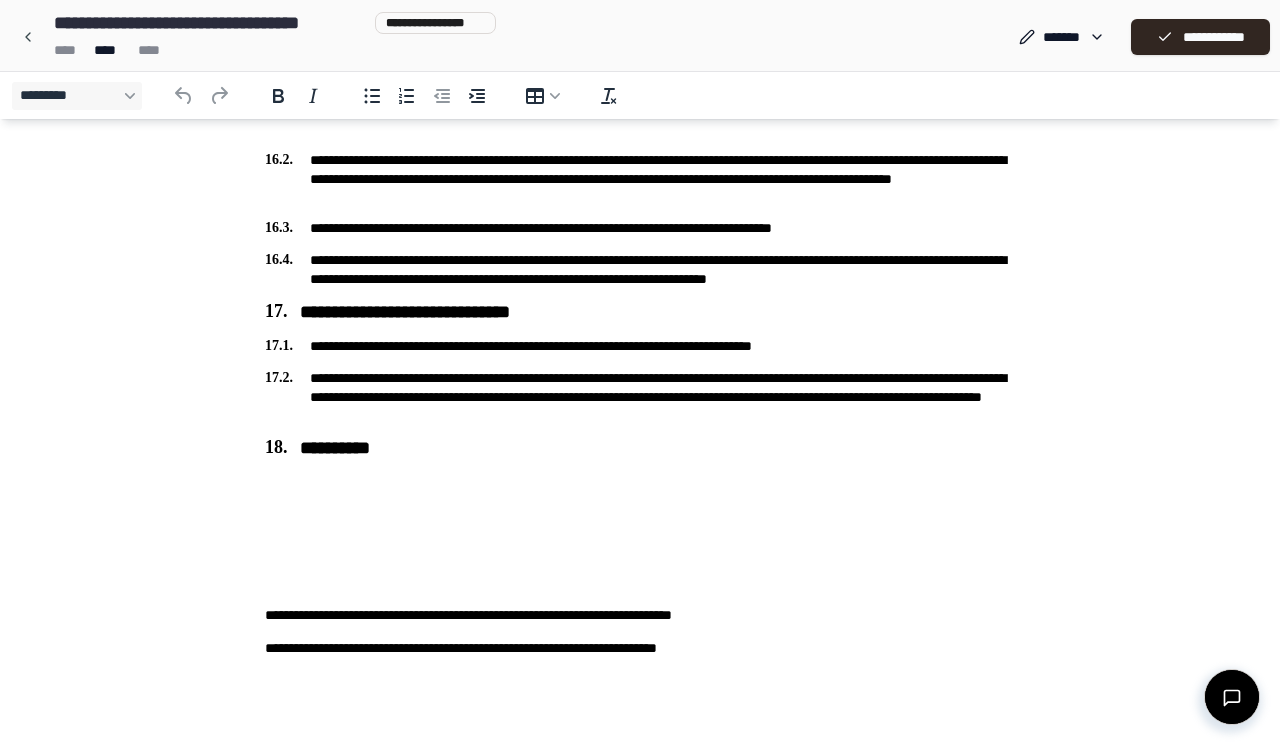 scroll, scrollTop: 4119, scrollLeft: 0, axis: vertical 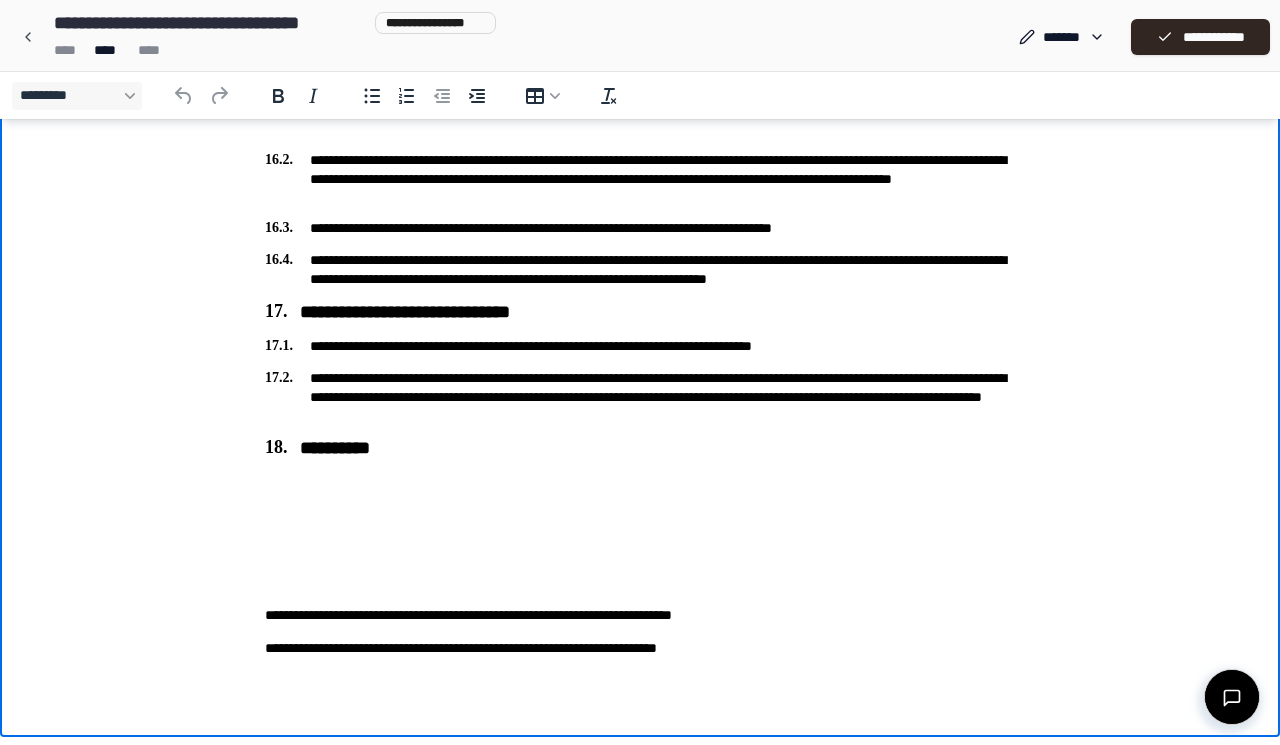 click on "**********" at bounding box center [640, 648] 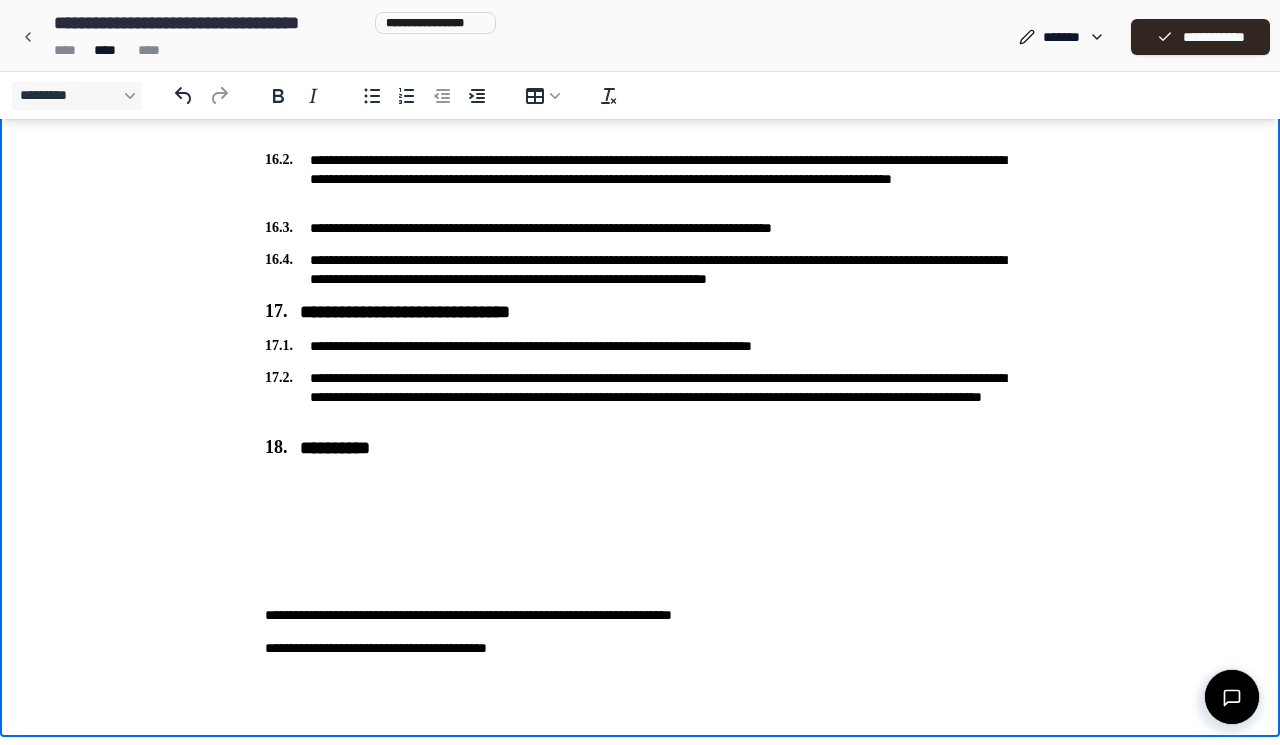 click on "**********" at bounding box center (640, 648) 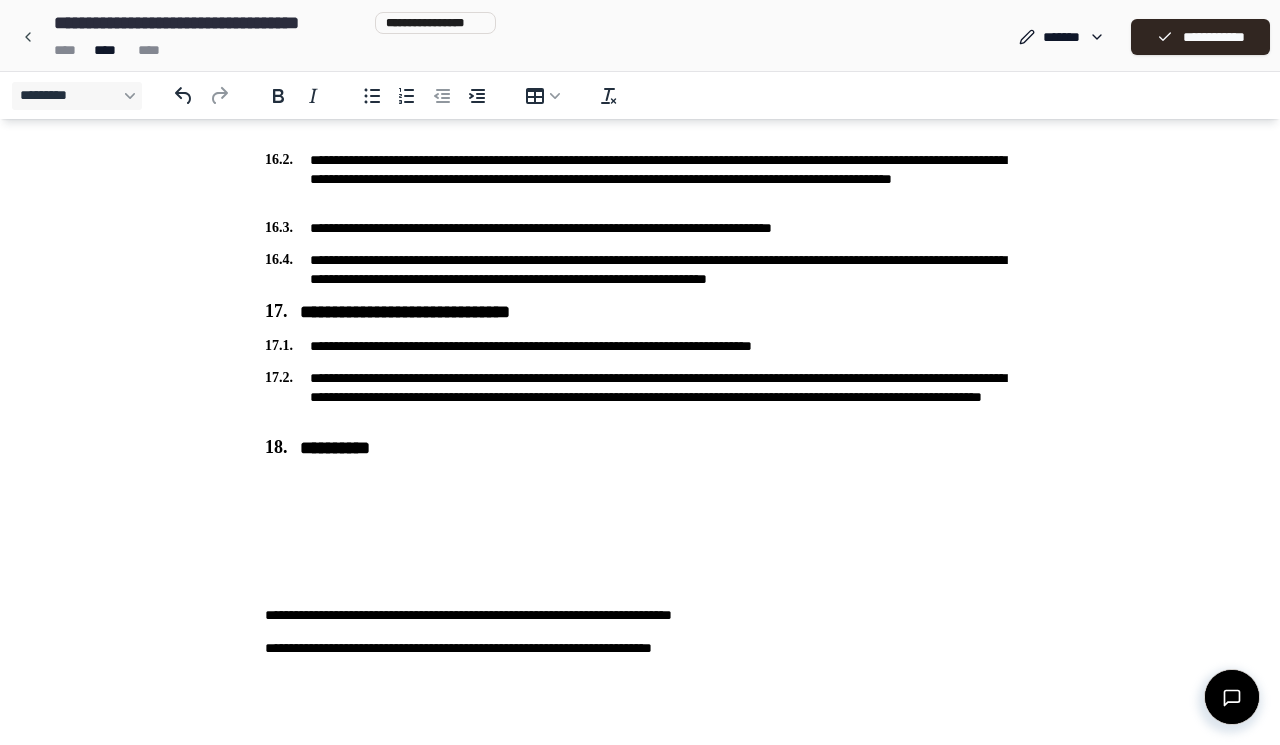 click on "**********" at bounding box center [640, 37] 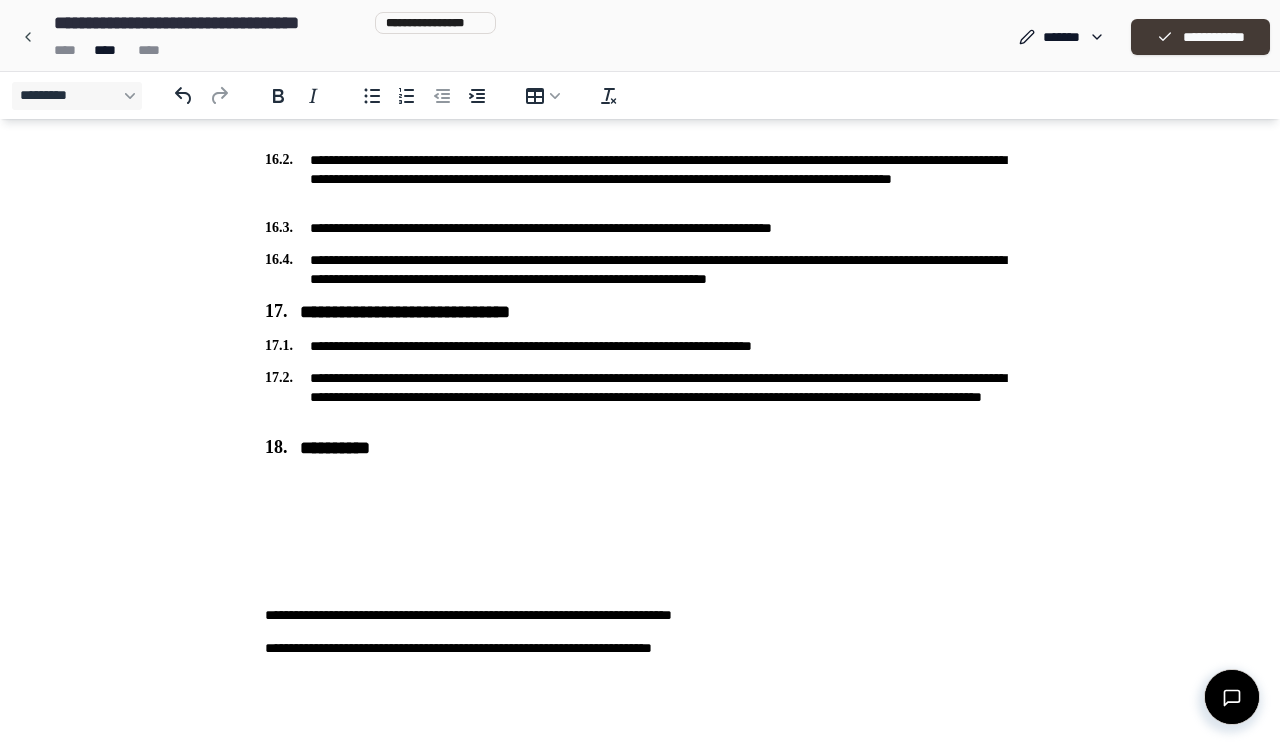 click on "**********" at bounding box center (1200, 37) 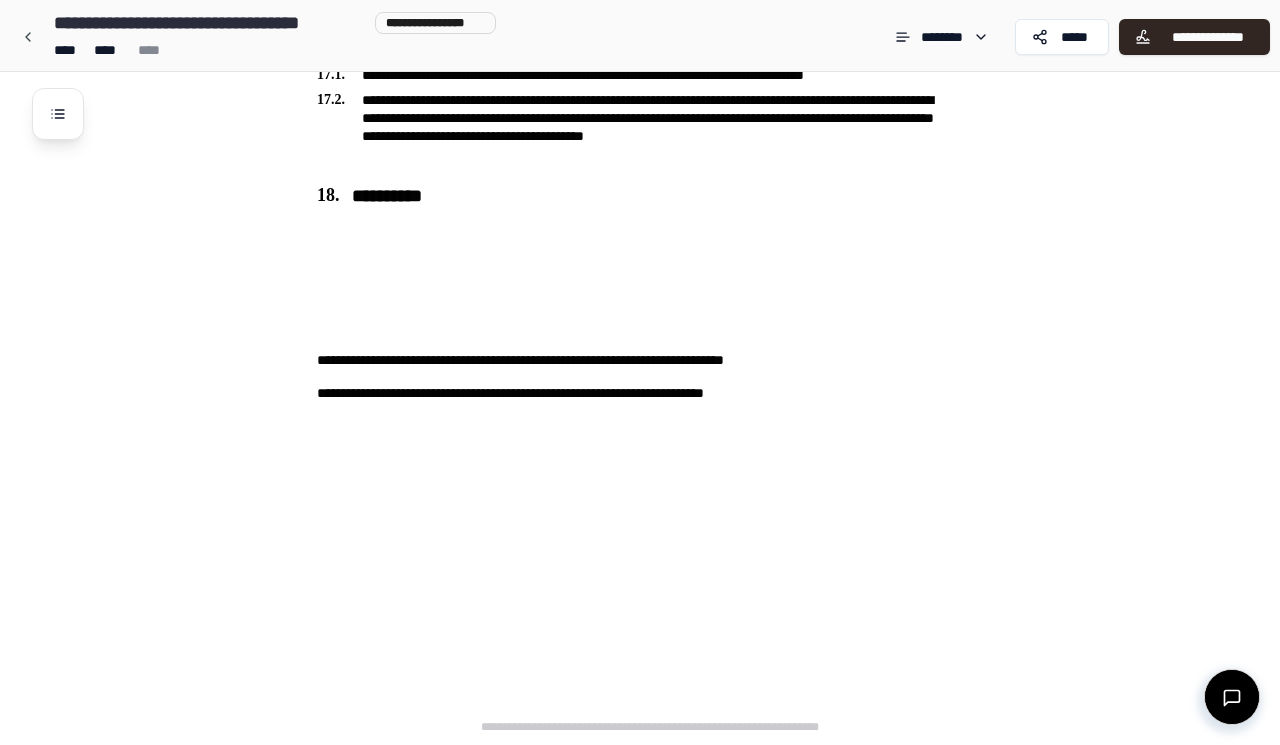 scroll, scrollTop: 4952, scrollLeft: 0, axis: vertical 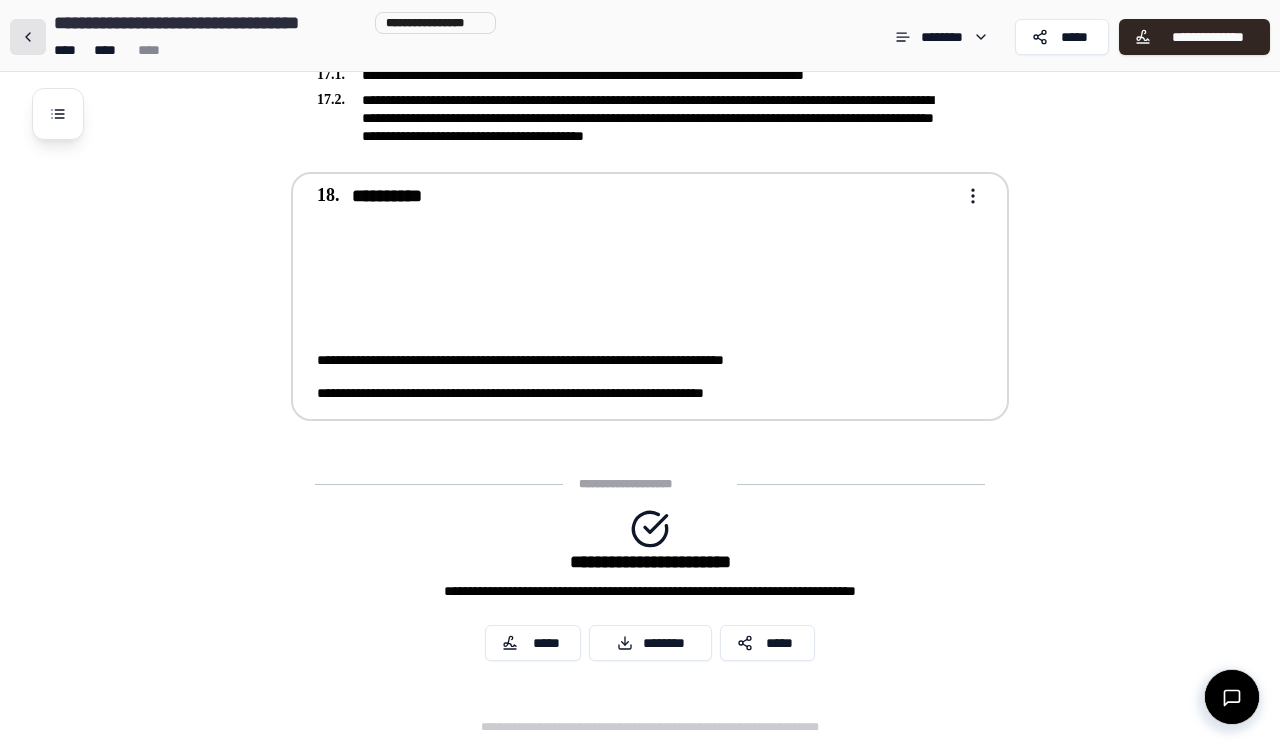 click at bounding box center (28, 37) 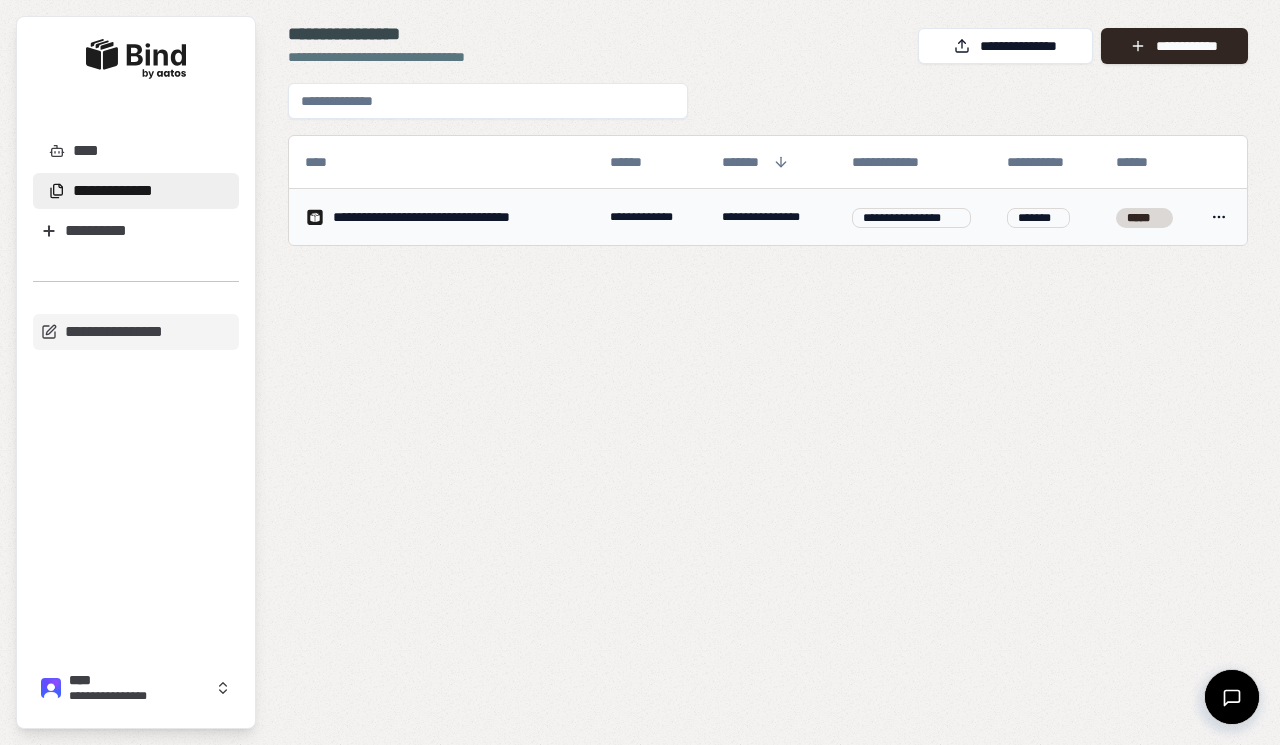 click on "**********" at bounding box center (441, 217) 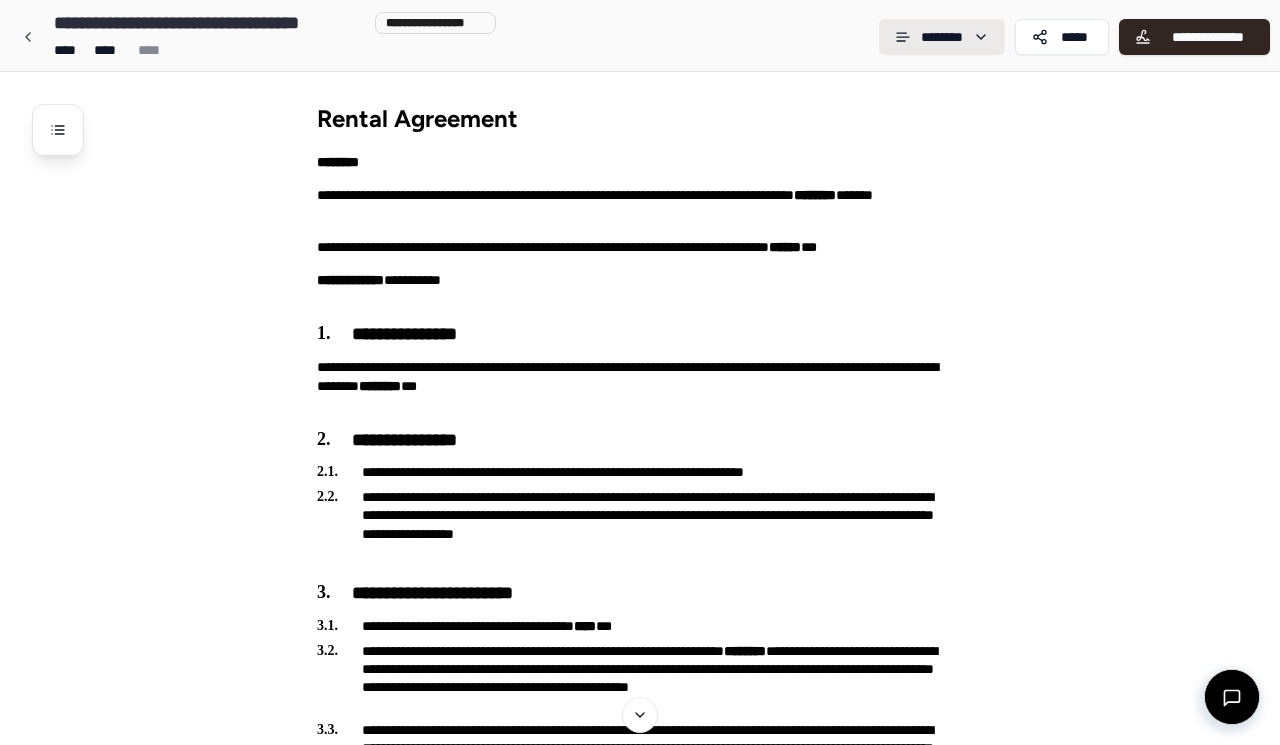 click on "**********" at bounding box center [640, 2848] 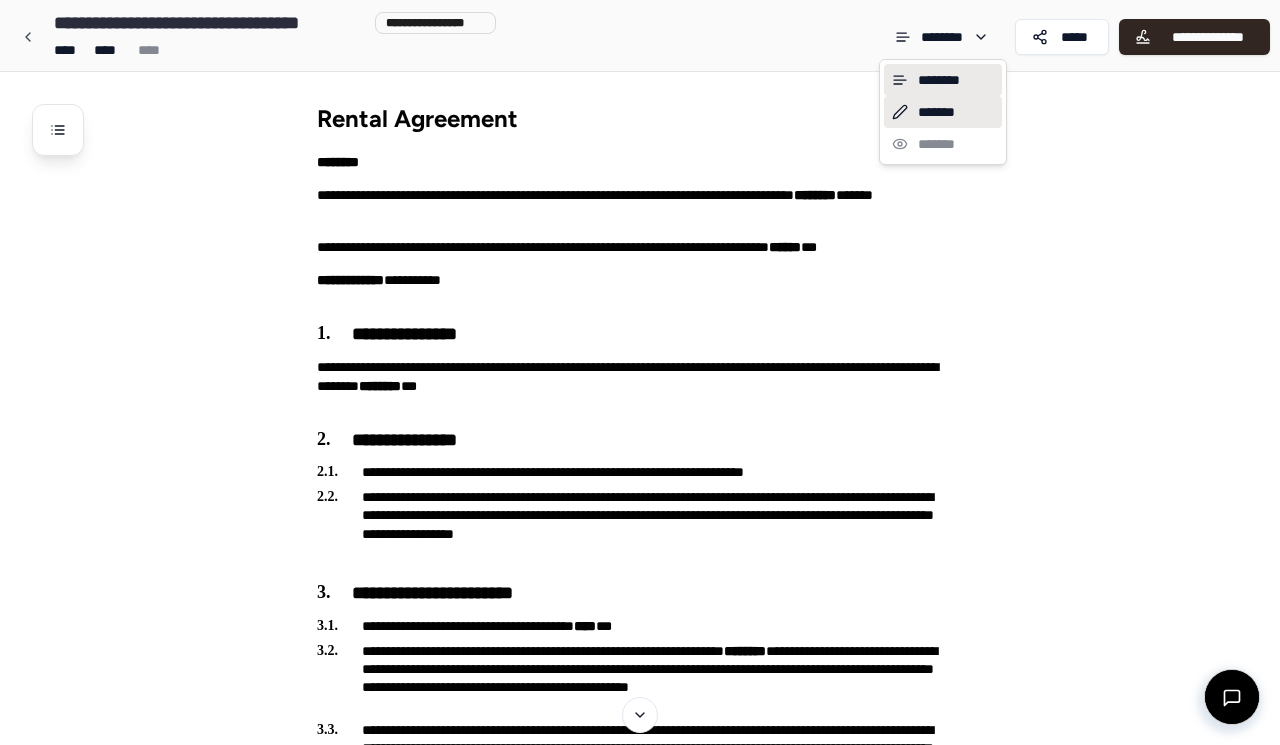 click on "*******" at bounding box center [943, 112] 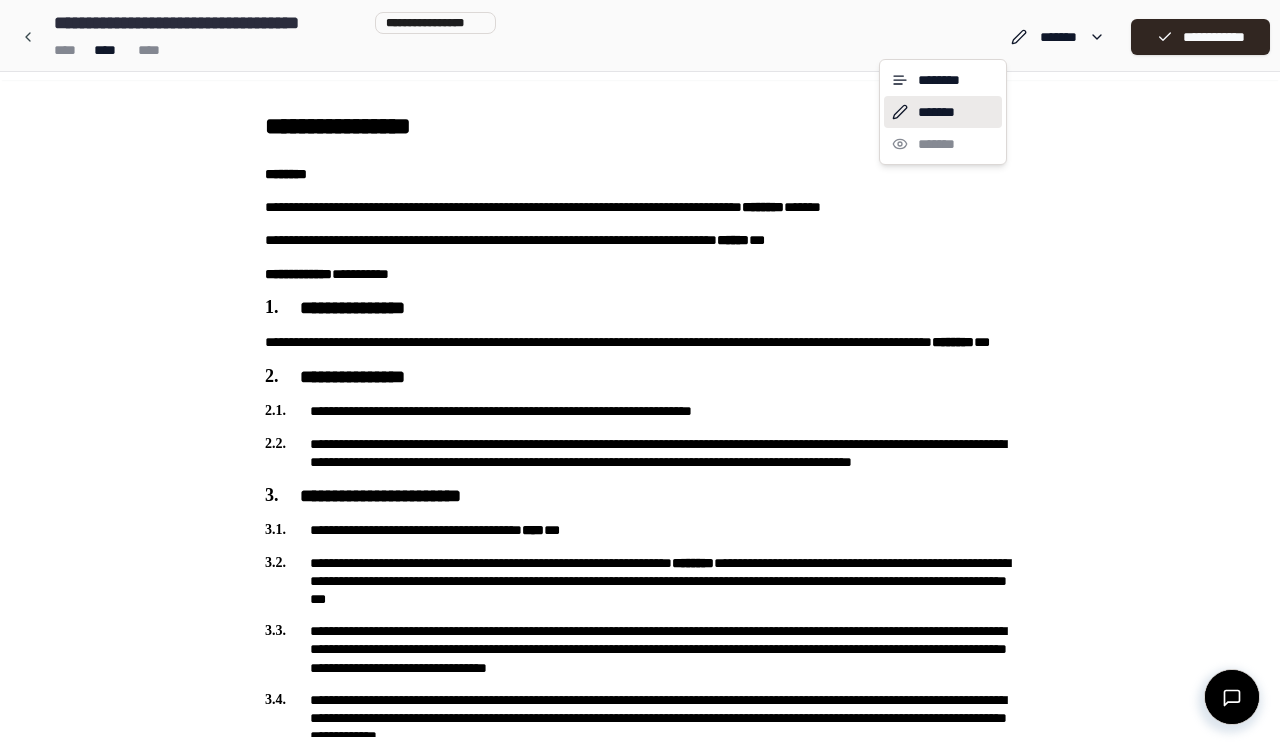 scroll, scrollTop: 0, scrollLeft: 0, axis: both 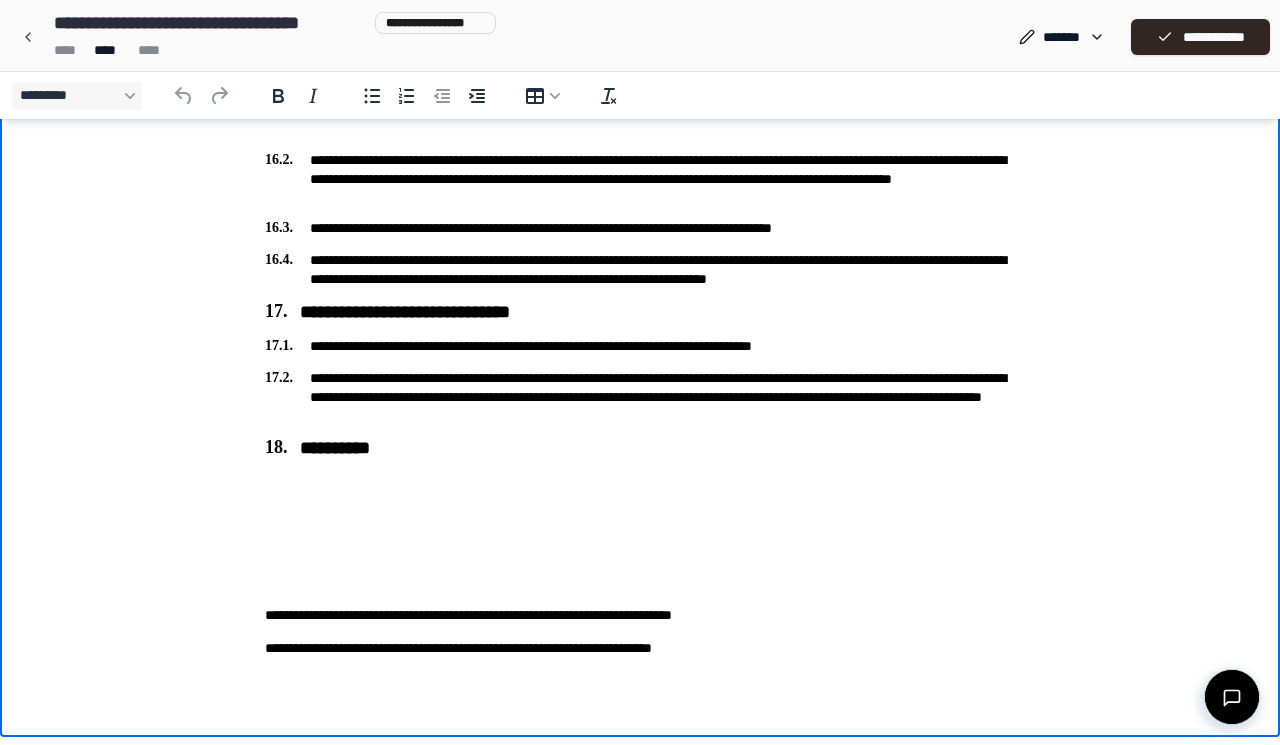 click on "**********" at bounding box center [640, 648] 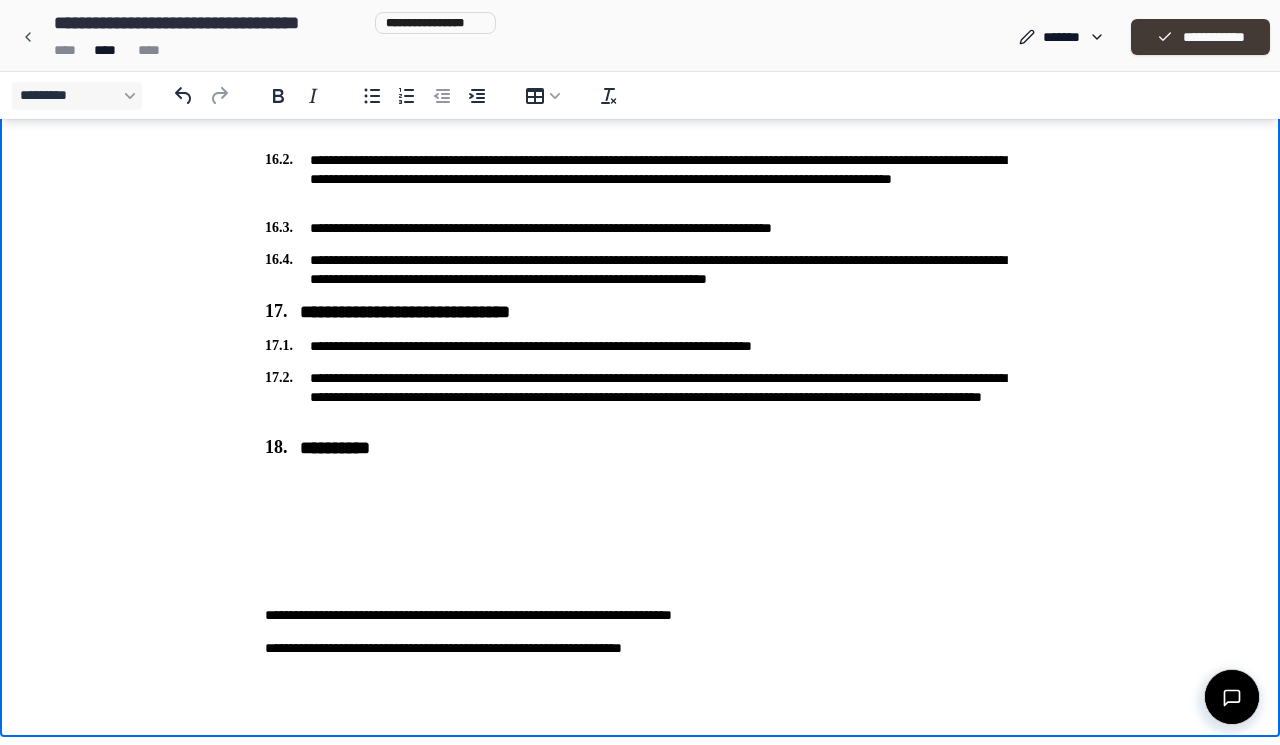 click on "**********" at bounding box center [1200, 37] 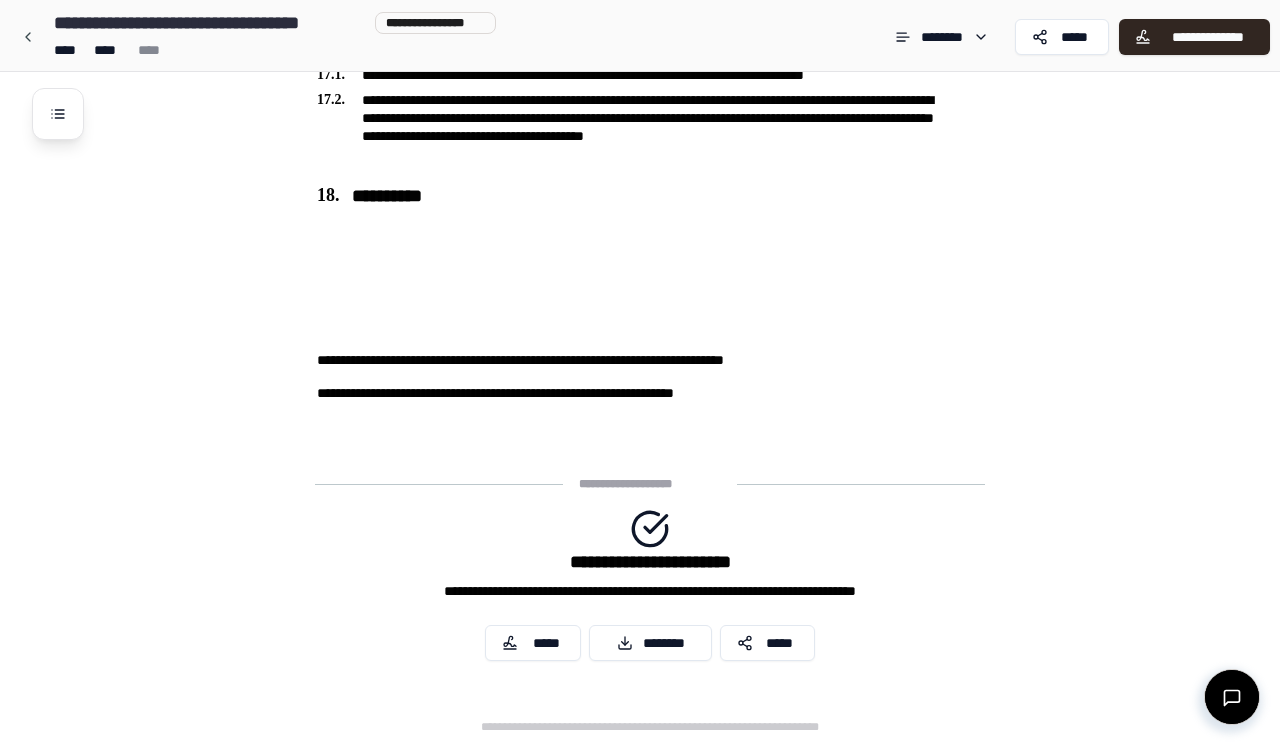 scroll, scrollTop: 4952, scrollLeft: 0, axis: vertical 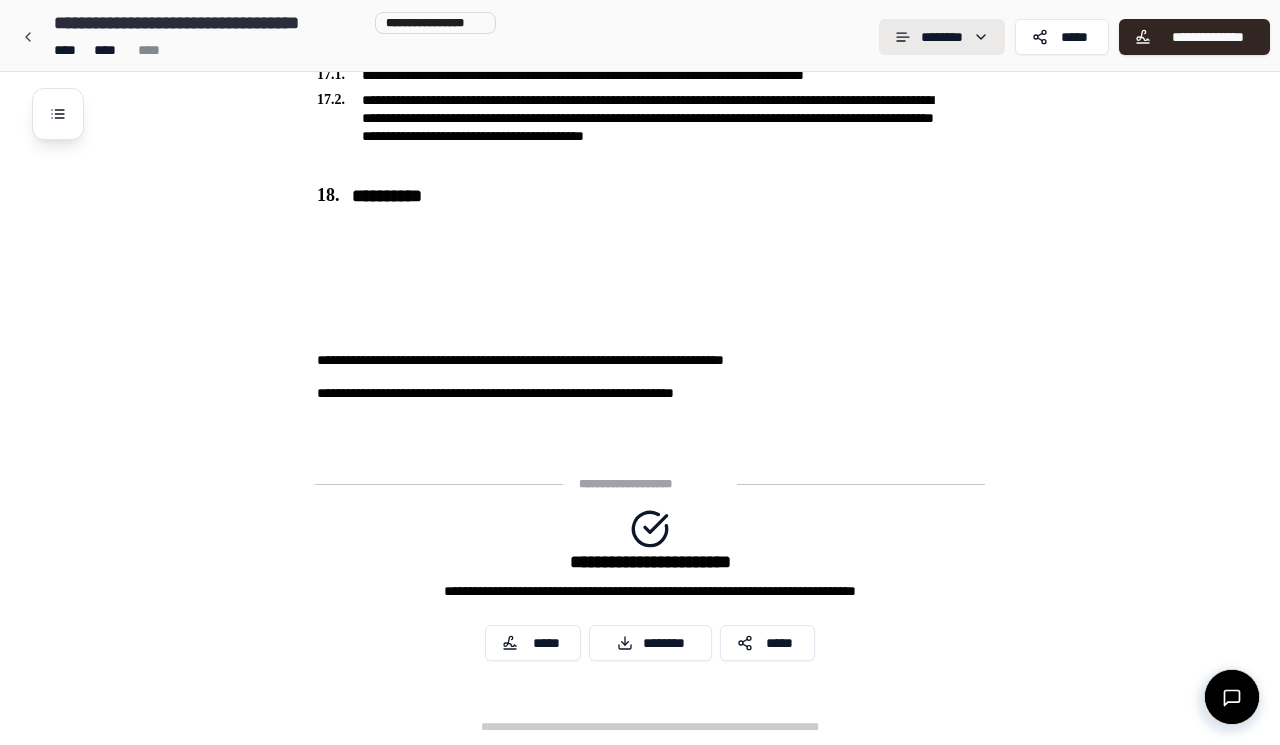click on "**********" at bounding box center (640, -2104) 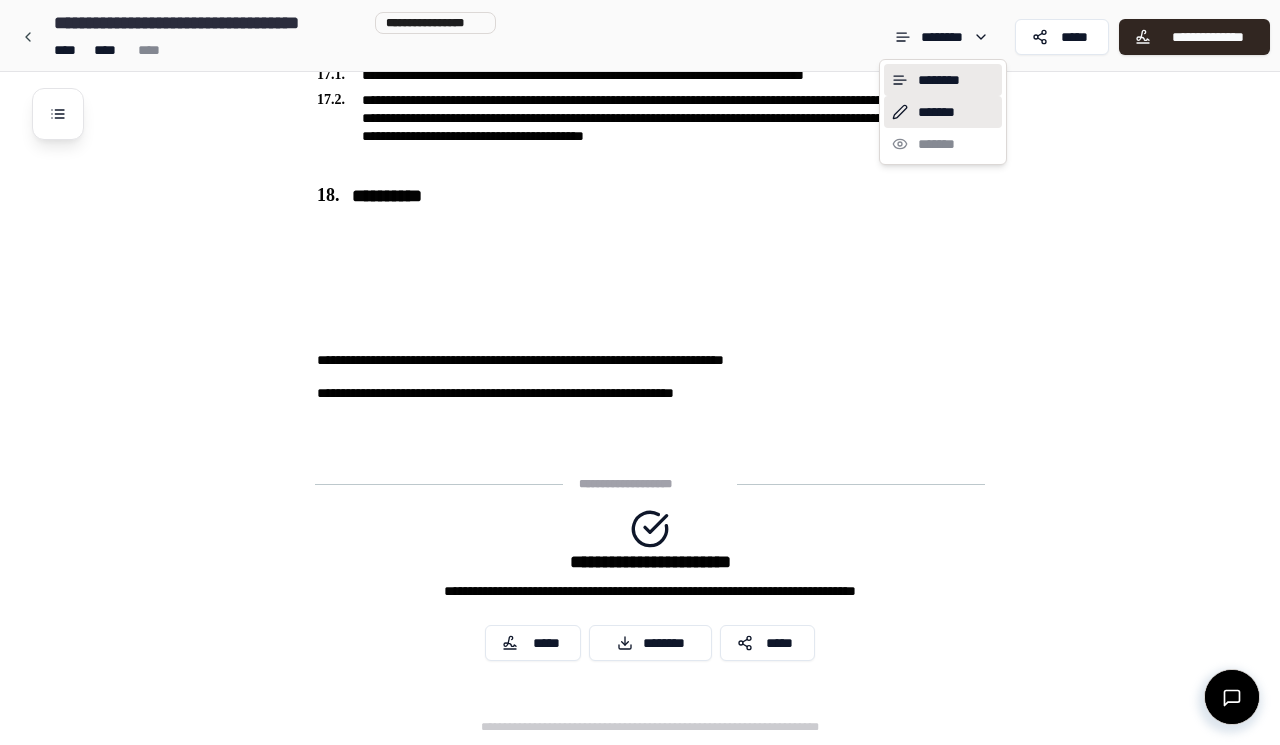 click on "*******" at bounding box center [943, 112] 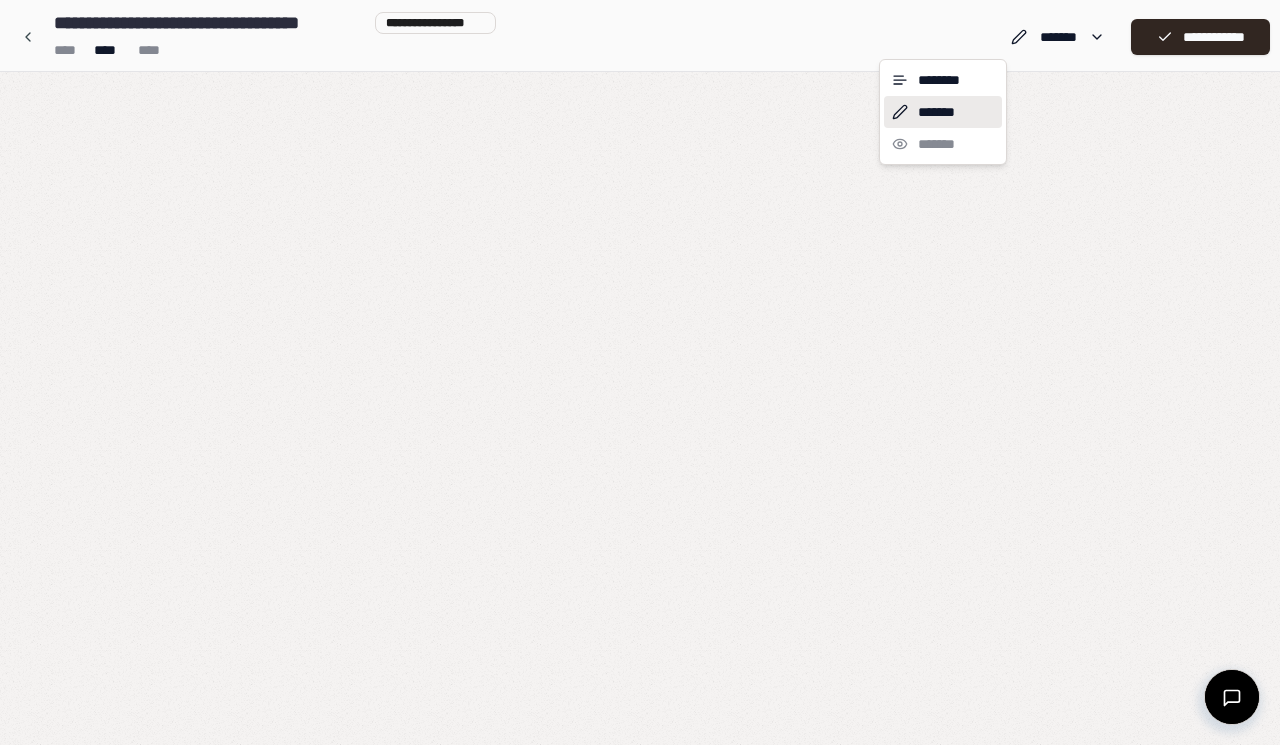 scroll, scrollTop: 0, scrollLeft: 0, axis: both 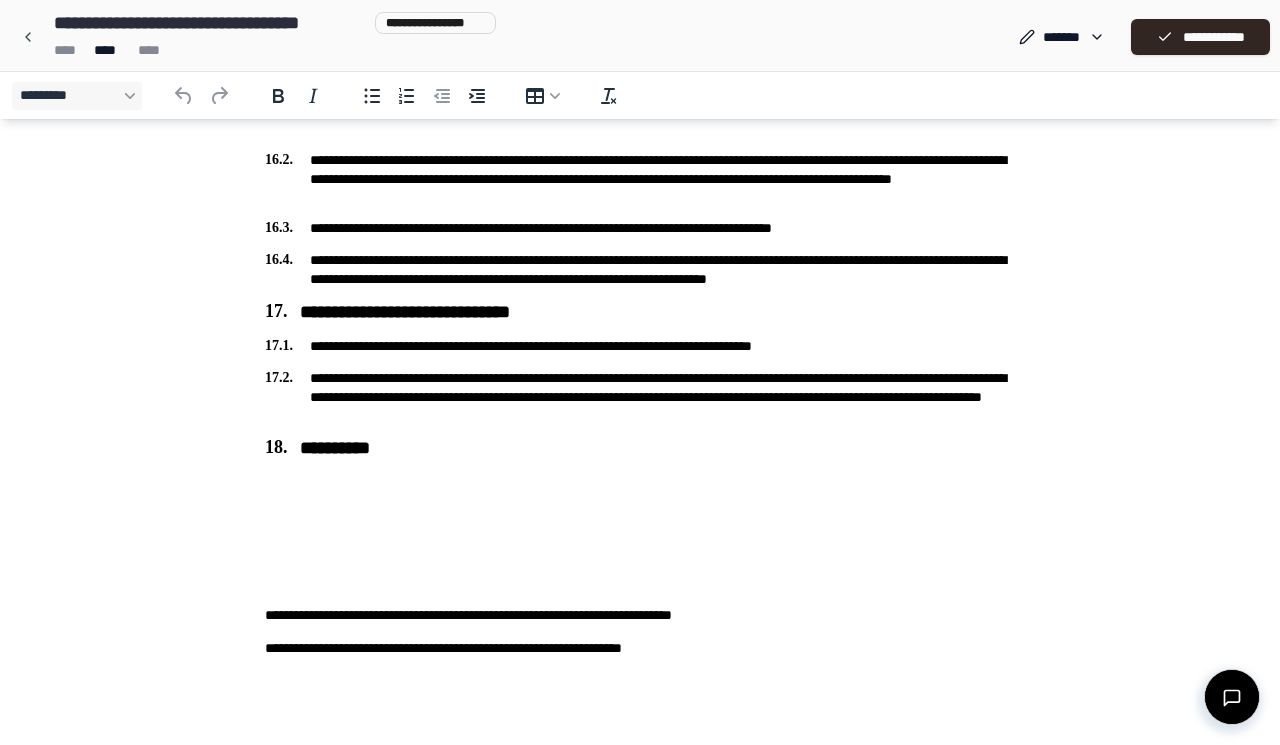 click on "**********" at bounding box center [640, 648] 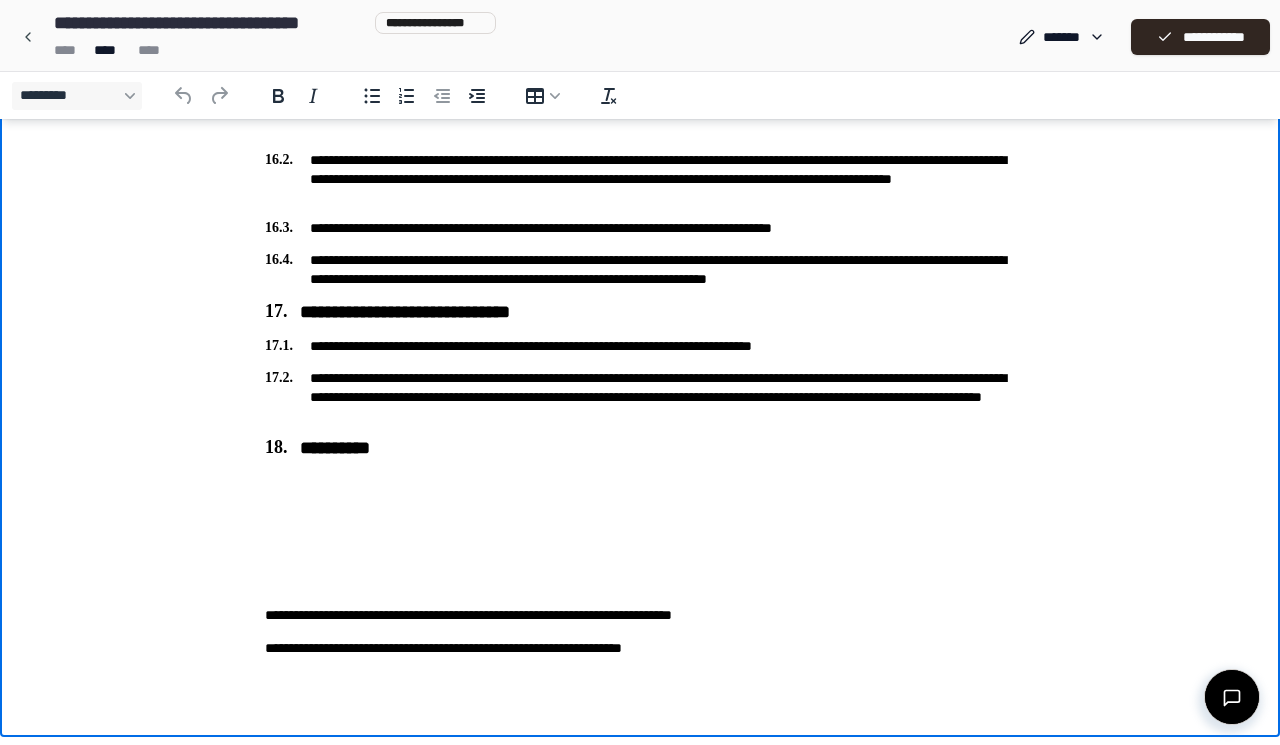 type 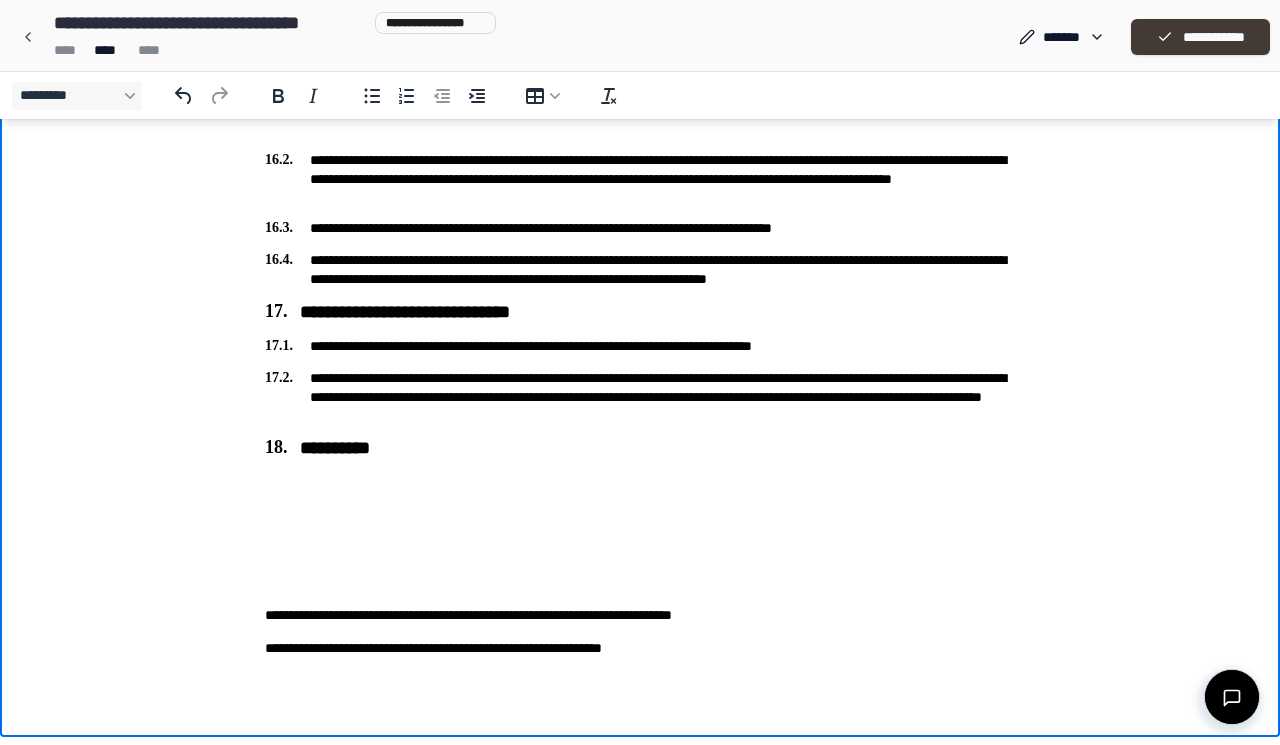 click on "**********" at bounding box center [1200, 37] 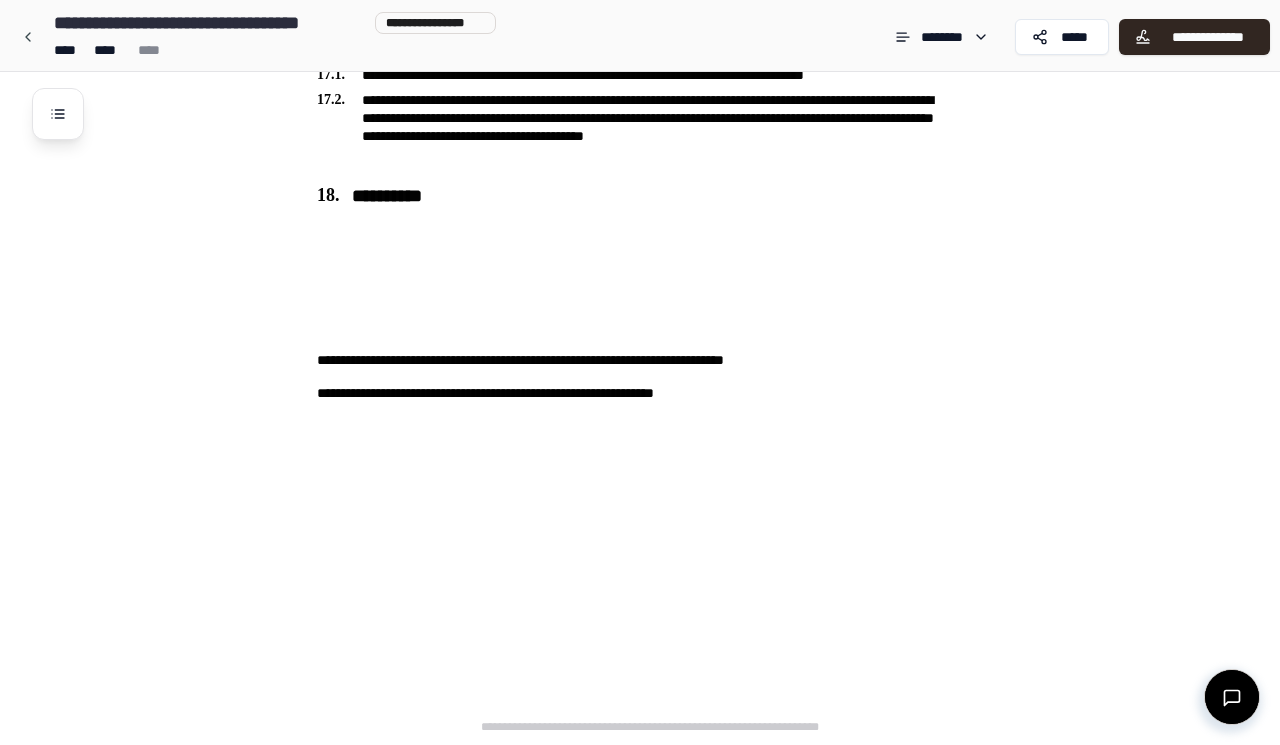 scroll, scrollTop: 4952, scrollLeft: 0, axis: vertical 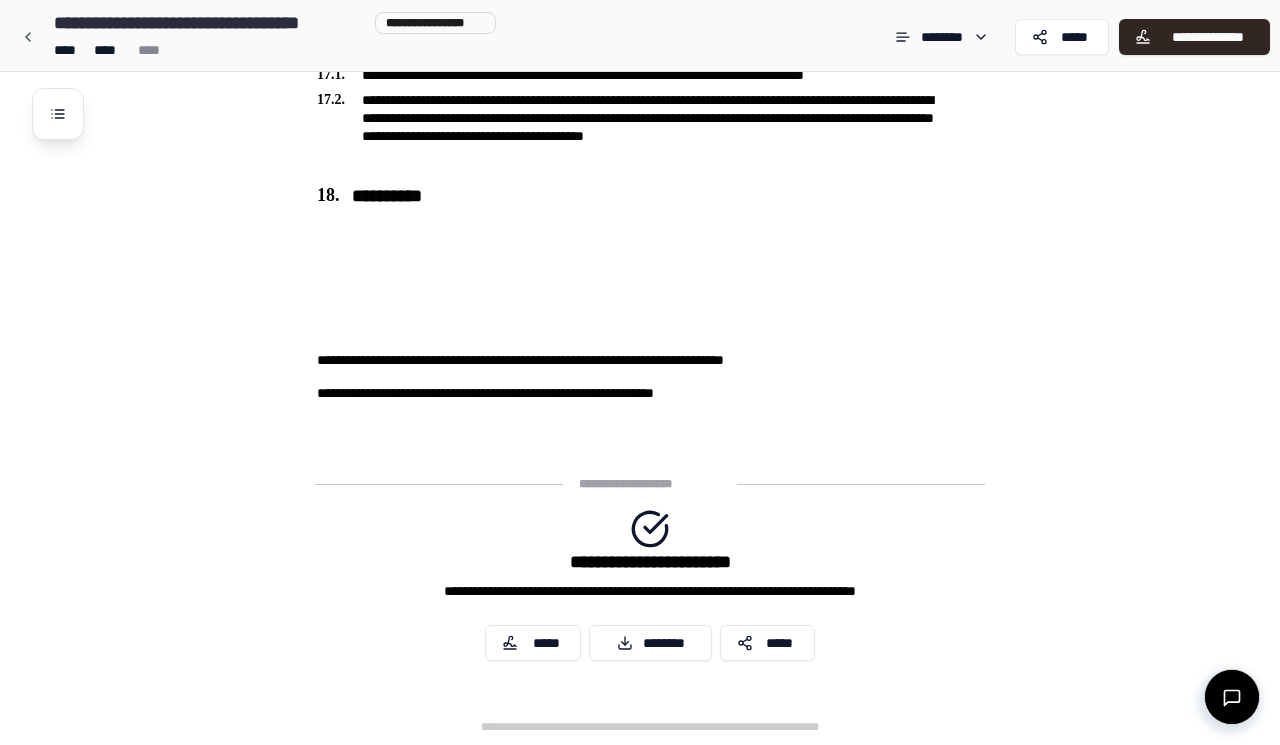 click on "**********" at bounding box center (640, 37) 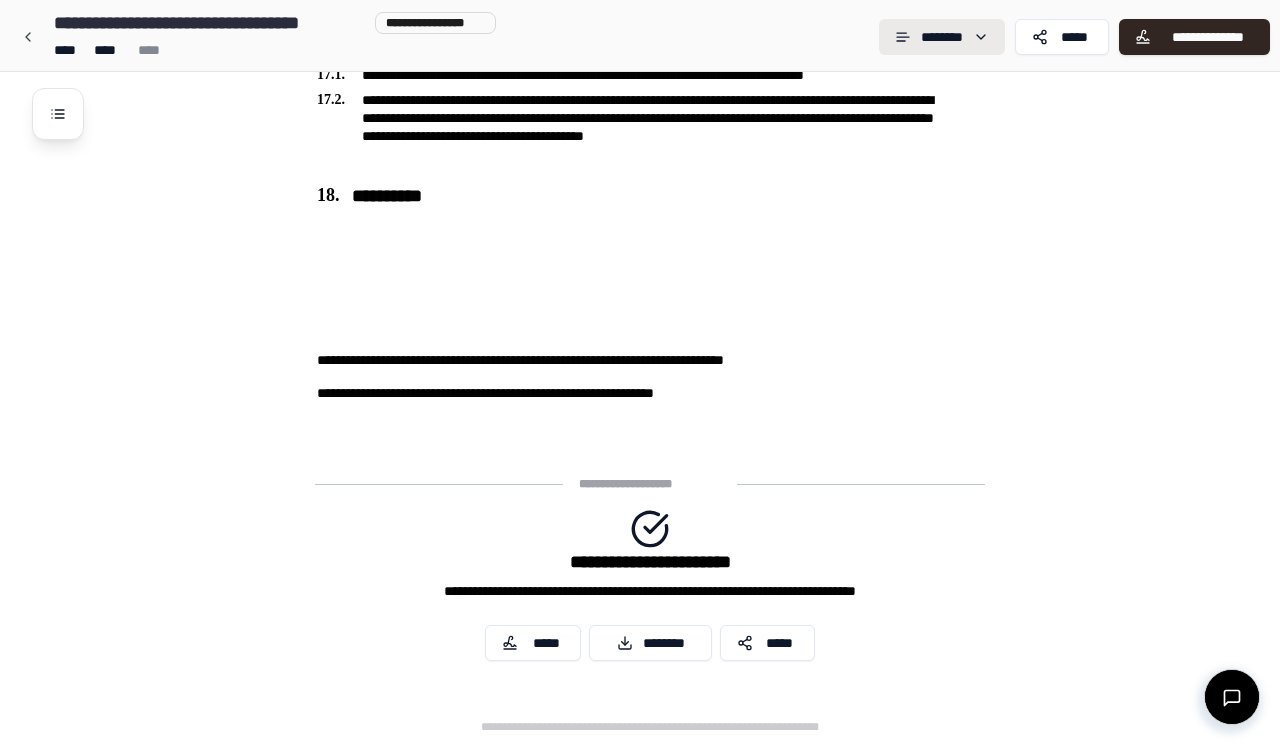 click on "**********" at bounding box center [640, -2104] 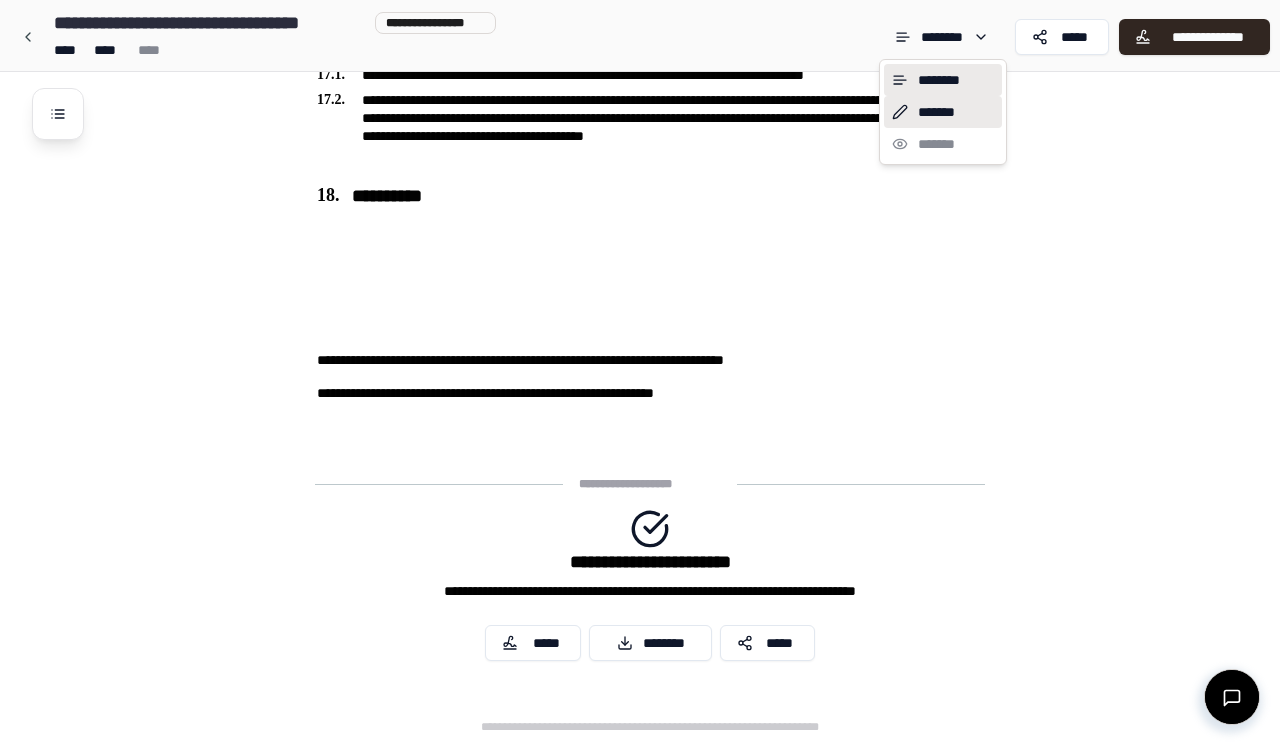 click on "*******" at bounding box center [943, 112] 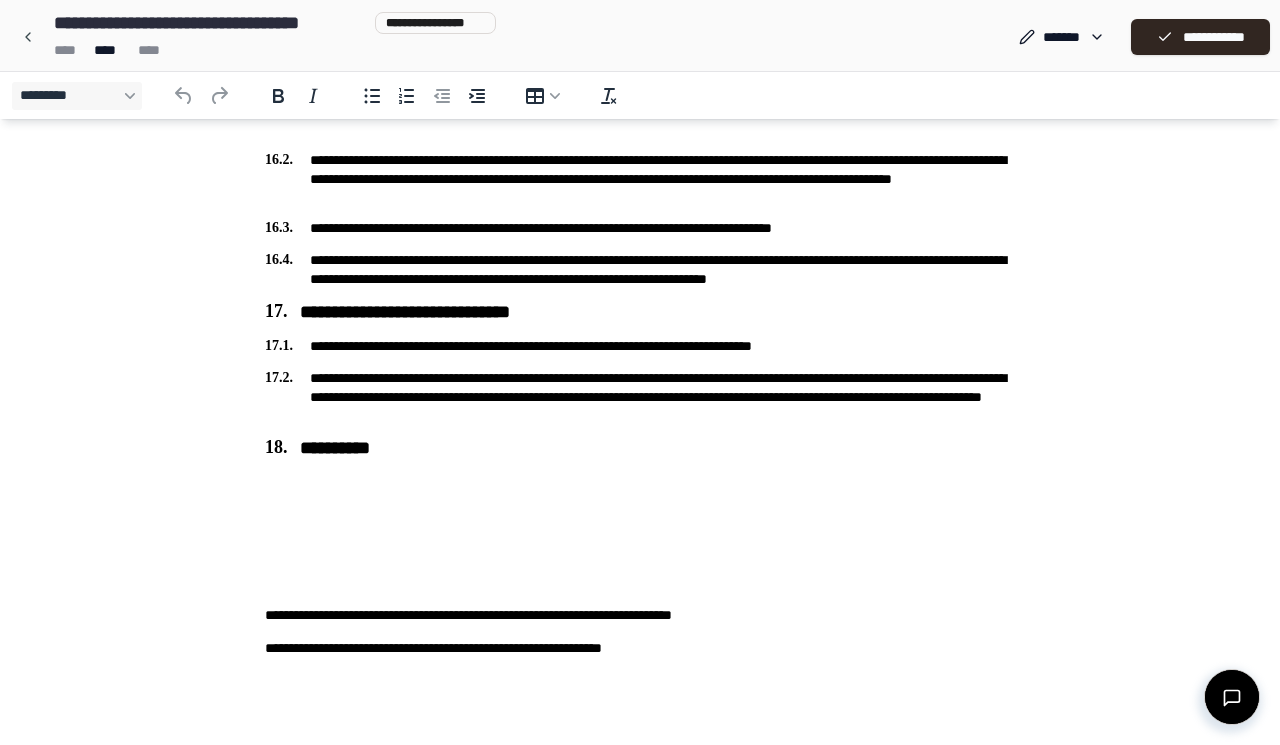 scroll, scrollTop: 4119, scrollLeft: 0, axis: vertical 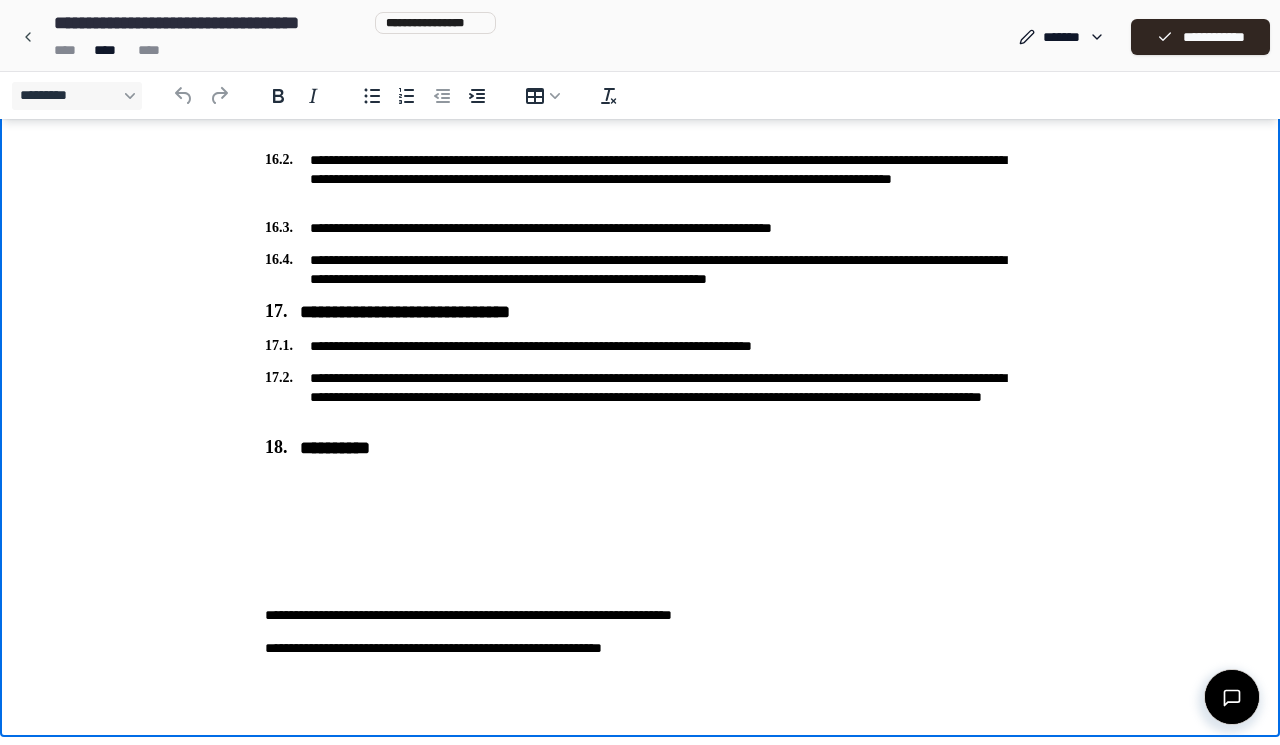 click on "**********" at bounding box center (640, 648) 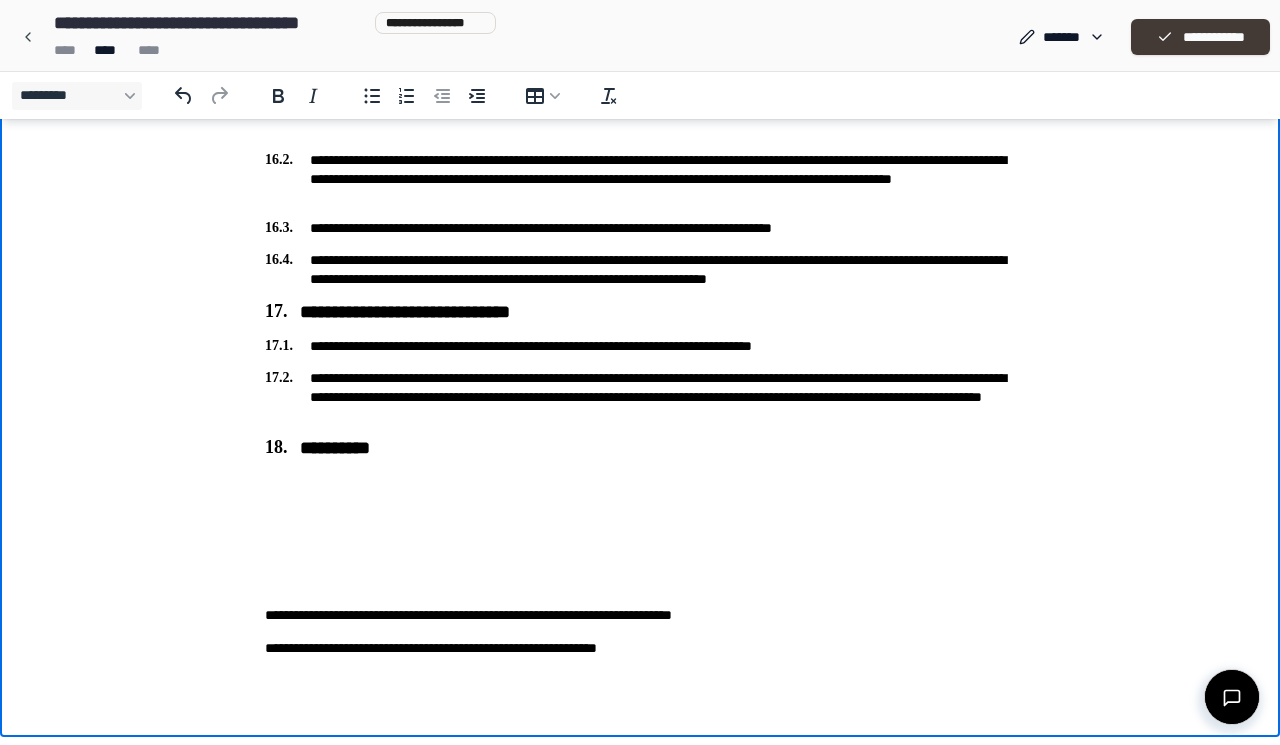 click on "**********" at bounding box center [1200, 37] 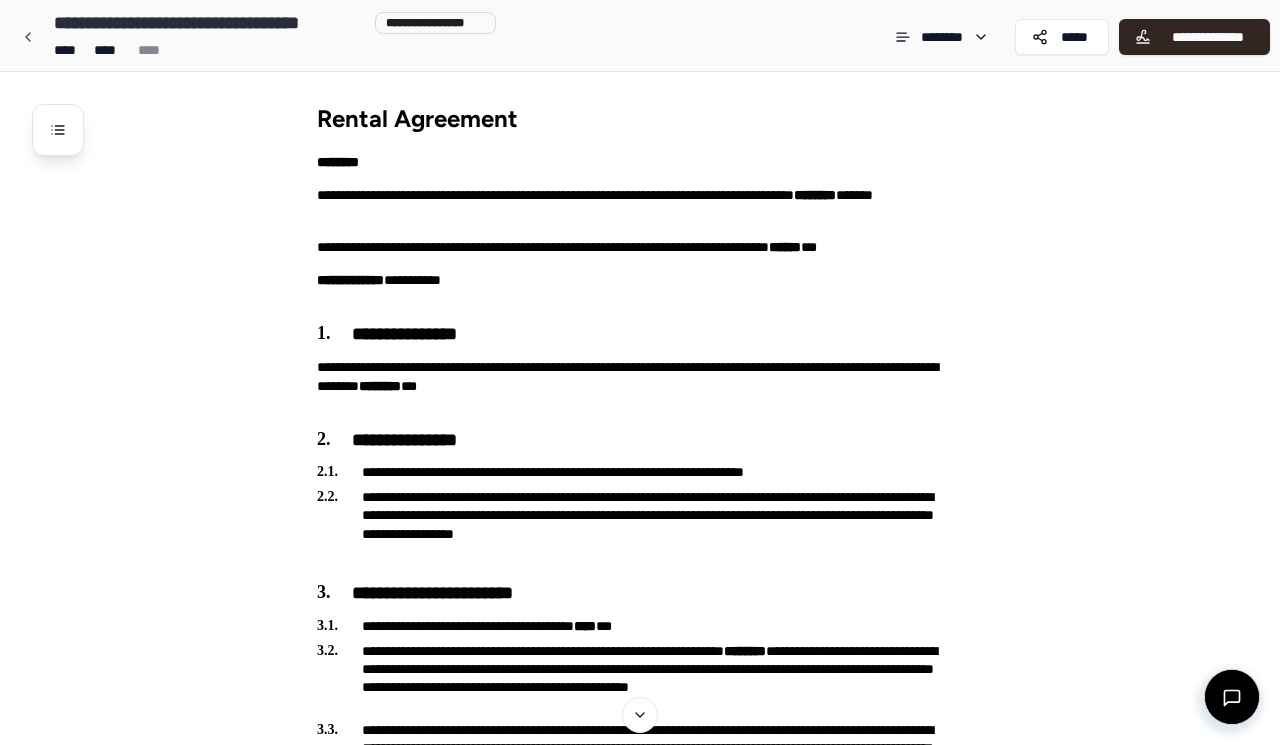 scroll, scrollTop: 0, scrollLeft: 0, axis: both 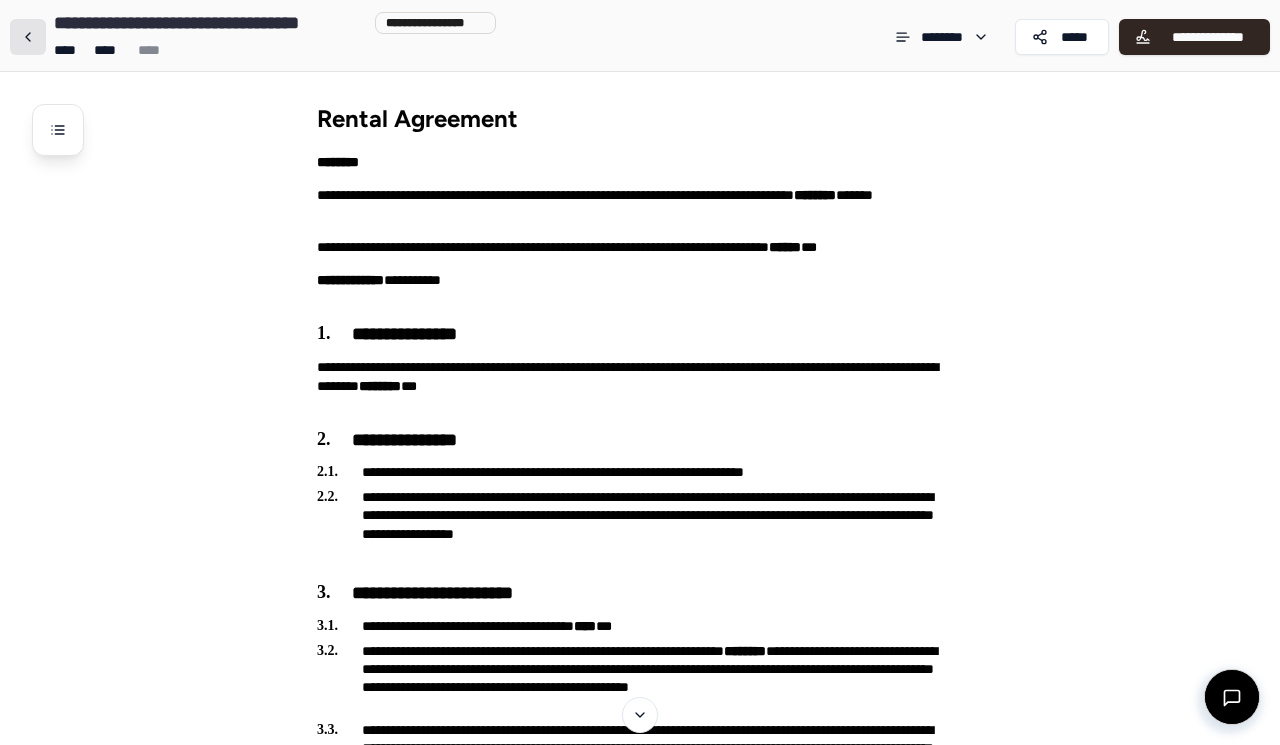 click at bounding box center (28, 37) 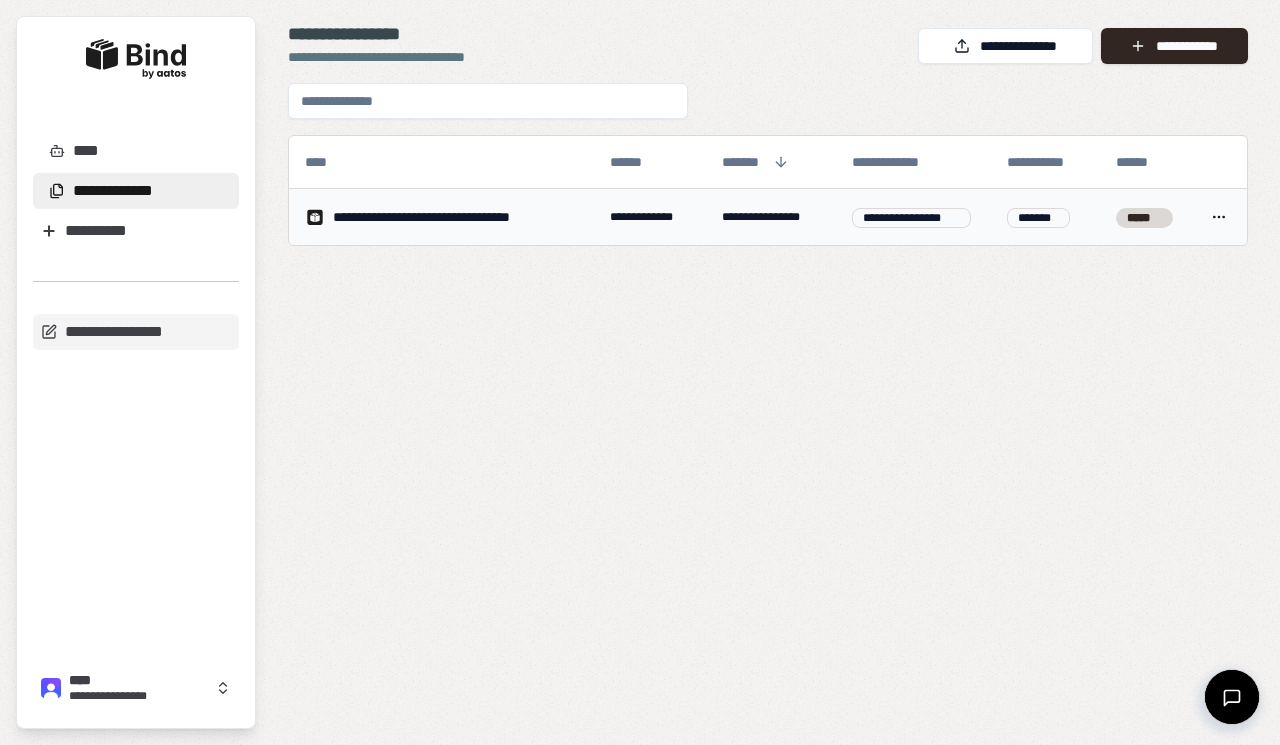 click on "**********" at bounding box center [441, 217] 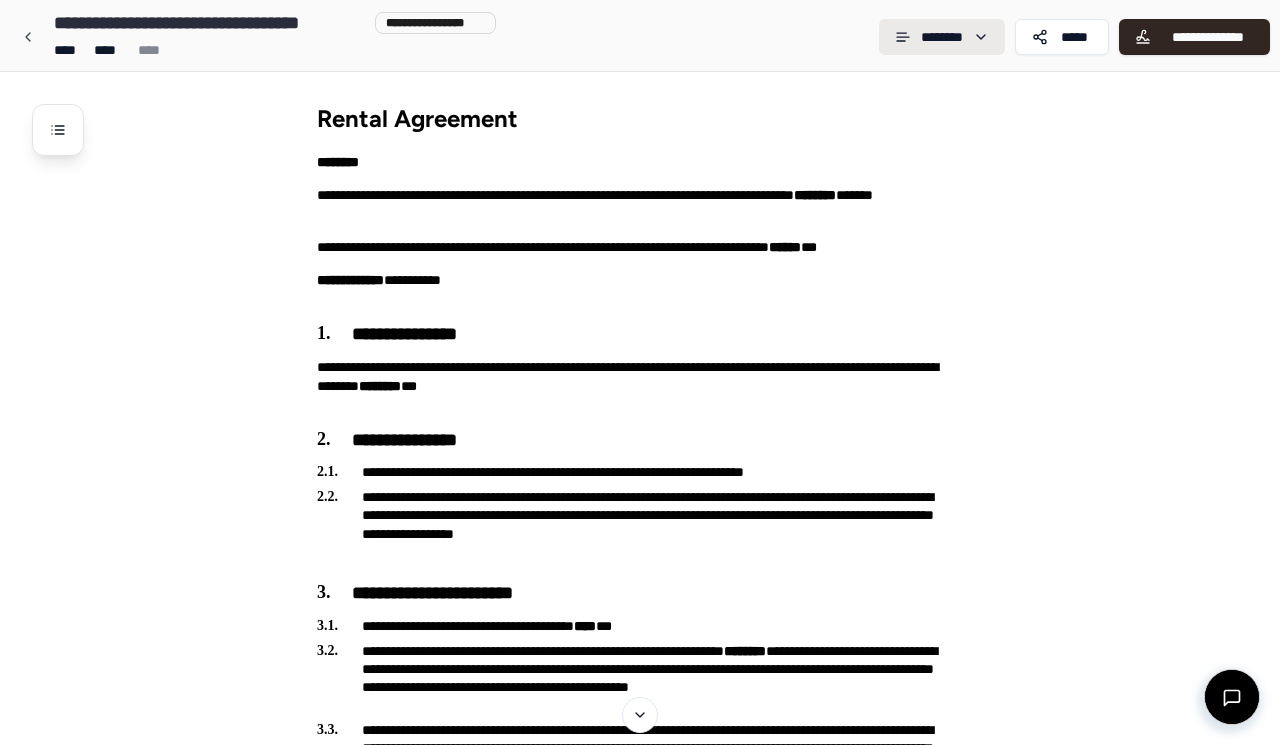 click on "**********" at bounding box center [640, 2848] 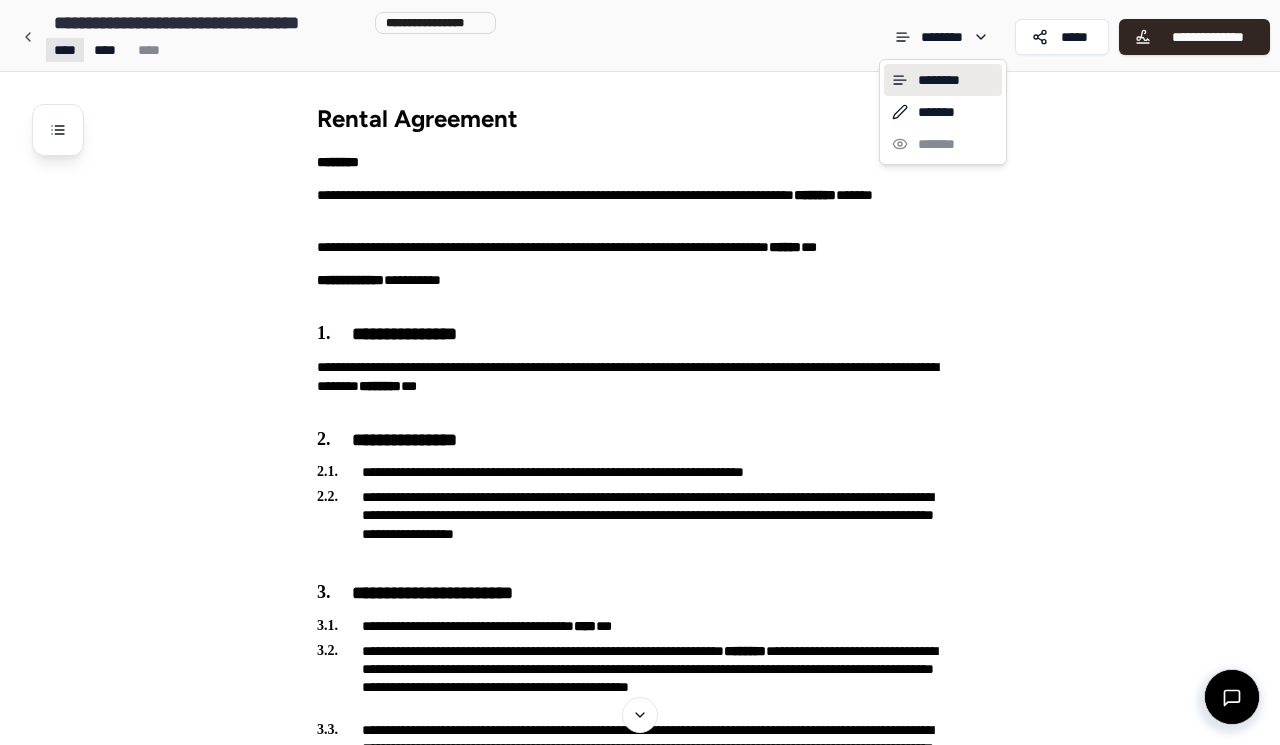 click on "**********" at bounding box center (640, 2848) 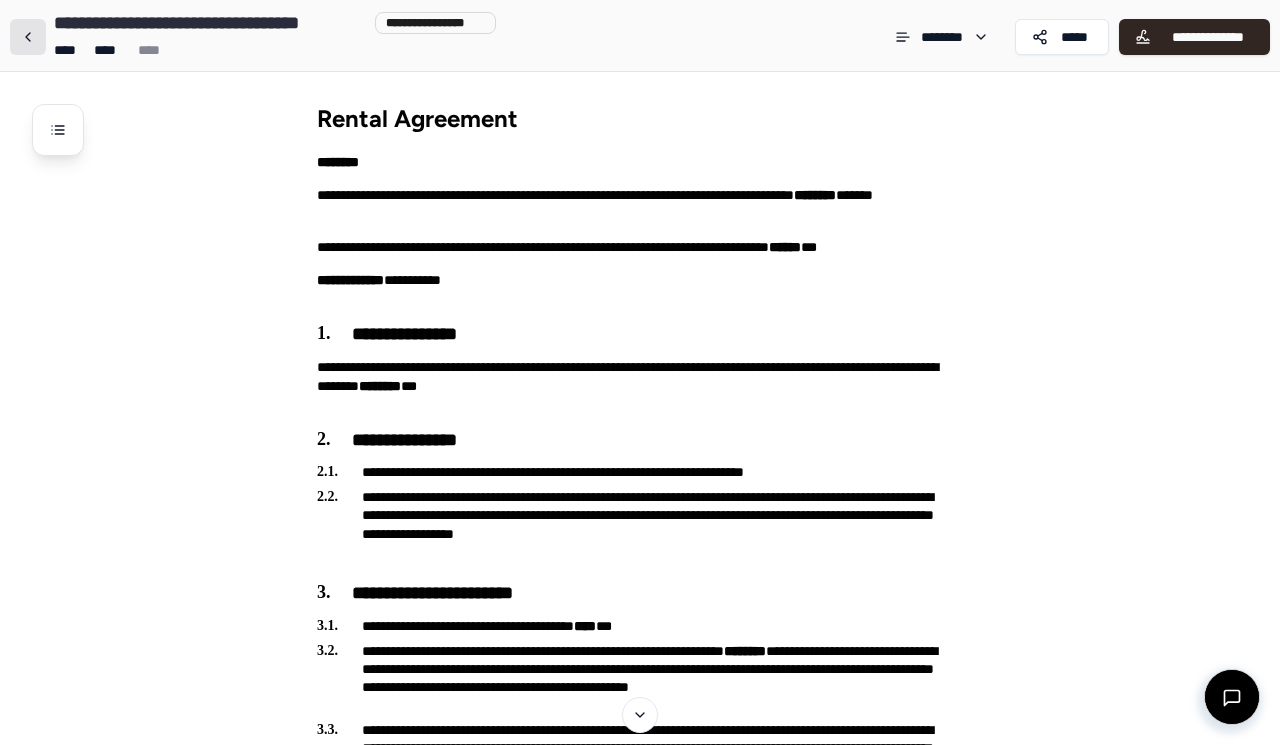click at bounding box center [28, 37] 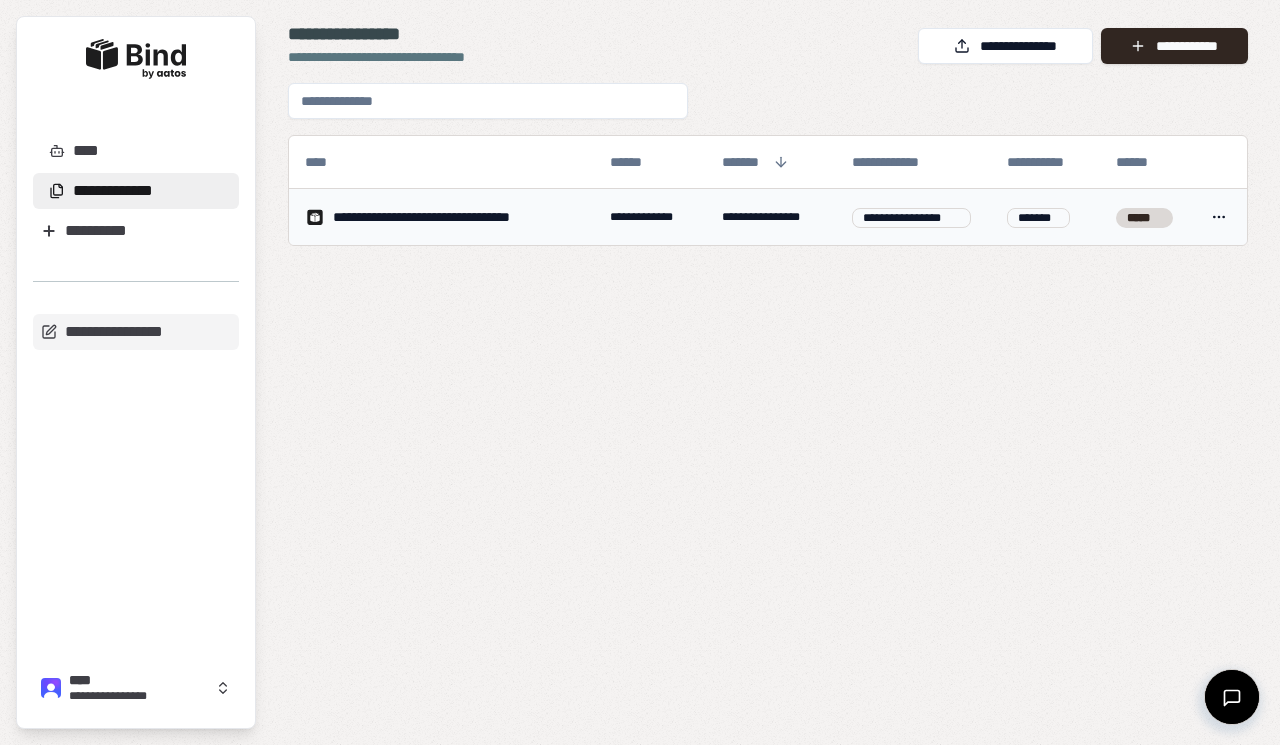 click on "**********" at bounding box center [441, 217] 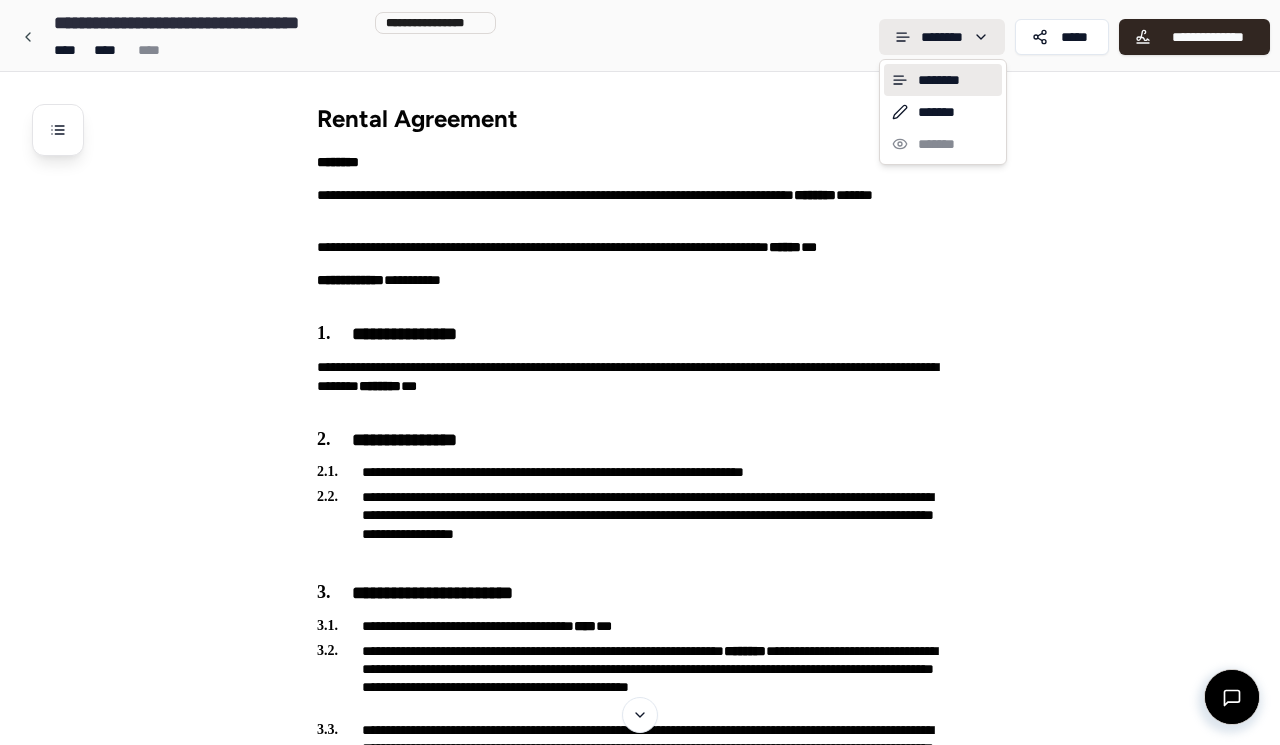 click on "**********" at bounding box center (640, 2848) 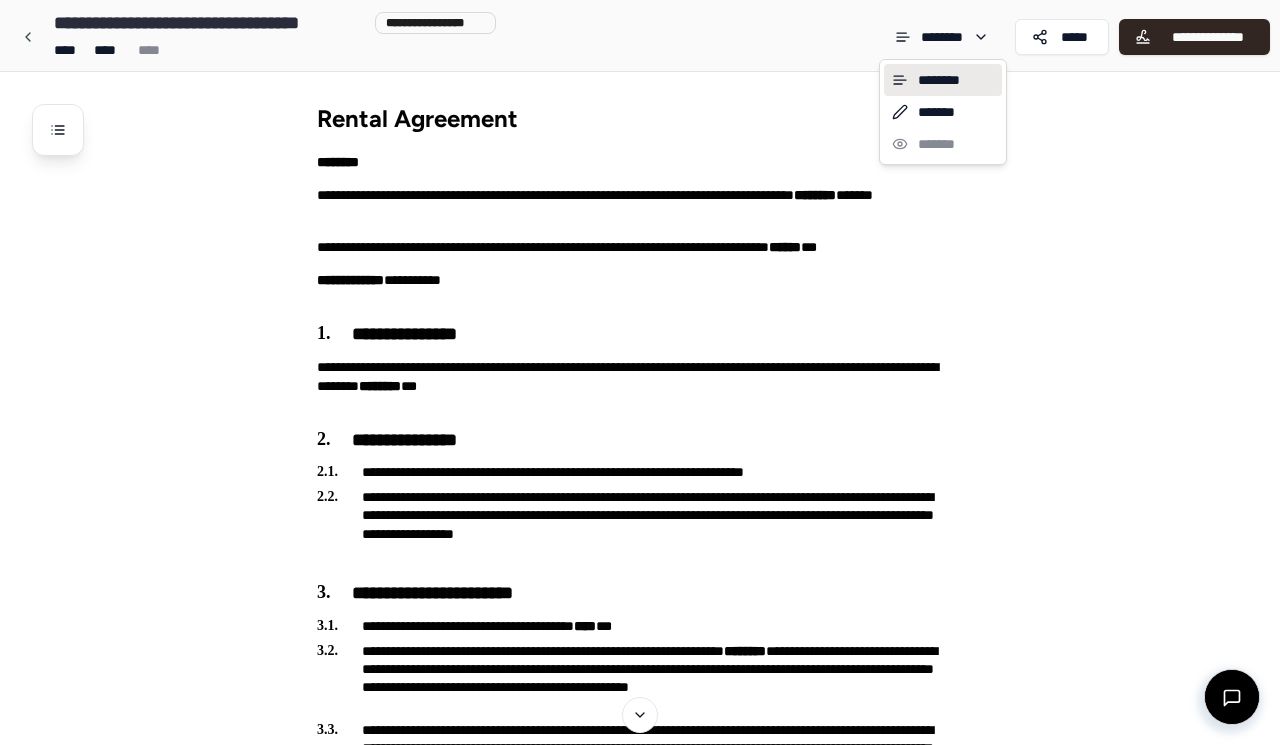 click on "**********" at bounding box center (640, 2848) 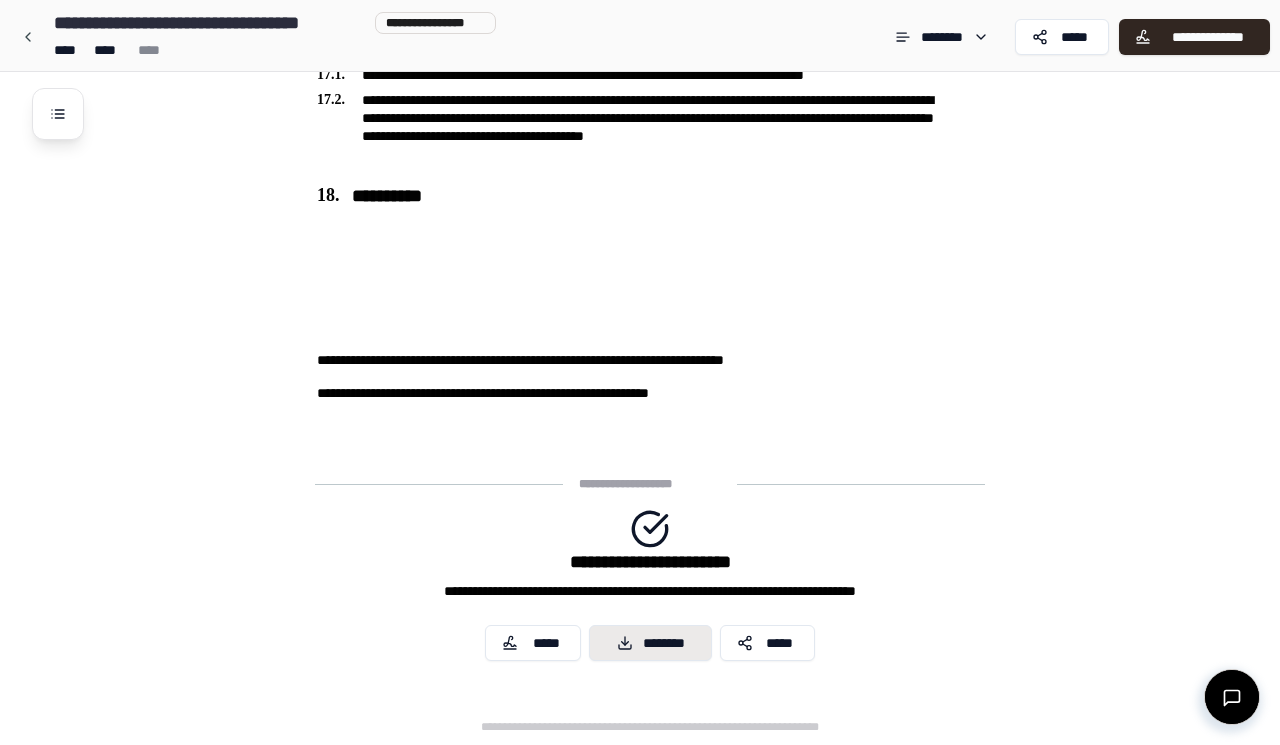 scroll, scrollTop: 4952, scrollLeft: 0, axis: vertical 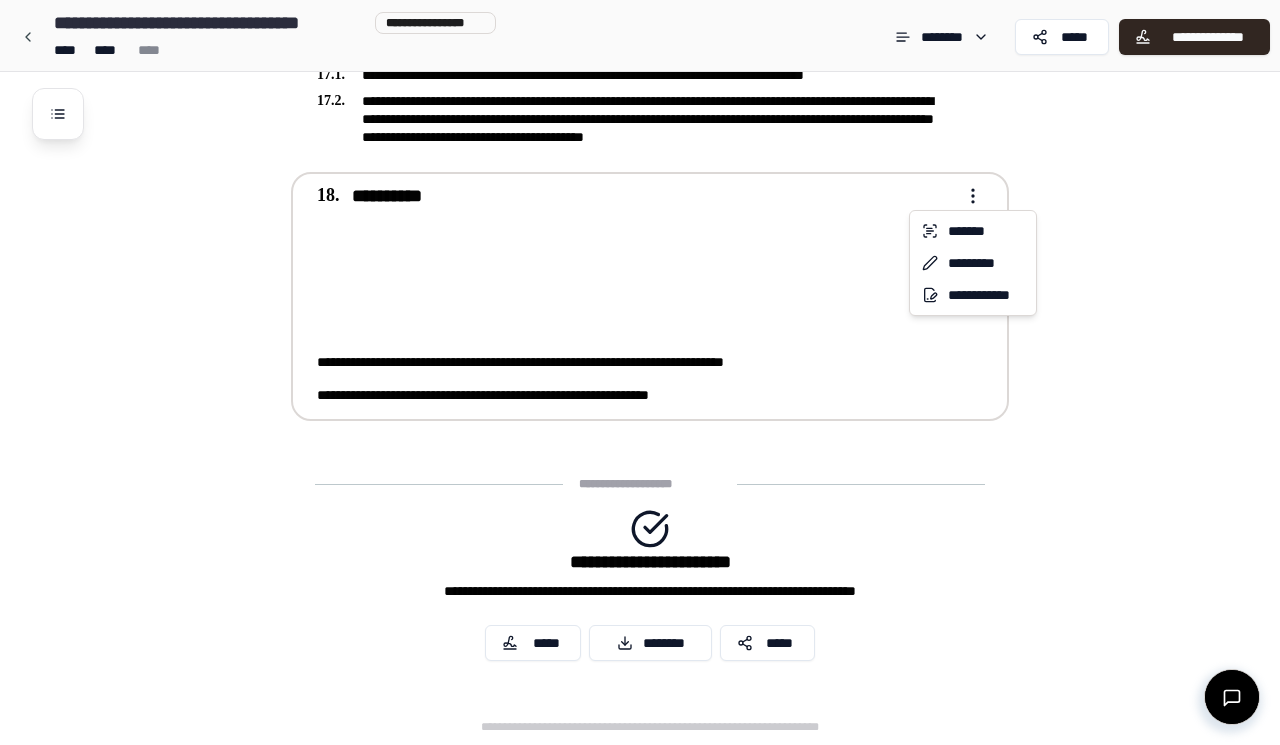 click on "**********" at bounding box center [640, -2104] 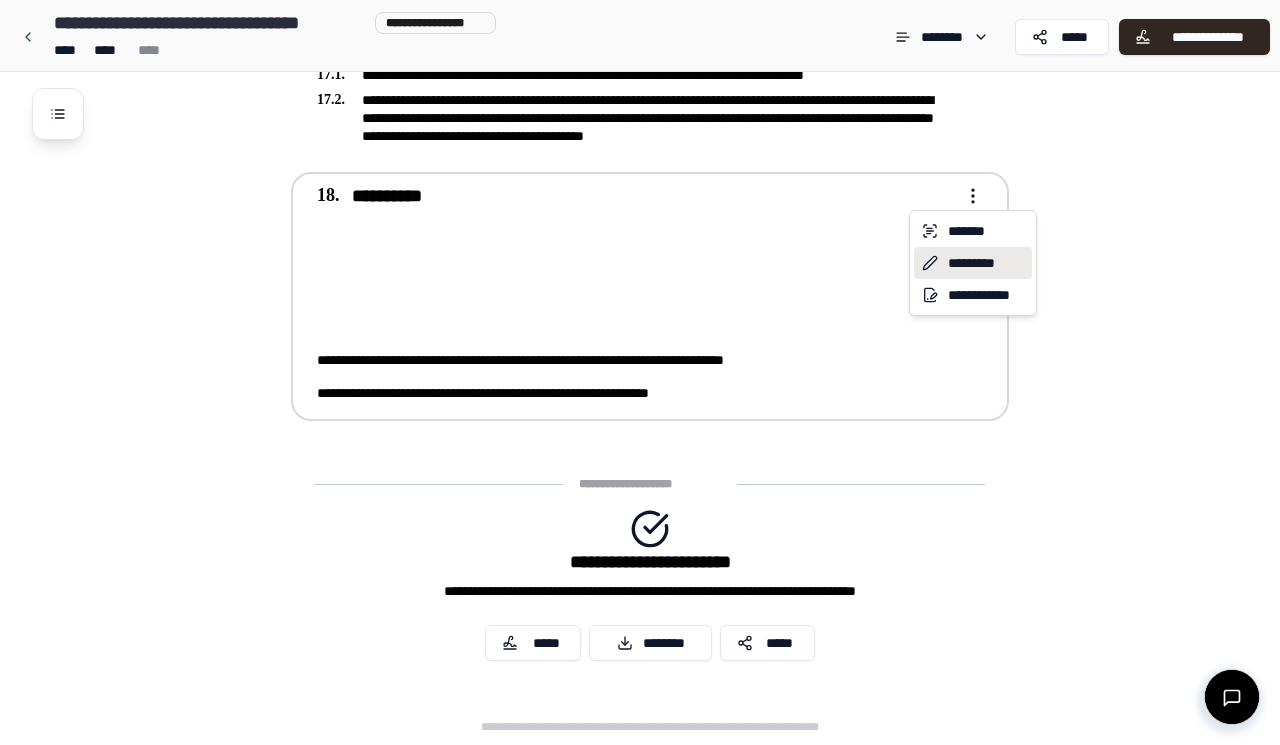 click on "*********" at bounding box center (973, 263) 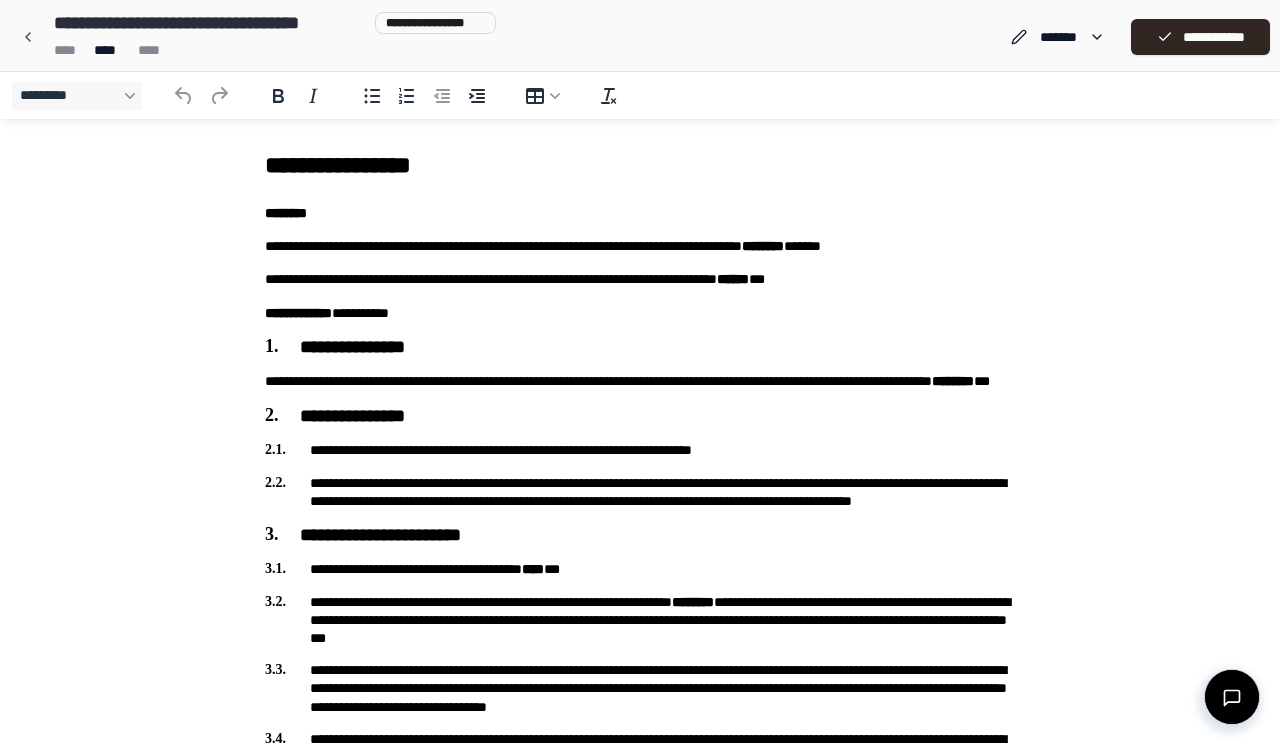 scroll, scrollTop: 0, scrollLeft: 0, axis: both 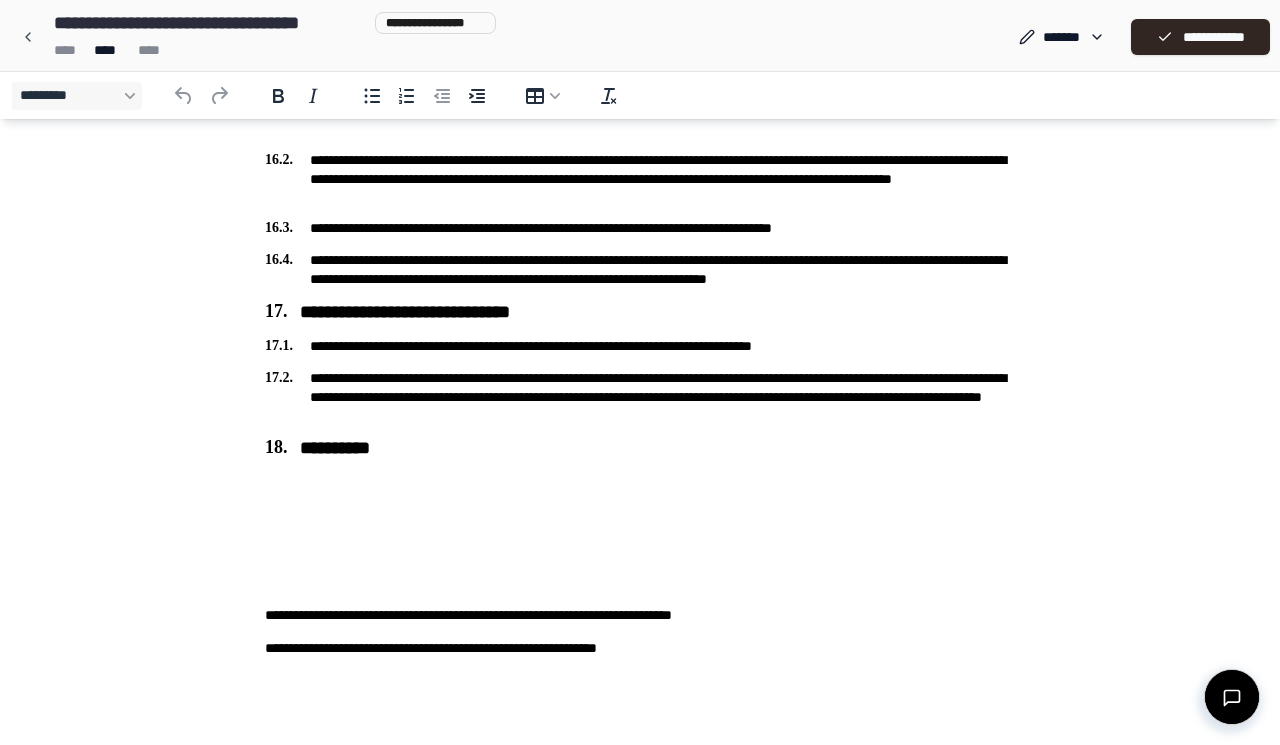 click on "**********" at bounding box center (640, -1656) 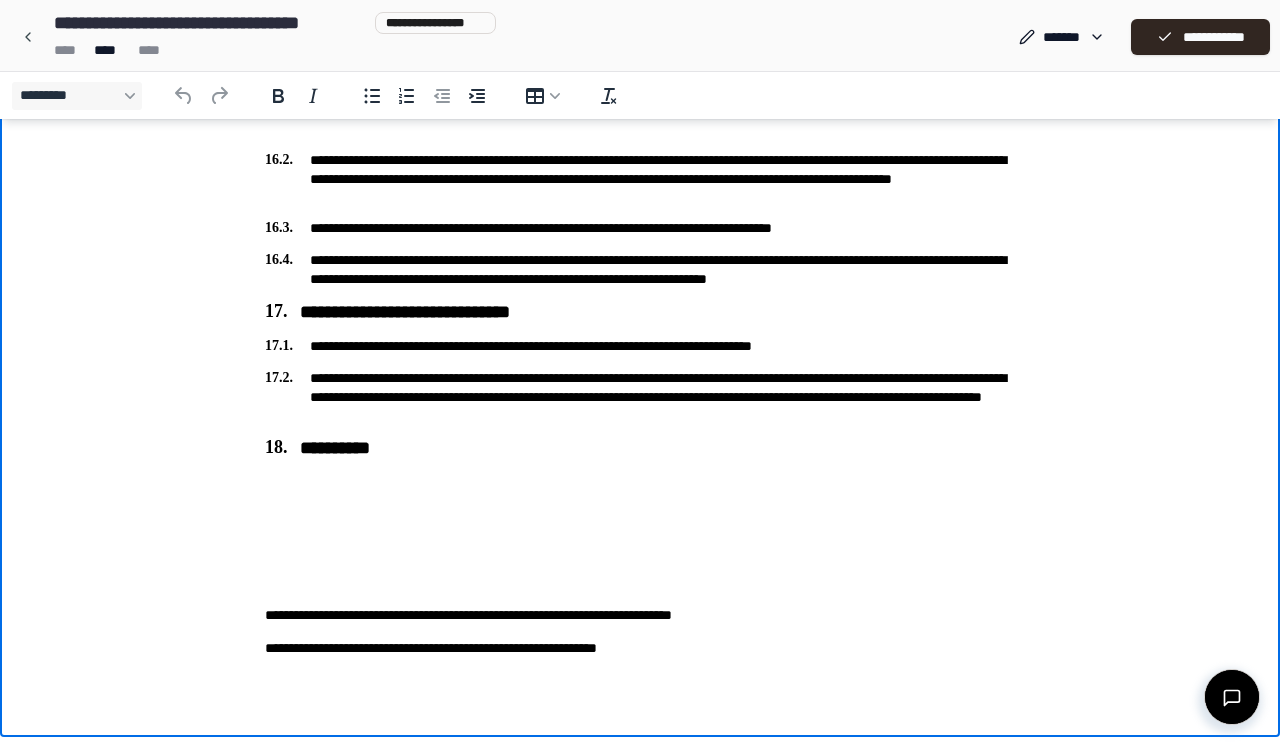 scroll, scrollTop: 4086, scrollLeft: 0, axis: vertical 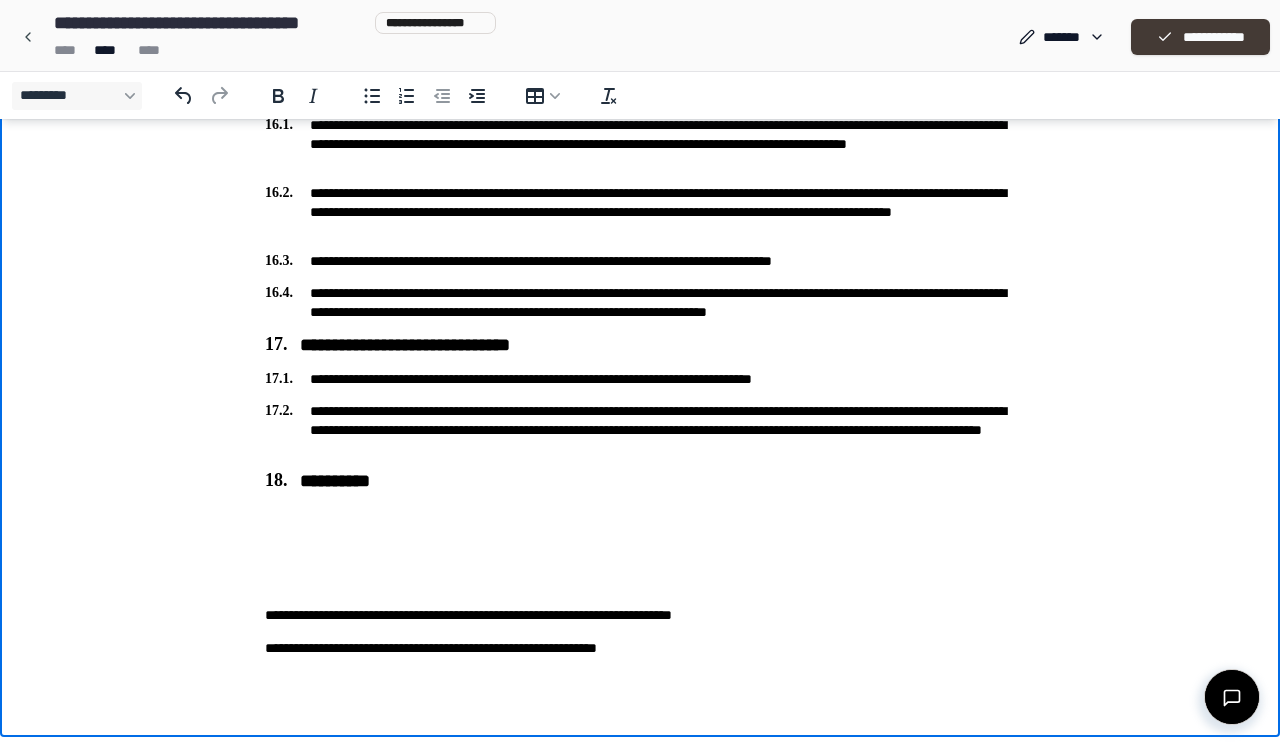 click on "**********" at bounding box center (1200, 37) 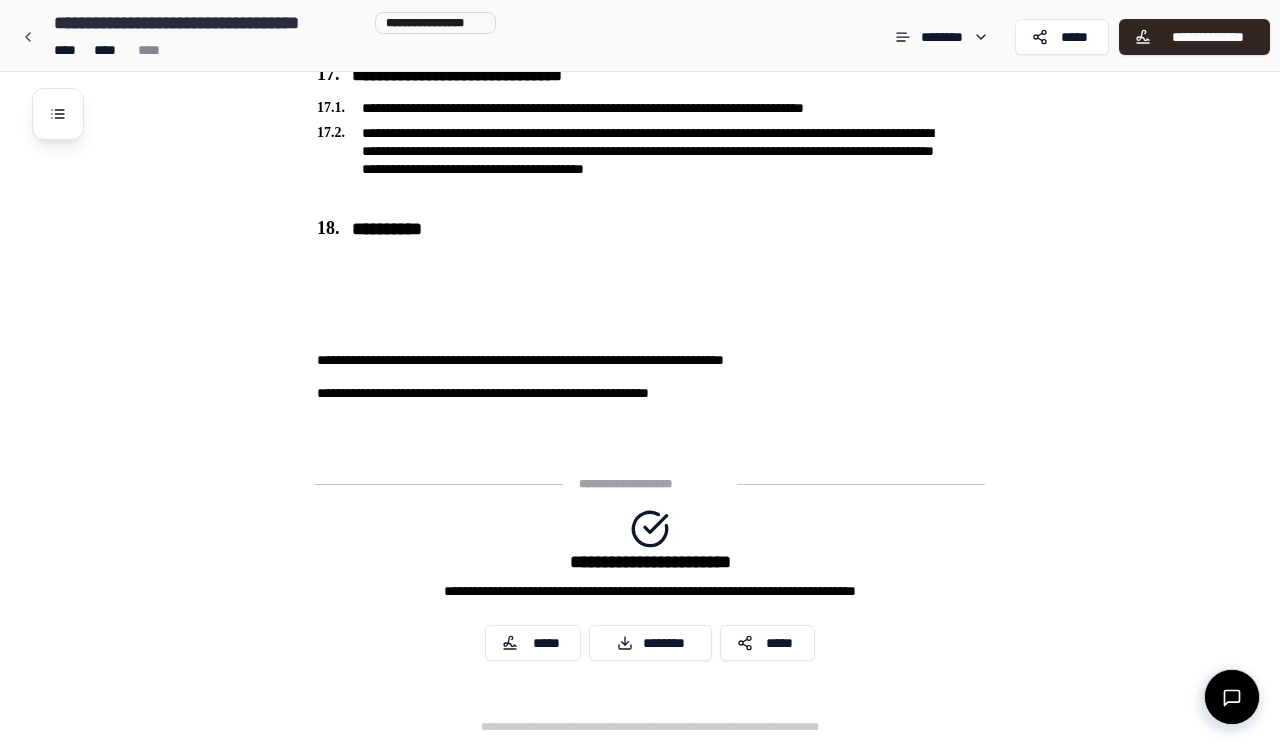 scroll, scrollTop: 4919, scrollLeft: 0, axis: vertical 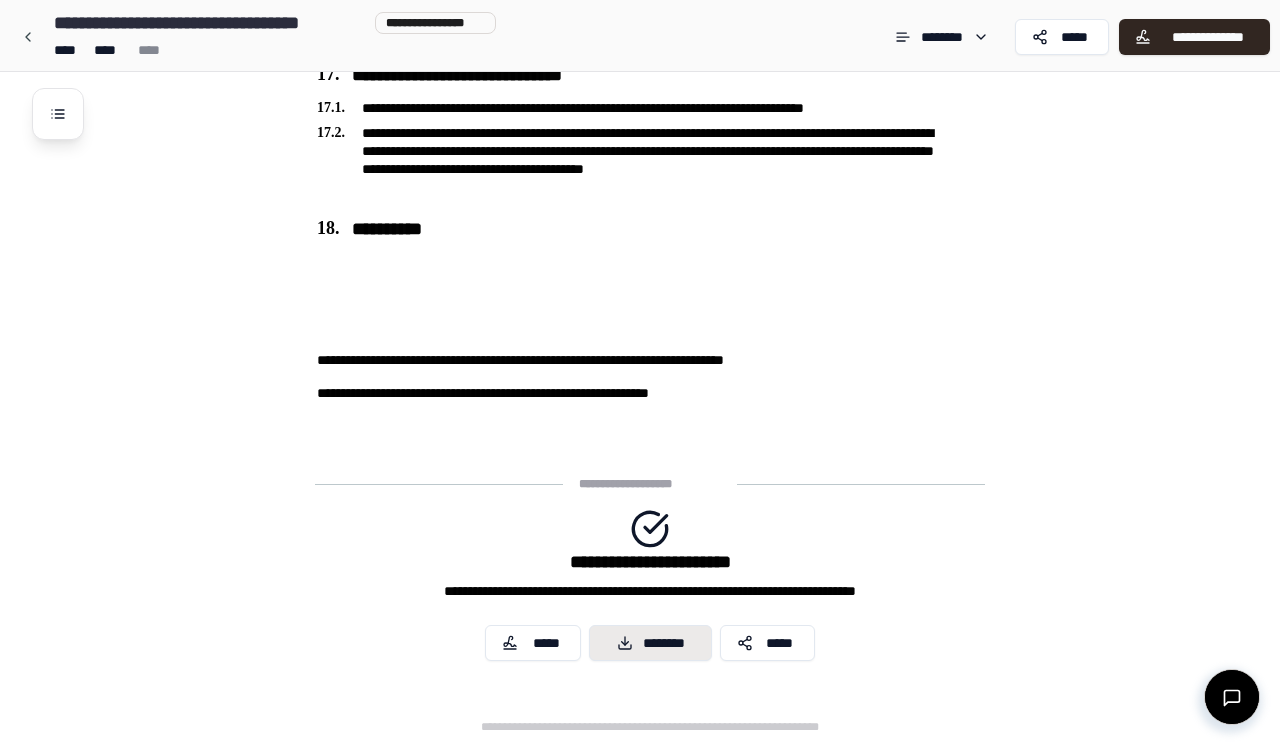 click on "********" at bounding box center [650, 643] 